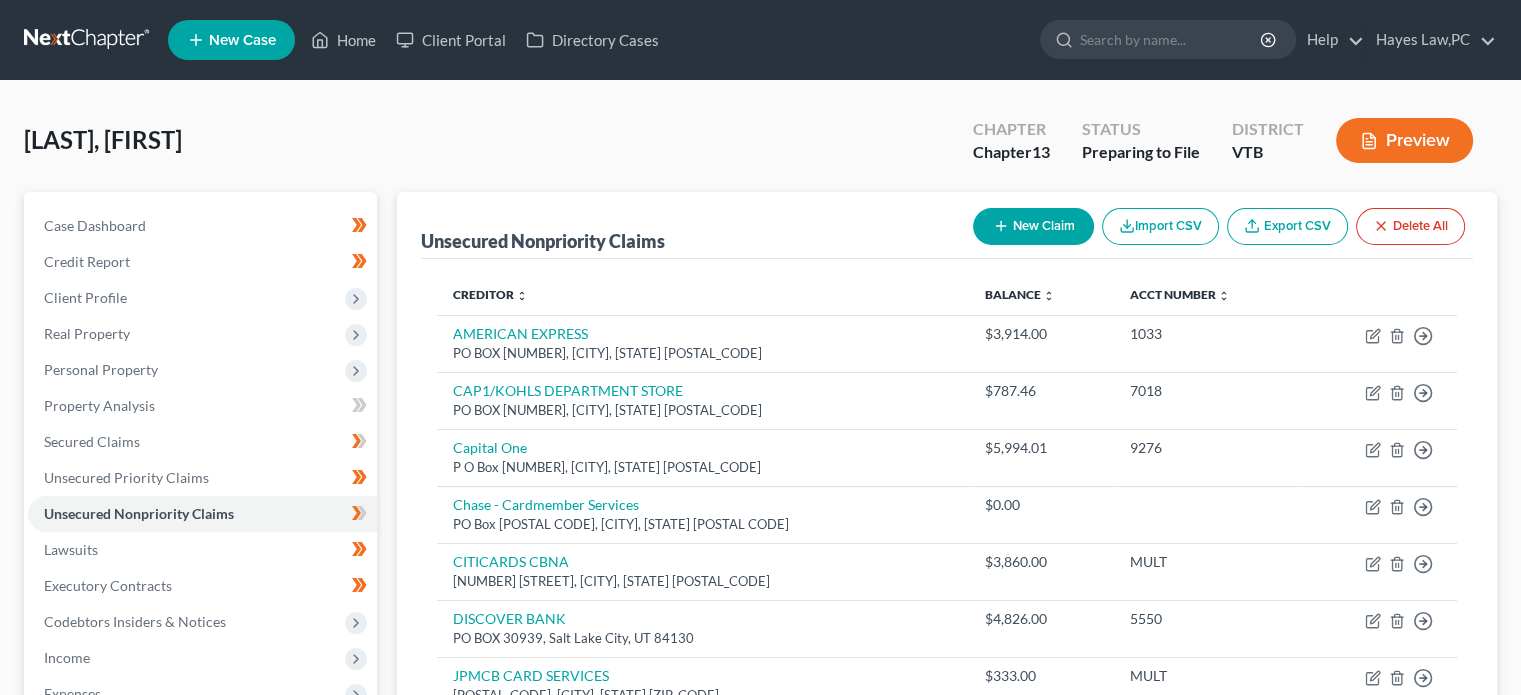 scroll, scrollTop: 0, scrollLeft: 0, axis: both 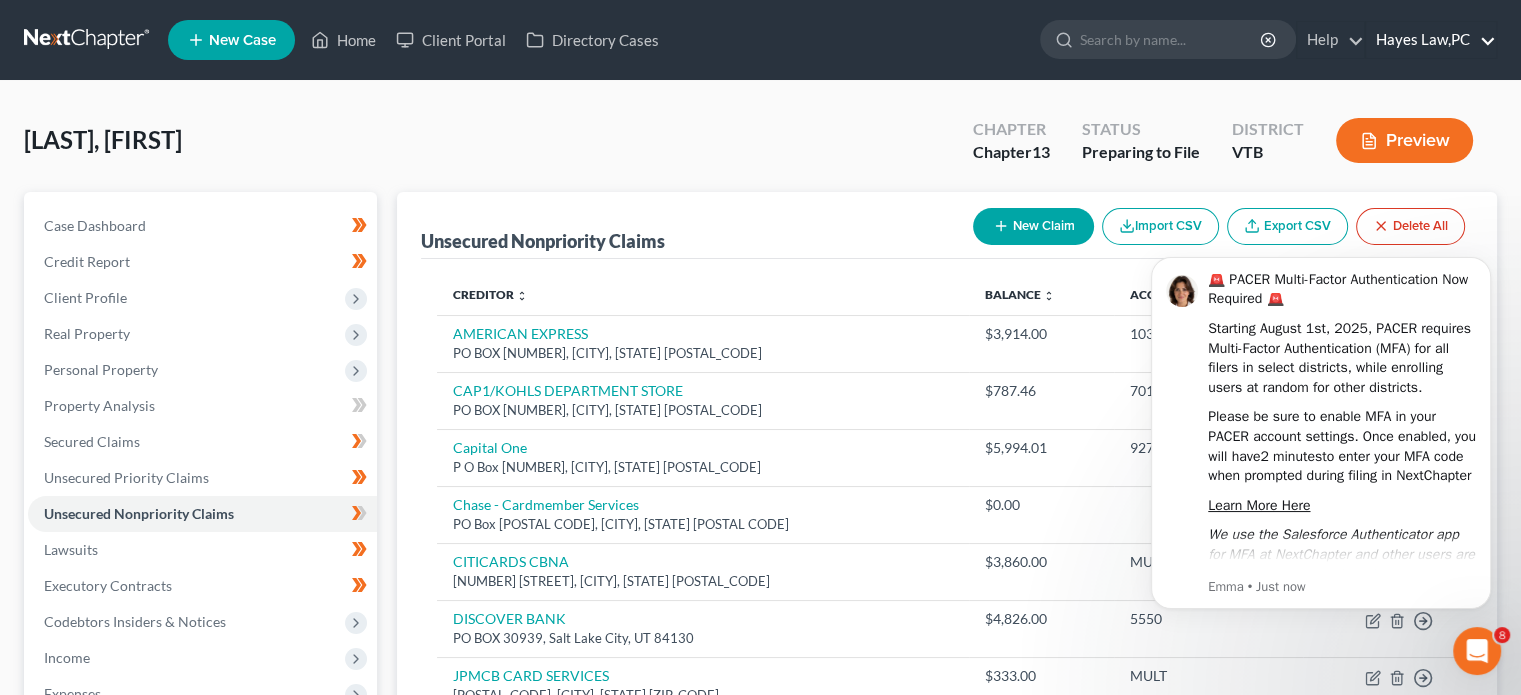 click on "Hayes Law,PC" at bounding box center (1431, 40) 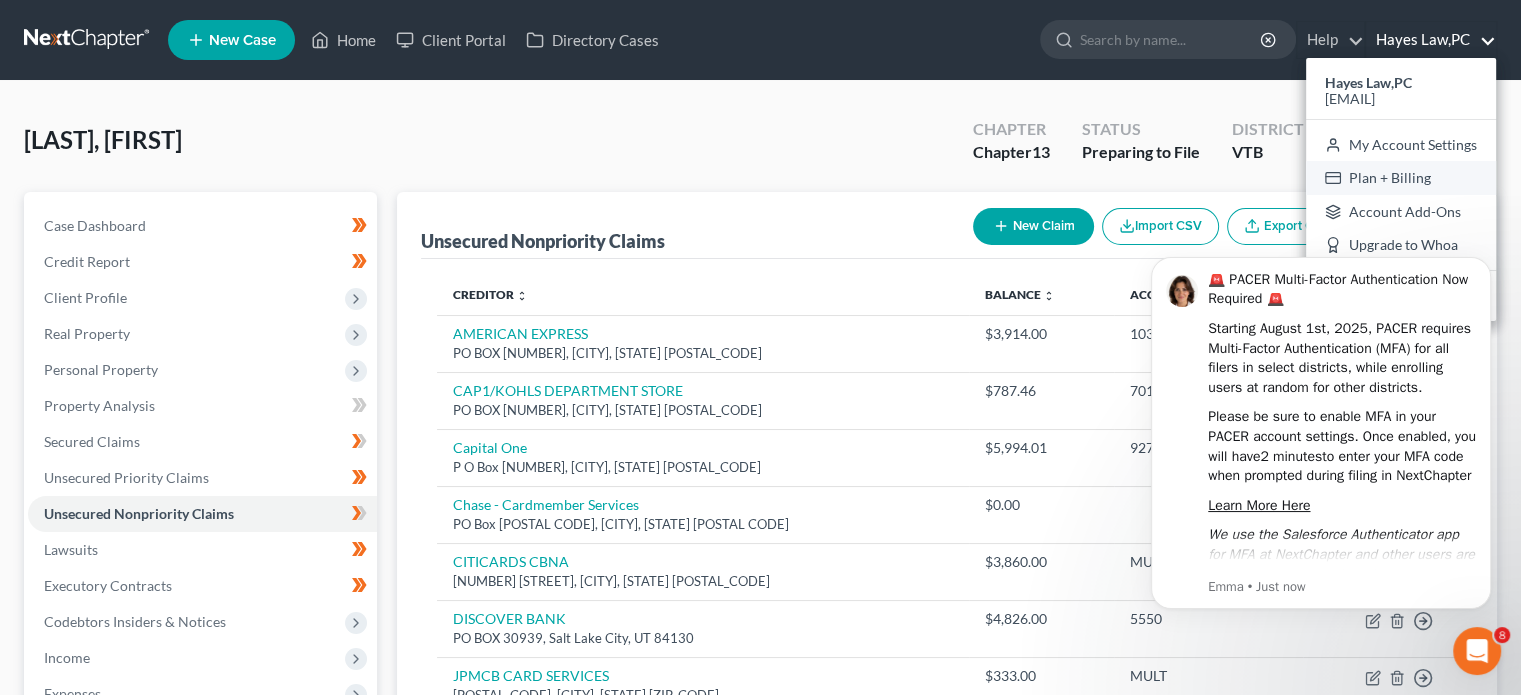 click on "Plan + Billing" at bounding box center [1401, 178] 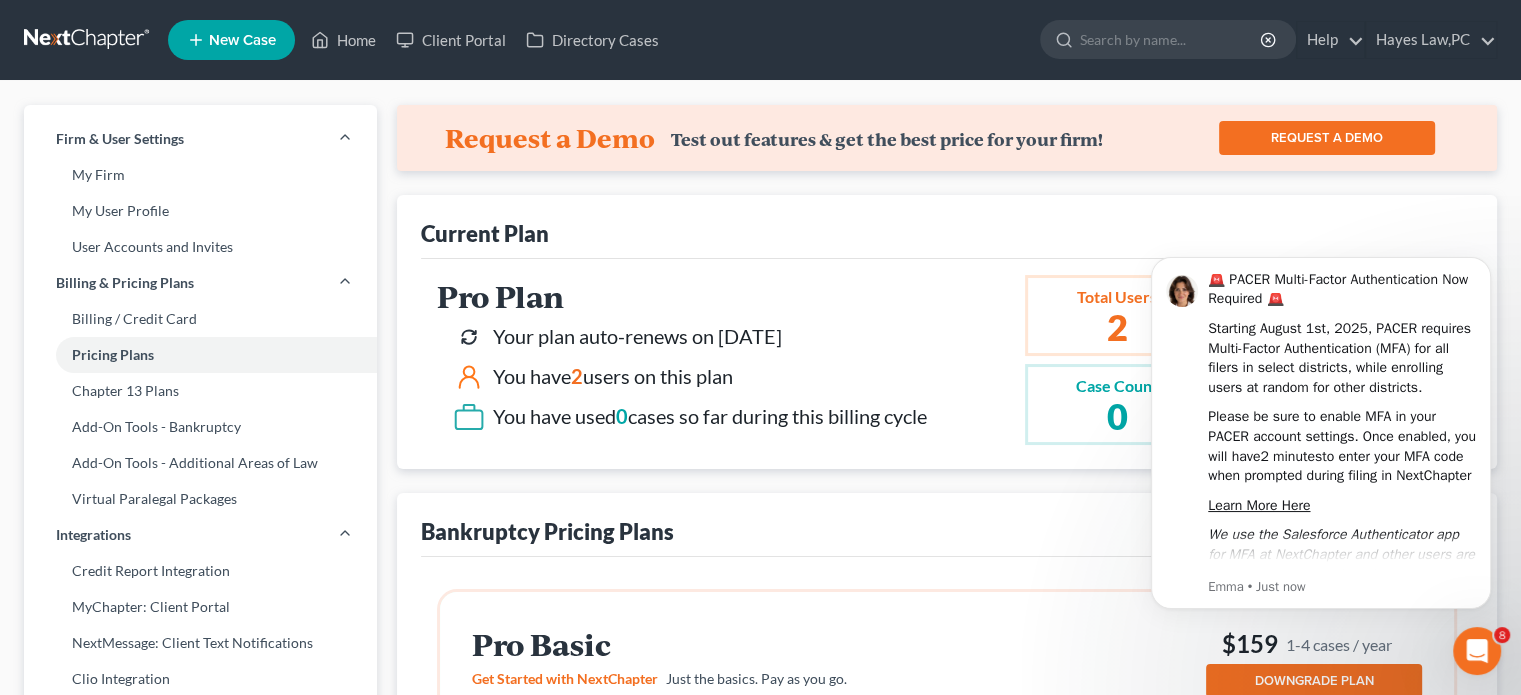 click 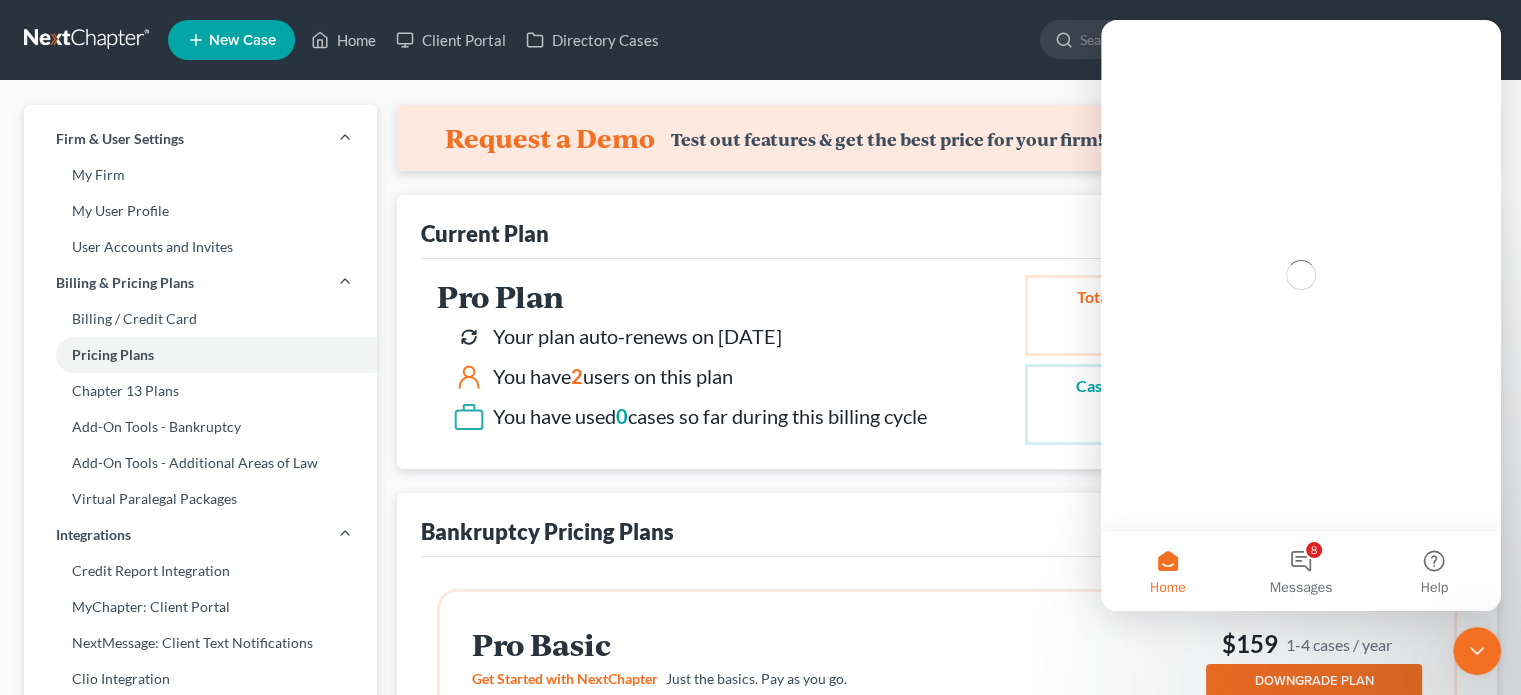 scroll, scrollTop: 0, scrollLeft: 0, axis: both 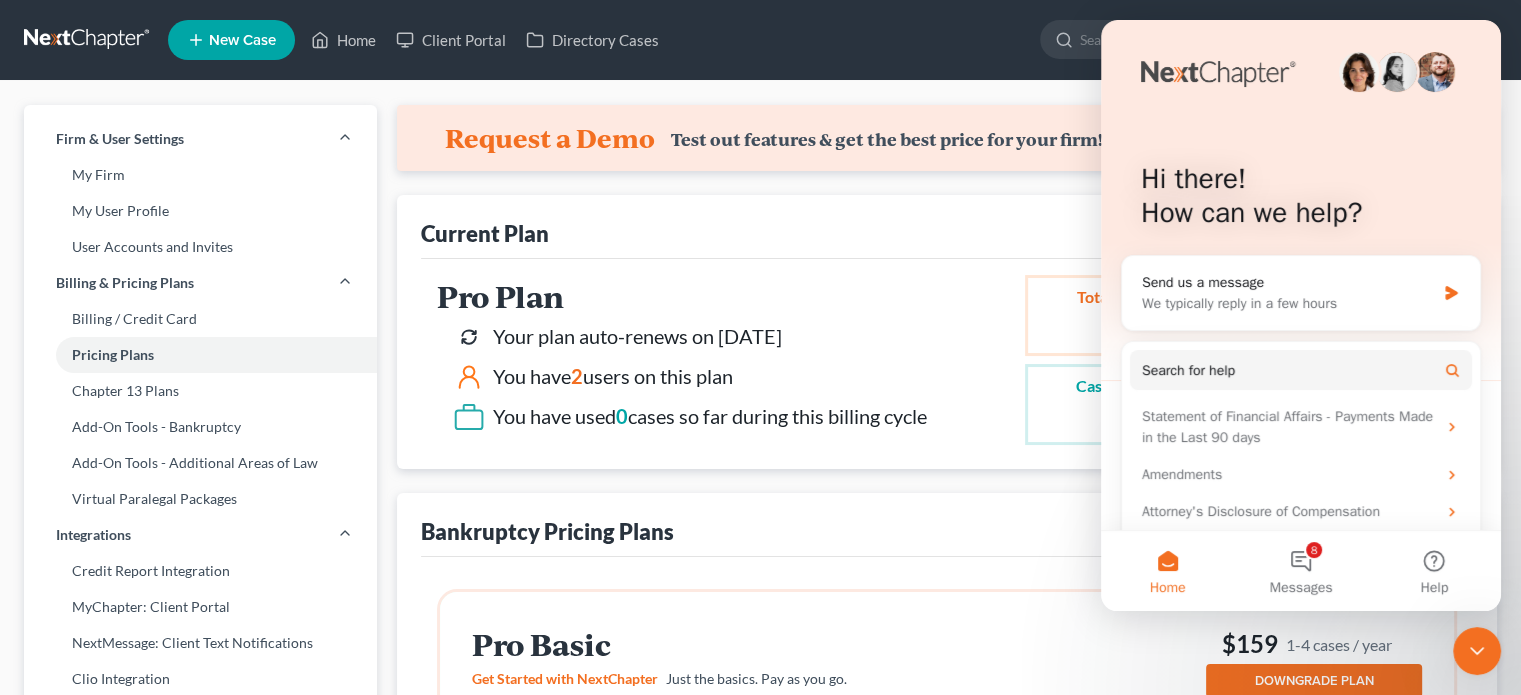 click 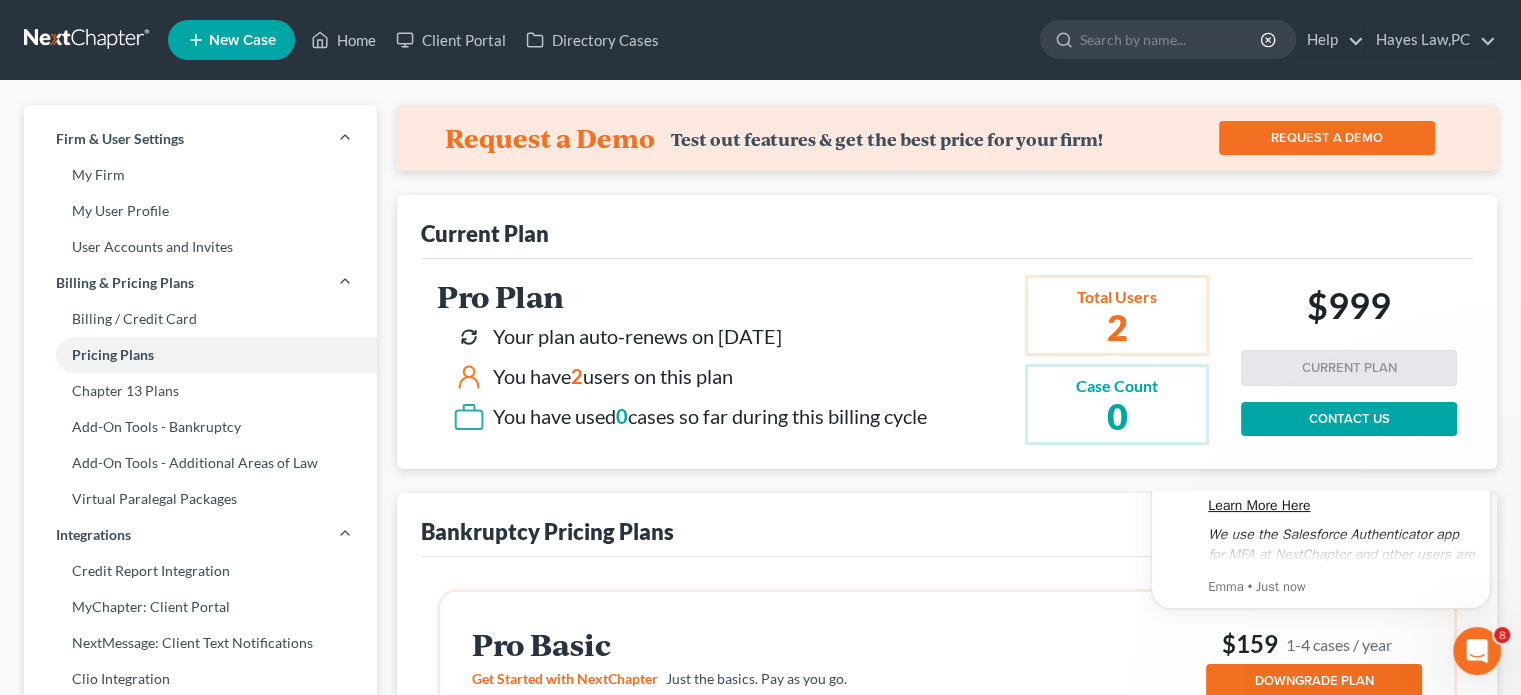 scroll, scrollTop: 0, scrollLeft: 0, axis: both 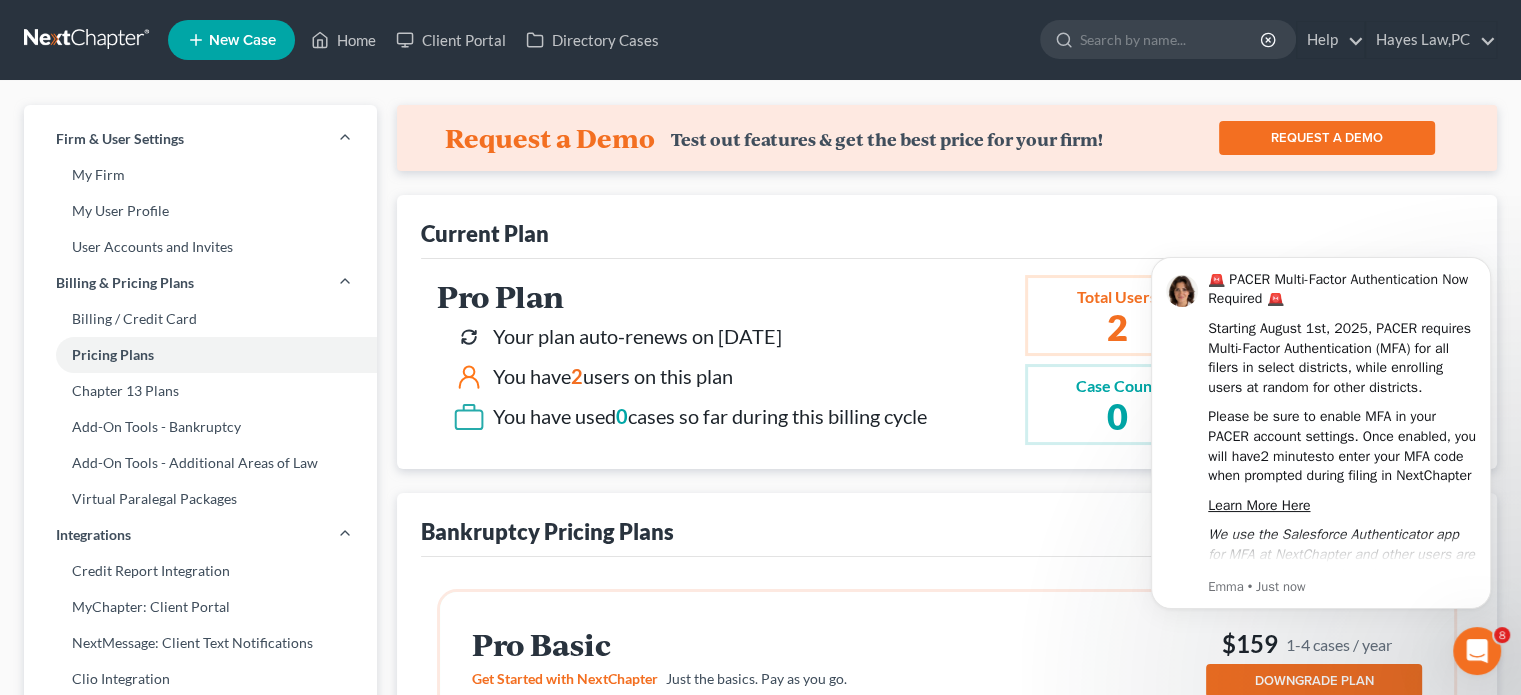 click on "Bankruptcy Pricing Plans" at bounding box center (947, 525) 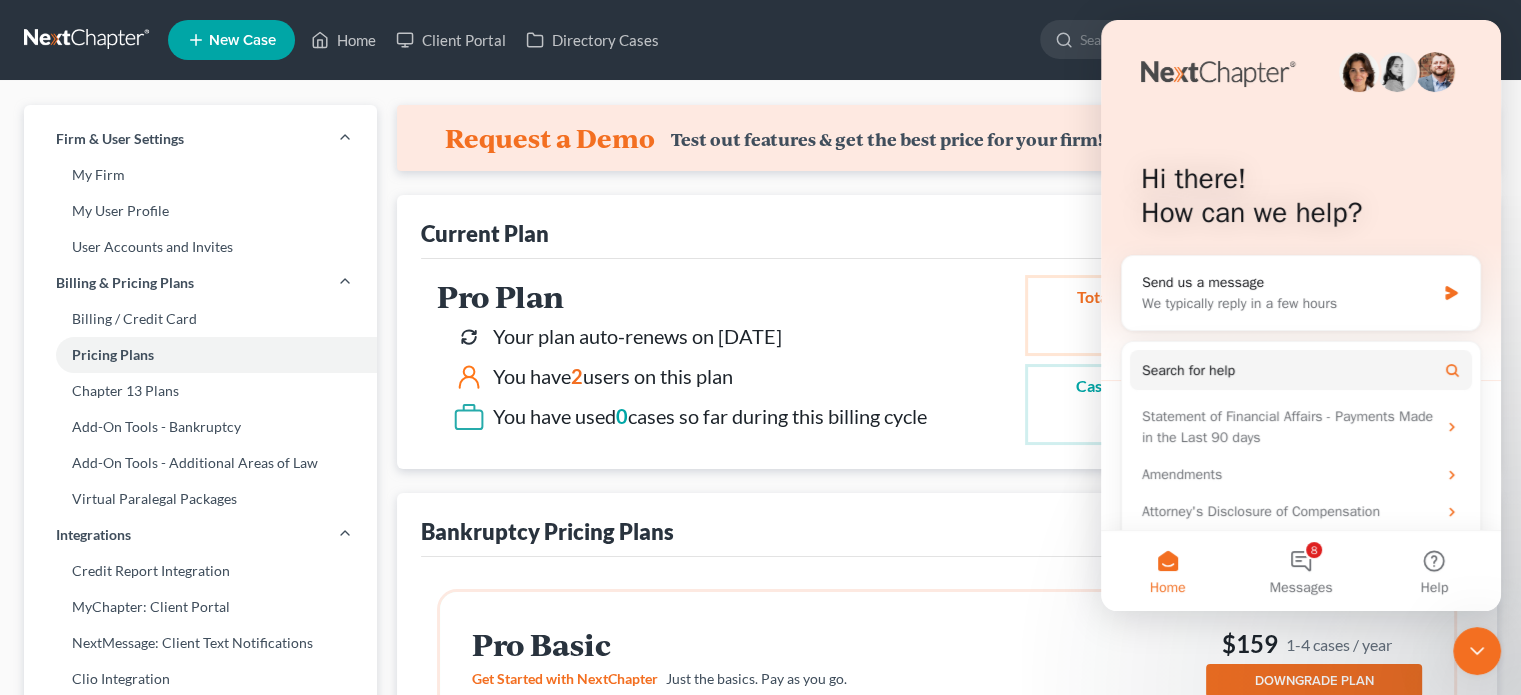 click at bounding box center (1477, 651) 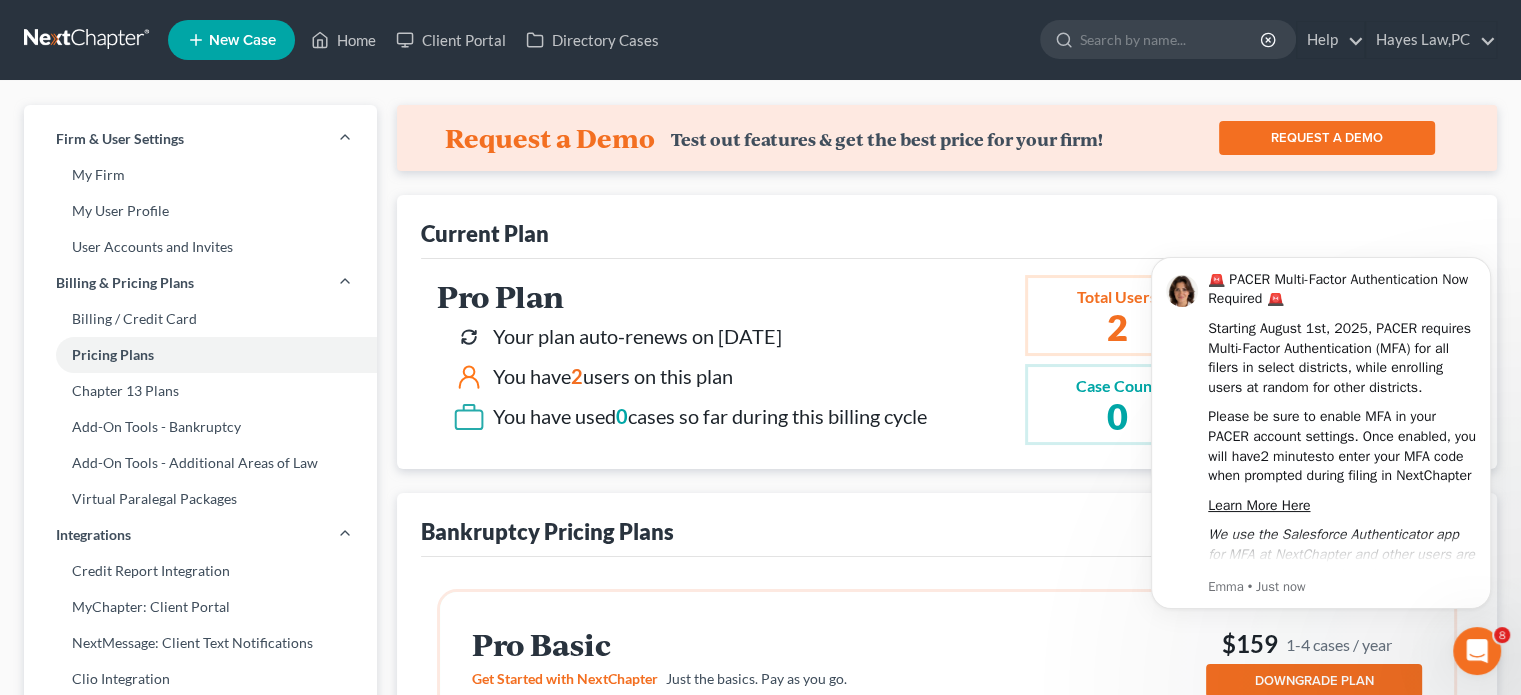 scroll, scrollTop: 0, scrollLeft: 0, axis: both 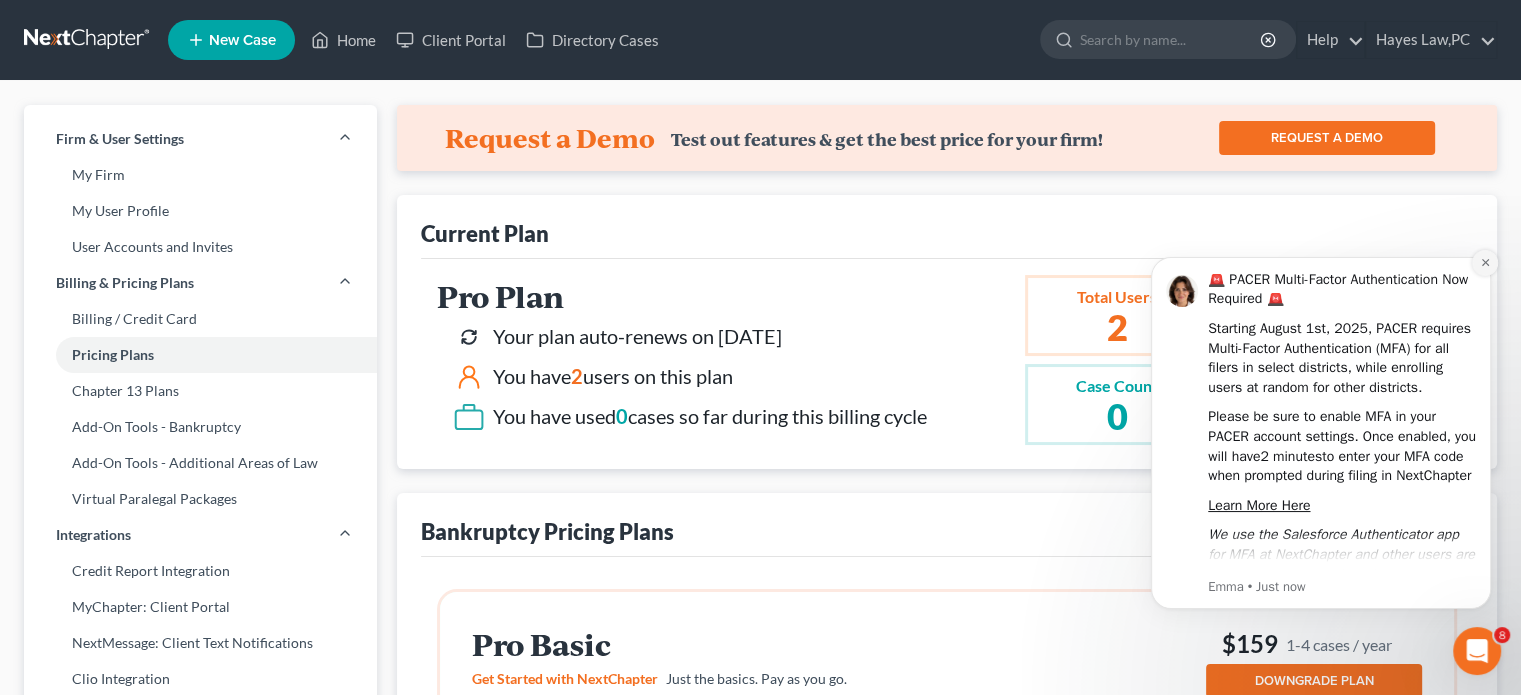 click 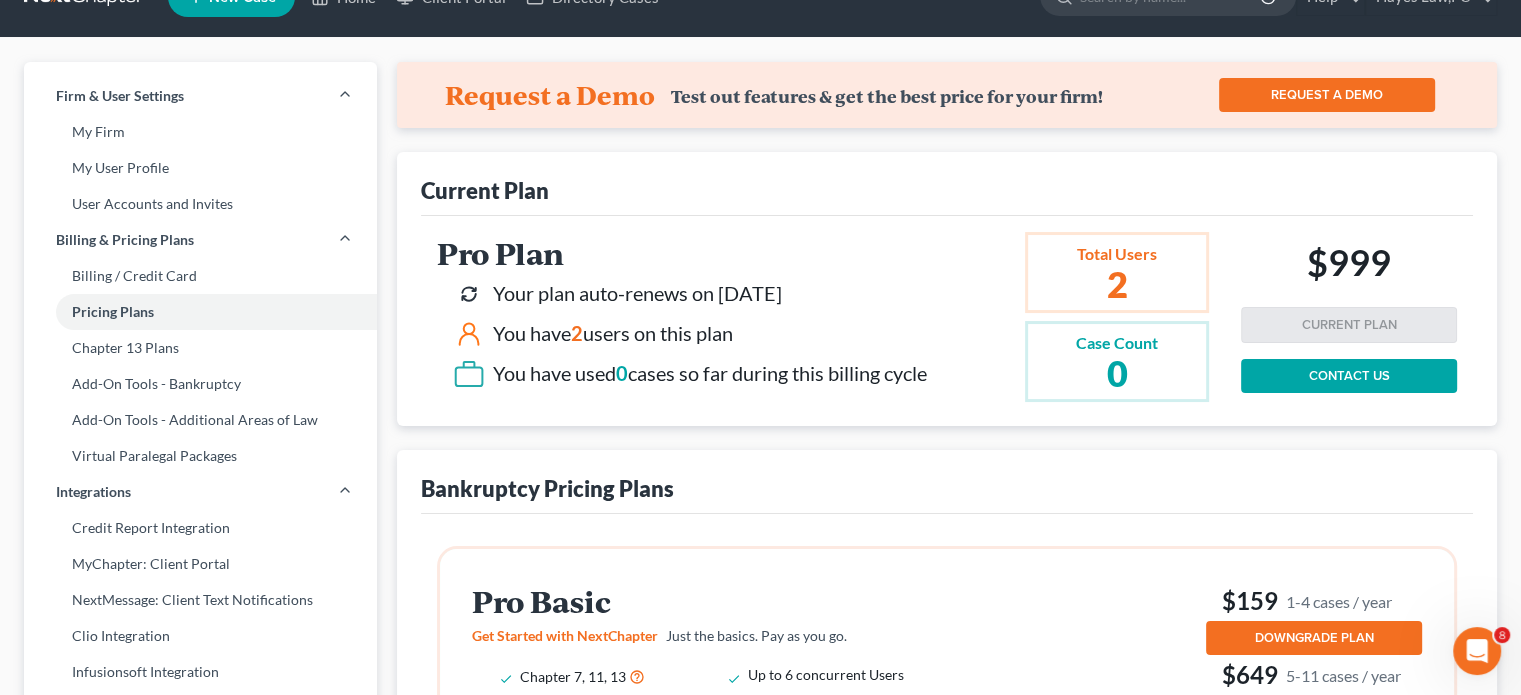 scroll, scrollTop: 44, scrollLeft: 0, axis: vertical 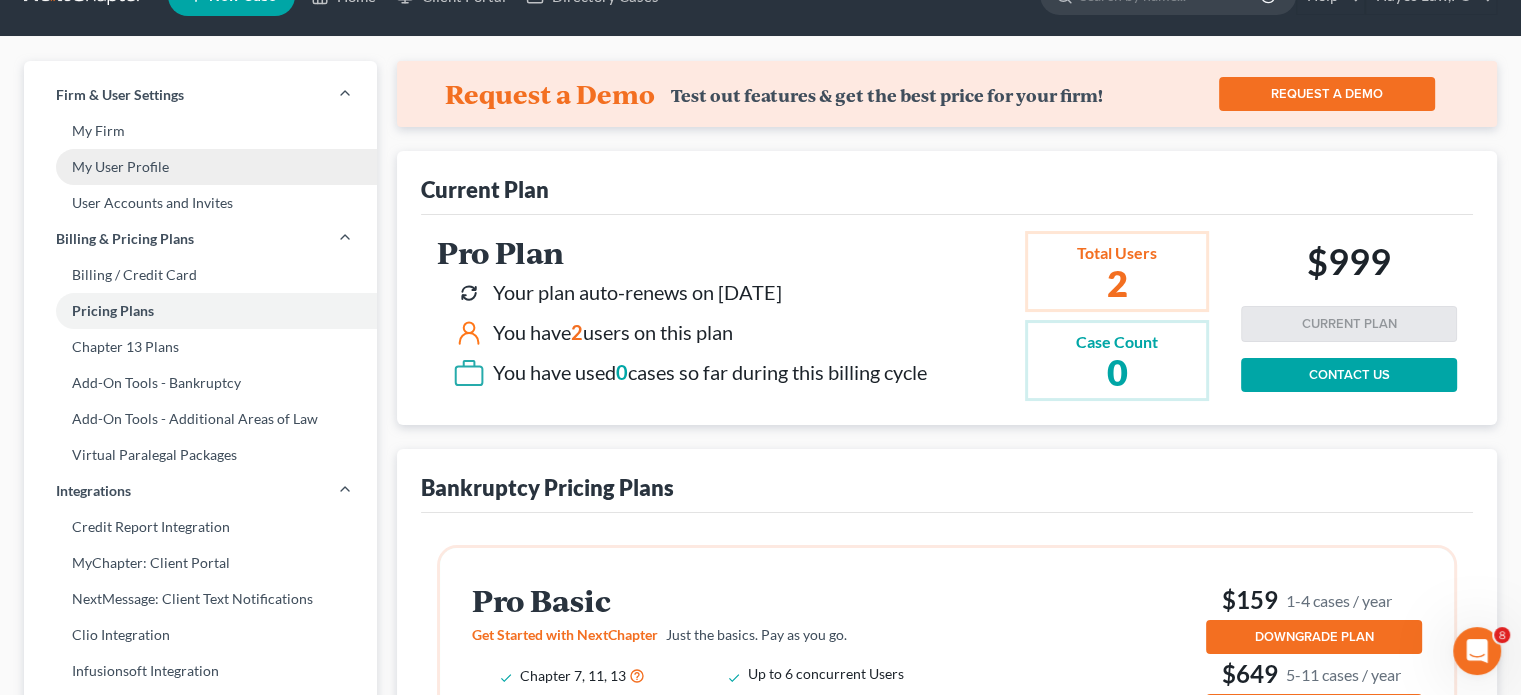 click on "My User Profile" at bounding box center (200, 167) 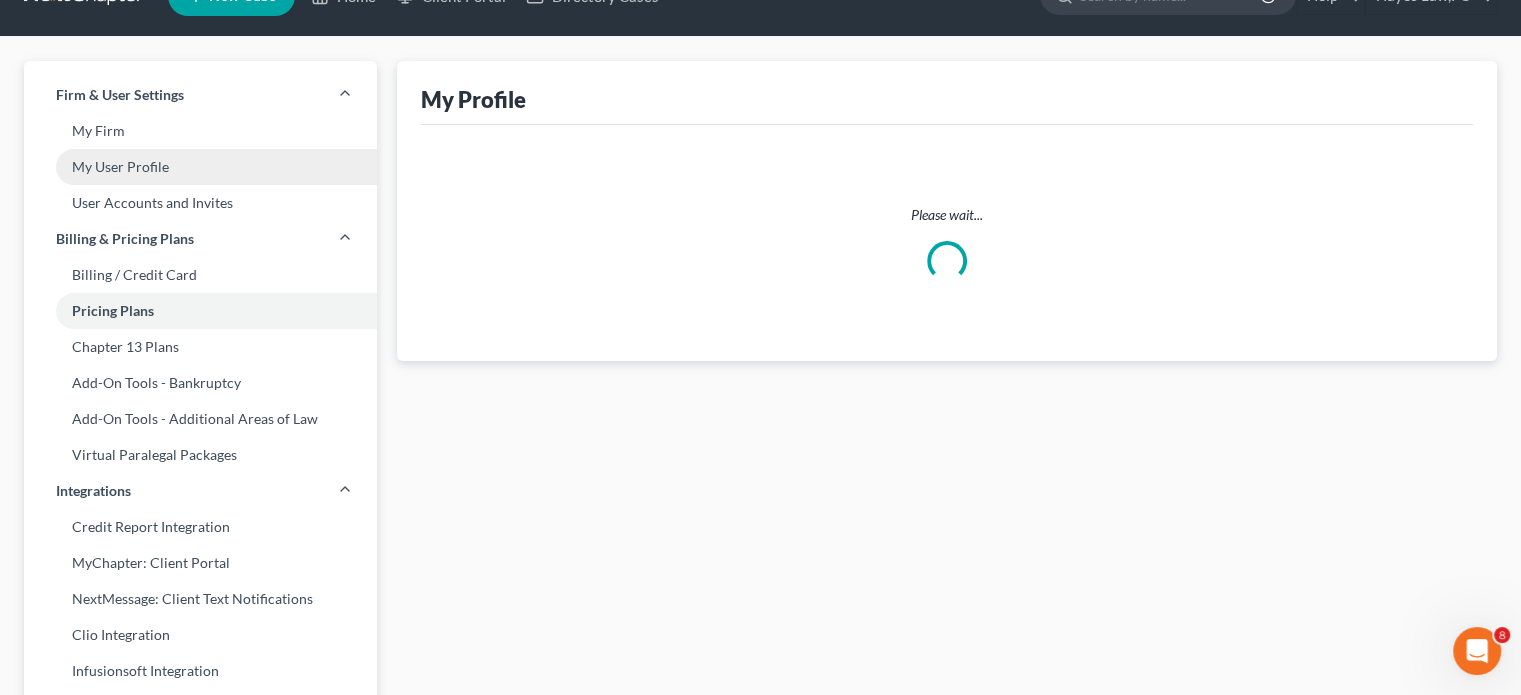 scroll, scrollTop: 0, scrollLeft: 0, axis: both 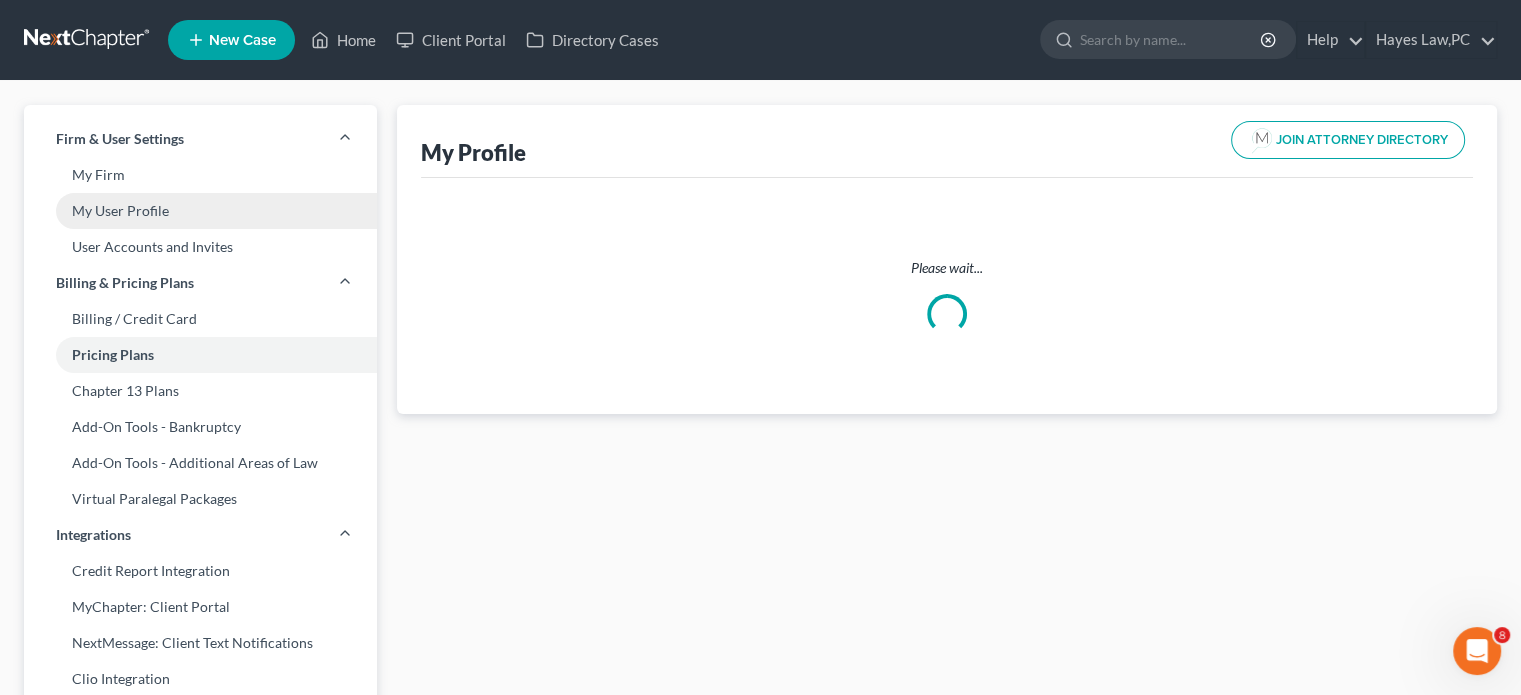 select on "49" 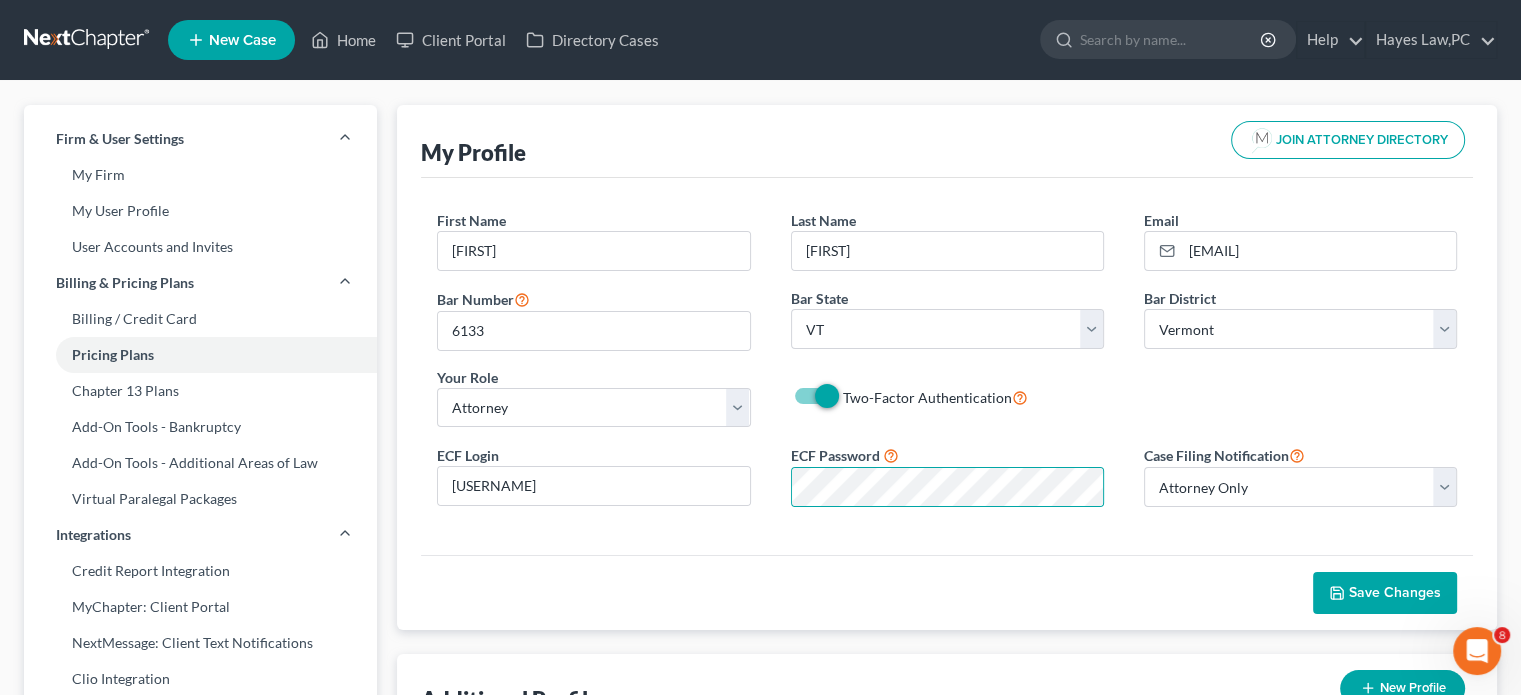 drag, startPoint x: 1031, startPoint y: 463, endPoint x: 950, endPoint y: 558, distance: 124.8439 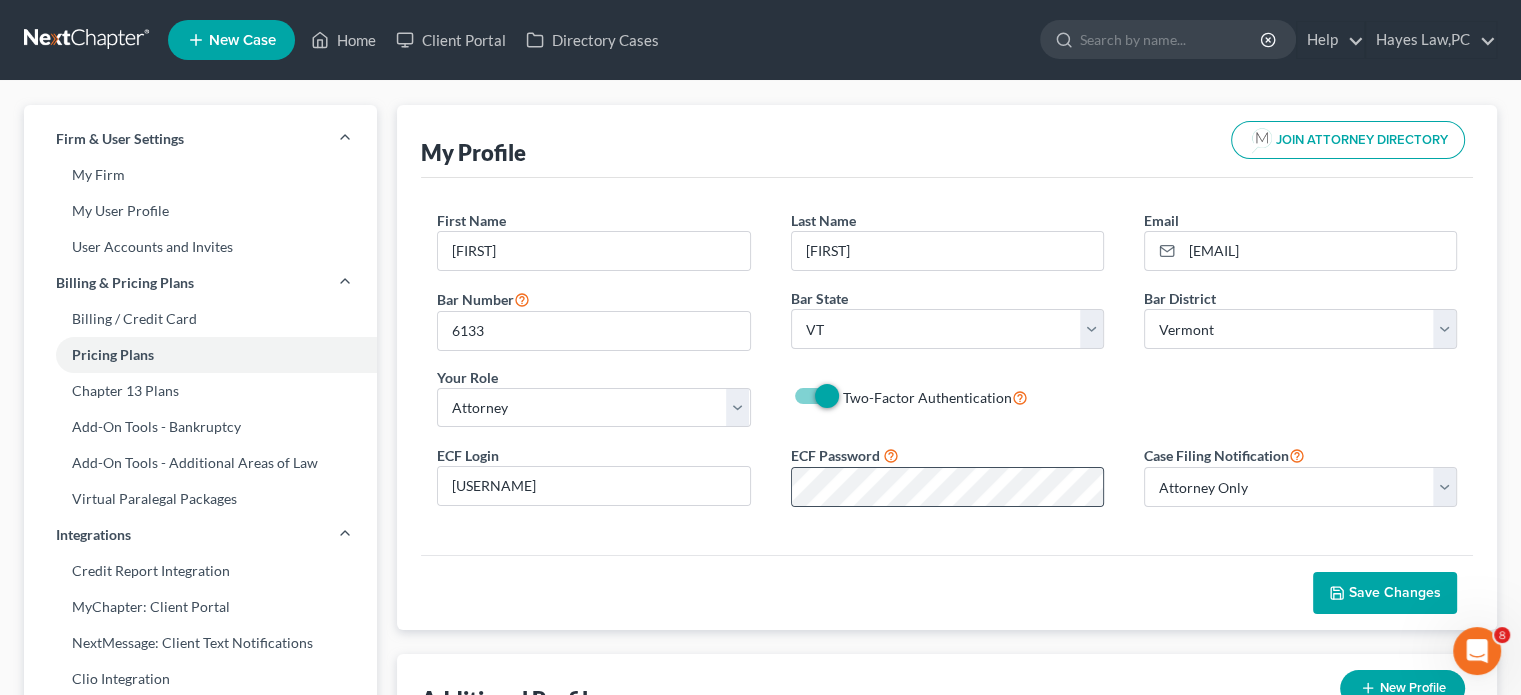 click at bounding box center (1103, 487) 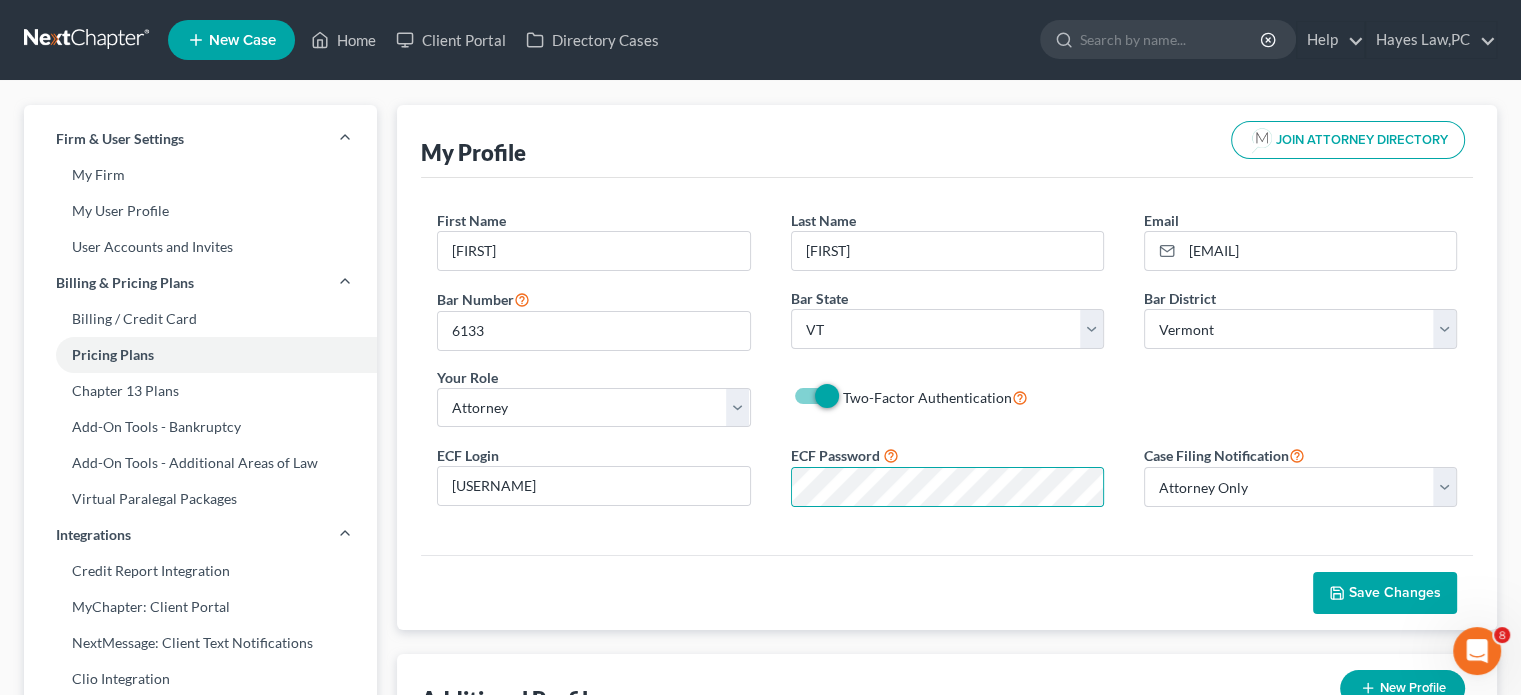 click at bounding box center (0, 1517) 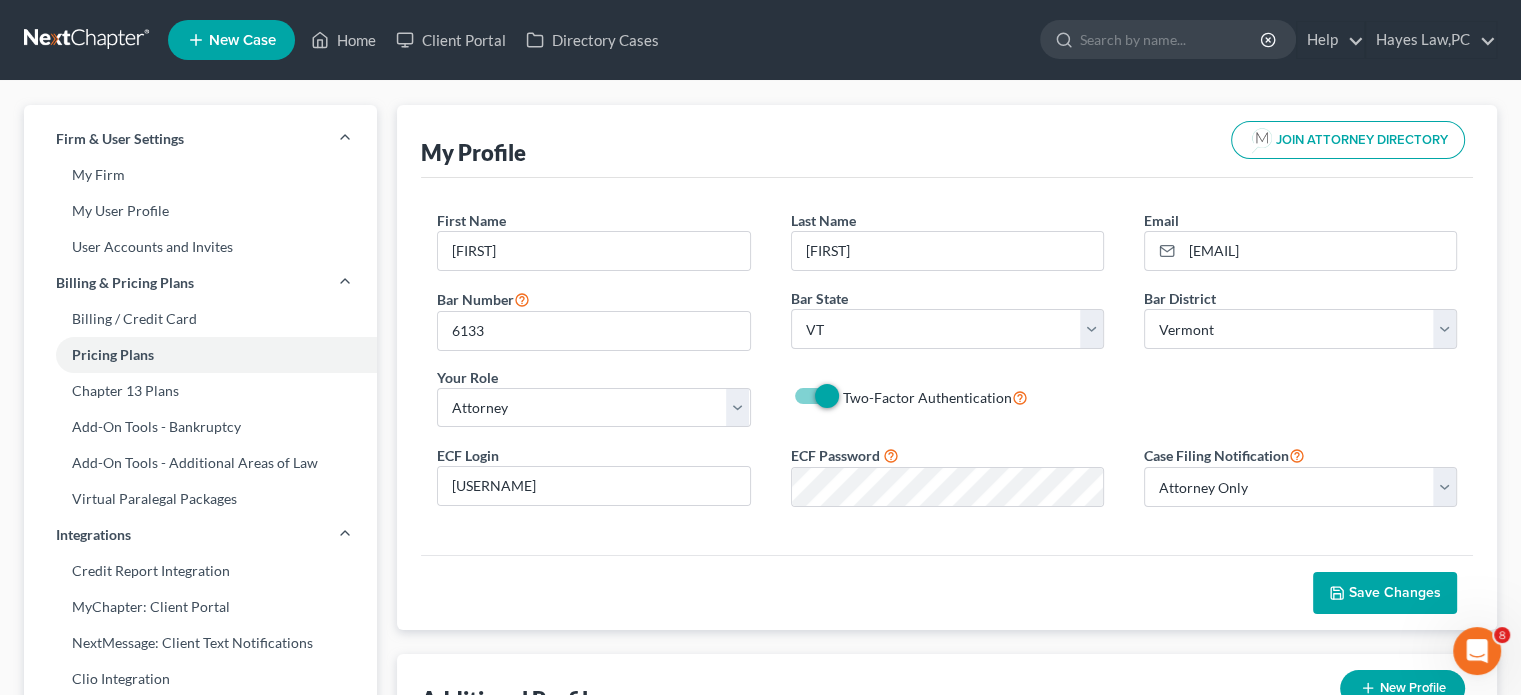scroll, scrollTop: 10, scrollLeft: 0, axis: vertical 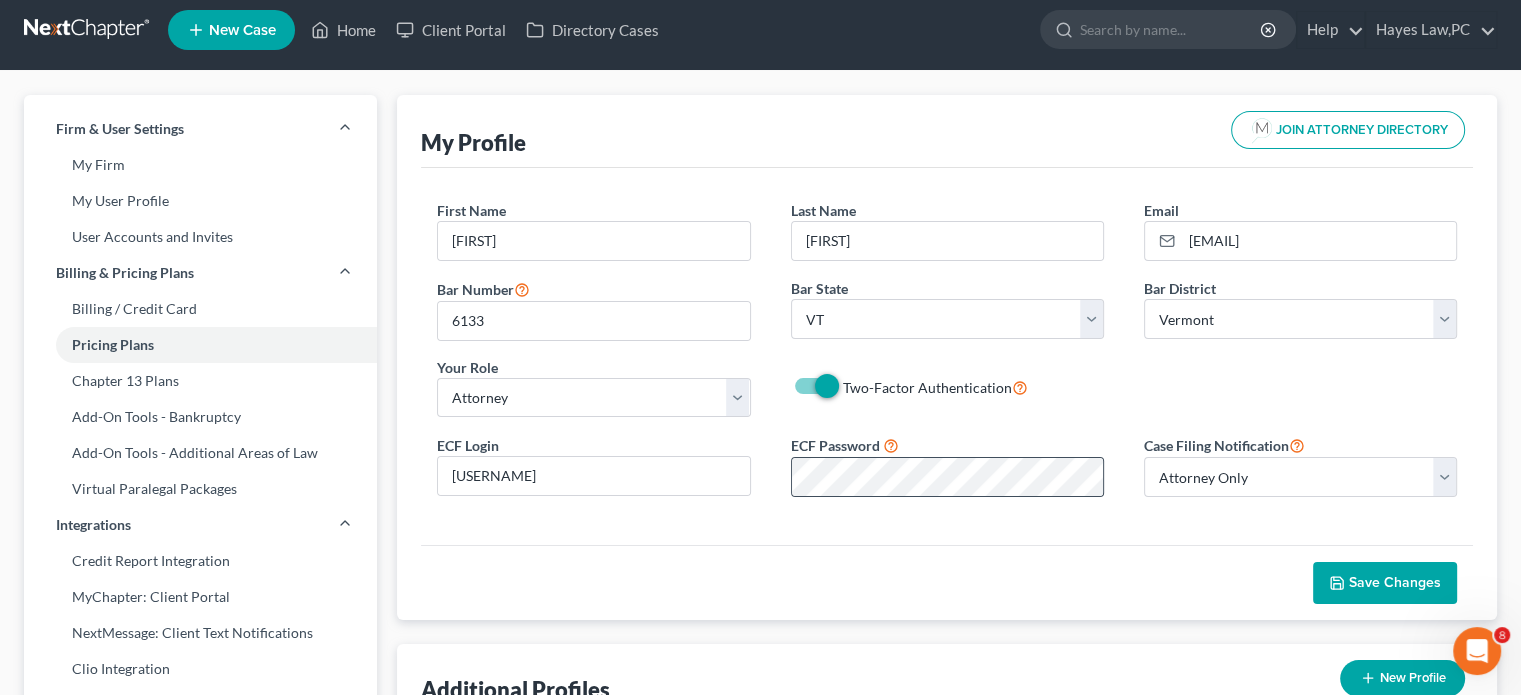 click at bounding box center (1103, 477) 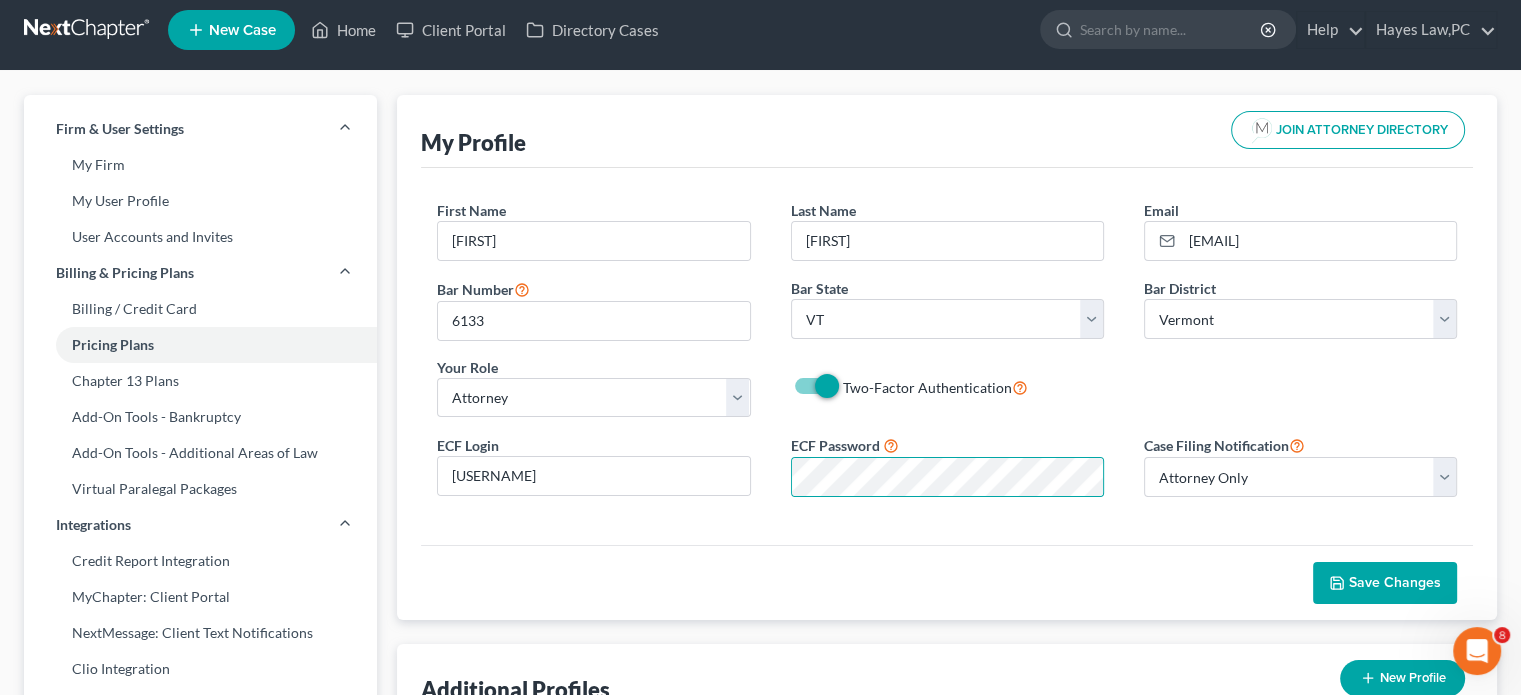 click at bounding box center (0, 1507) 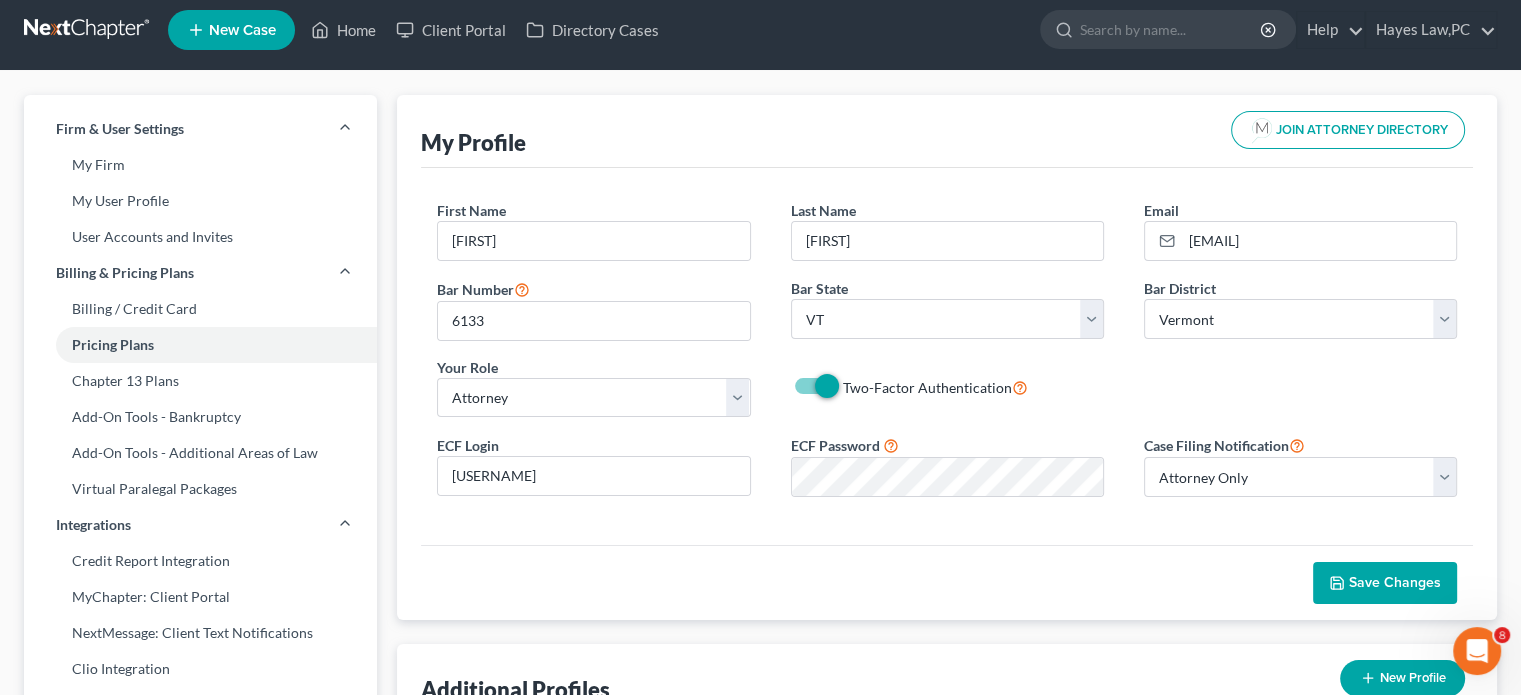 click at bounding box center [0, 1507] 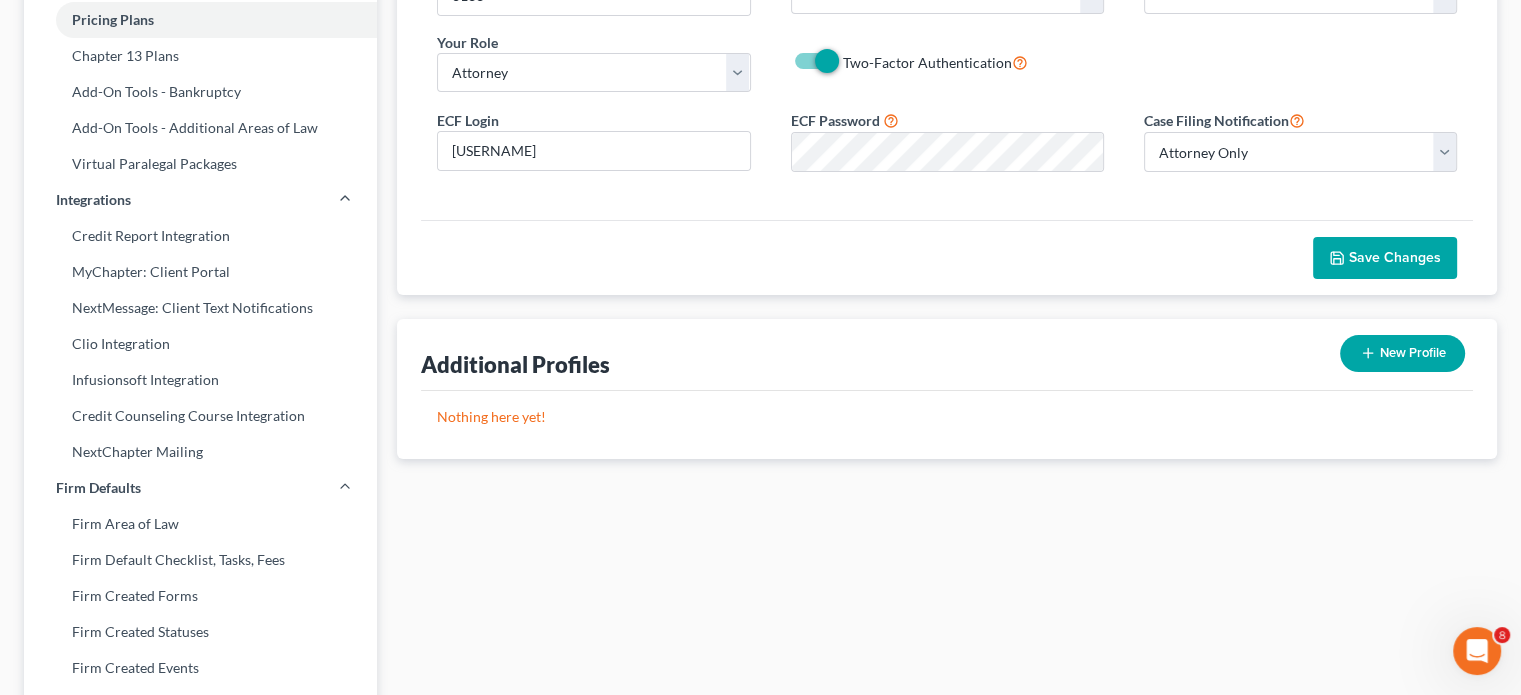 scroll, scrollTop: 334, scrollLeft: 0, axis: vertical 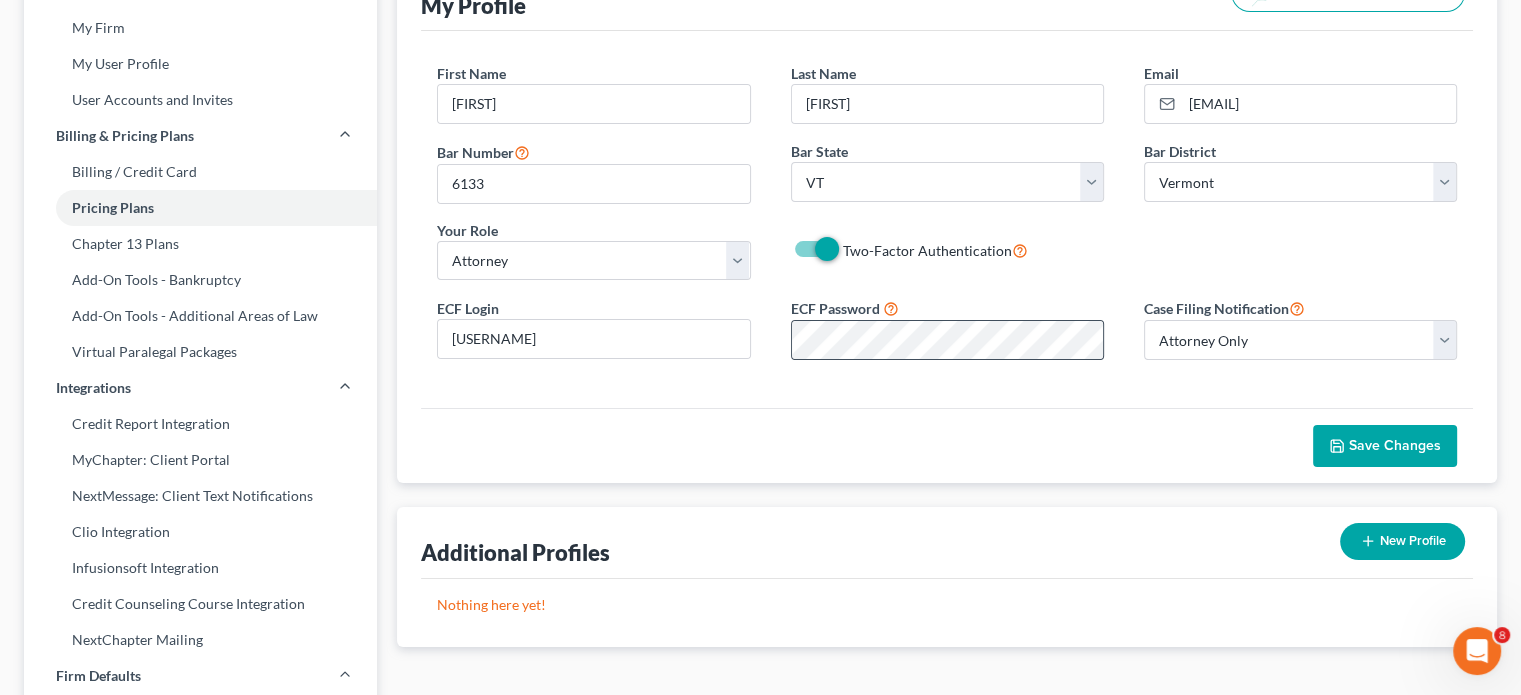click at bounding box center (1103, 340) 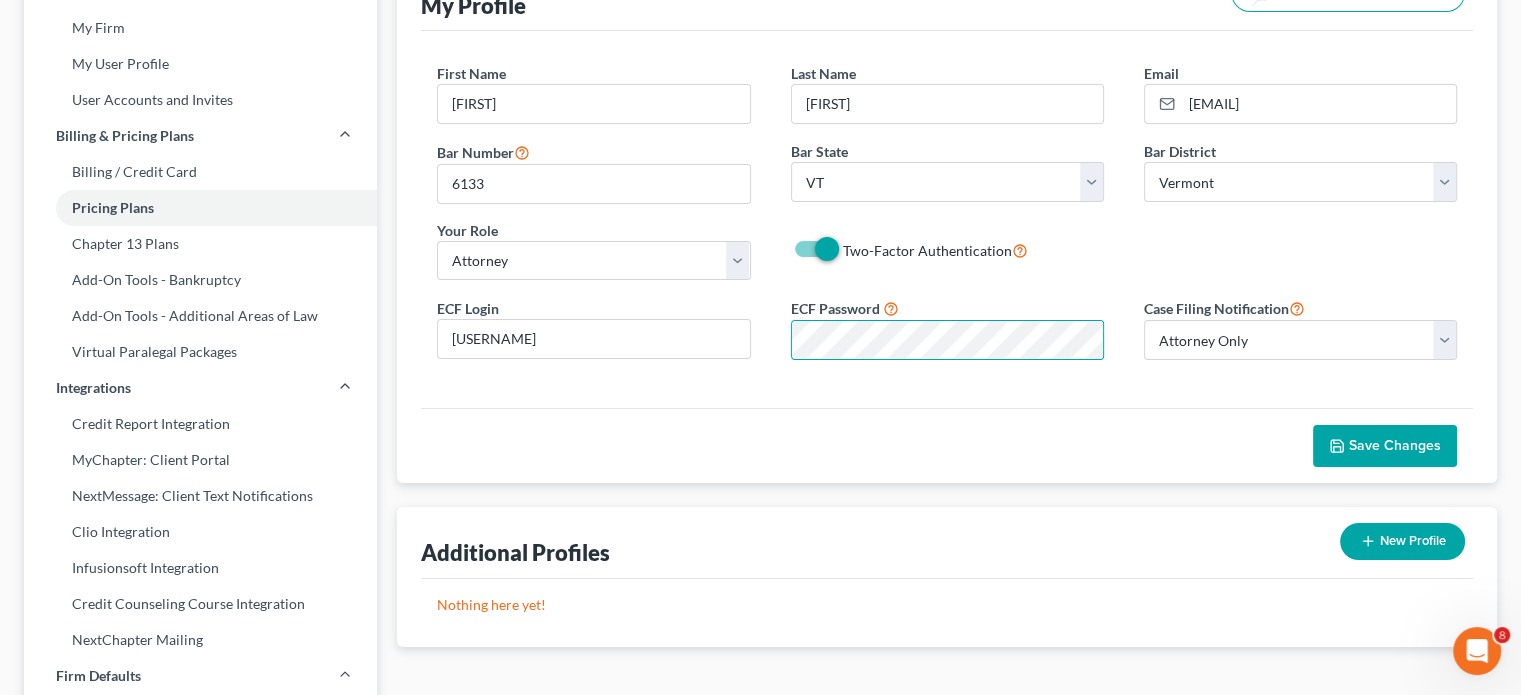 click at bounding box center [0, 1370] 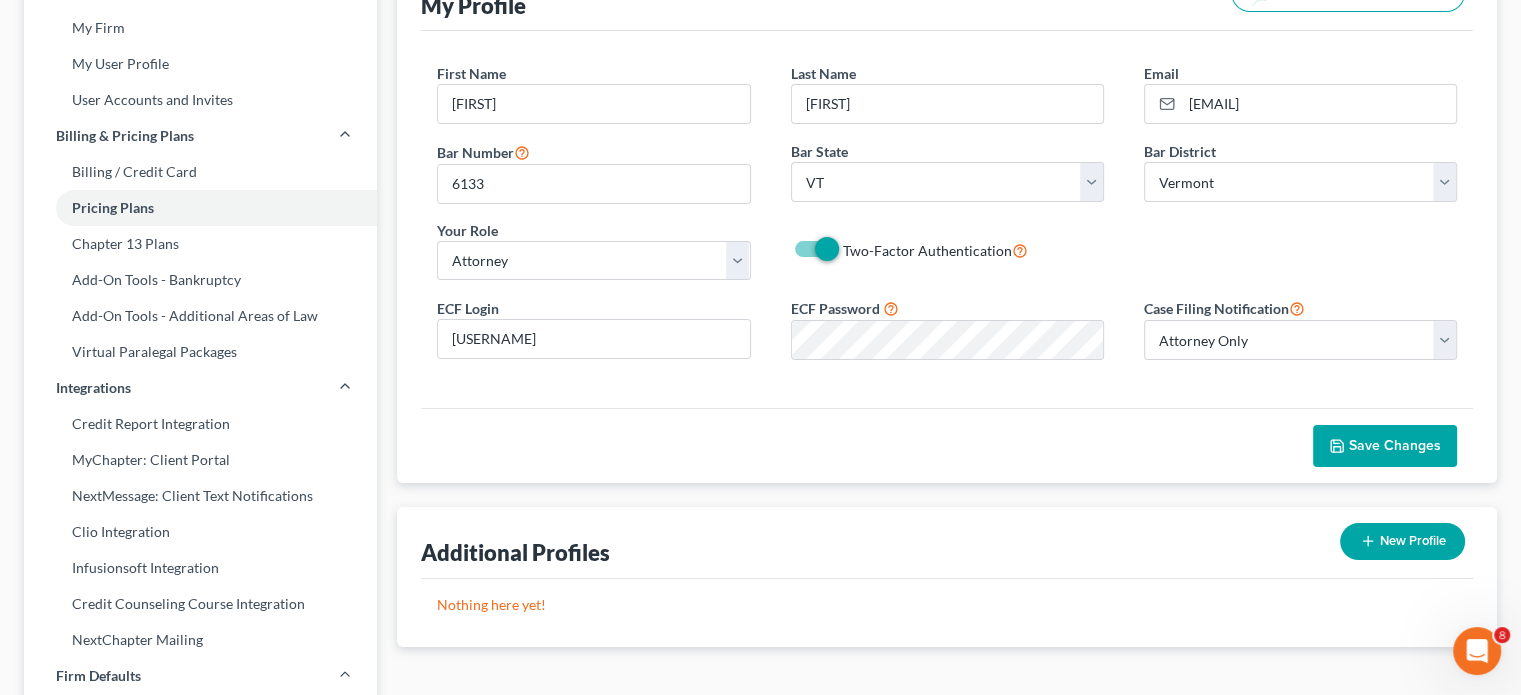 click at bounding box center [0, 1370] 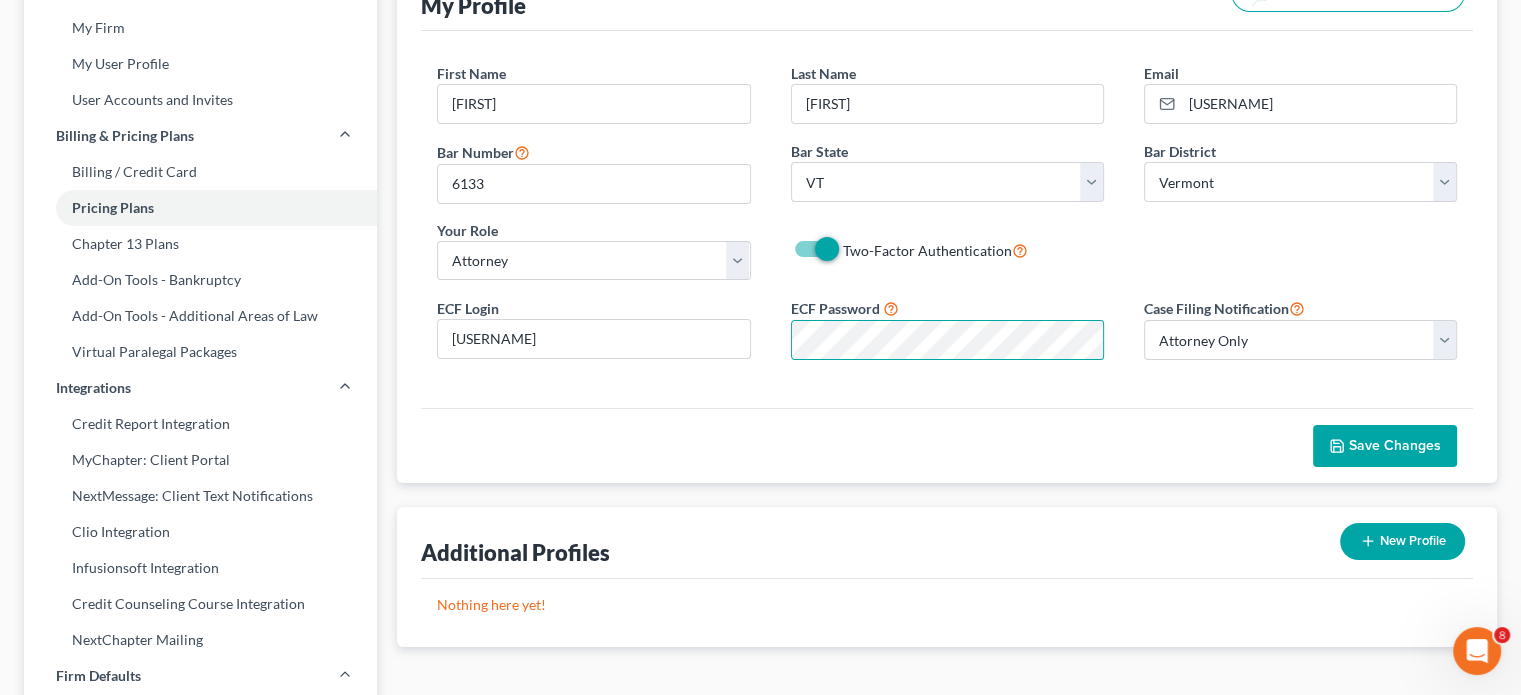 click on "First Name
*
[FIRST]
Last Name
*
[LAST]
Email
*
[EMAIL] Bar Number  [NUMBER] Bar State State AL AK AR AZ CA CO CT DE DC FL GA GU HI ID IL IN IA KS KY LA ME MD MA MI MN MS MO MT NC ND NE NV NH NJ NM NY OH OK OR PA PR RI SC SD TN TX UT VI VA VT WA WV WI WY Bar District Select Alabama - Middle Alabama - Northern Alabama - Southern Alaska Arizona Arkansas - Eastern Arkansas - Western California - Central California - Eastern California - Northern California - Southern Colorado Connecticut Delaware District of Columbia Florida - Middle Florida - Northern Florida - Southern Georgia - Middle Georgia - Northern Georgia - Southern Guam Hawaii Idaho Illinois - Central Illinois - Northern Illinois - Southern Indiana - Northern Indiana - Southern Iowa - Northern Iowa - Southern Kansas Kentucky - Eastern Kentucky - Western Louisiana - Eastern Louisiana - Middle Louisiana - Western Maine Maryland Massachusetts Michigan - Eastern Michigan - Western Minnesota Montana Nevada" at bounding box center [947, 219] 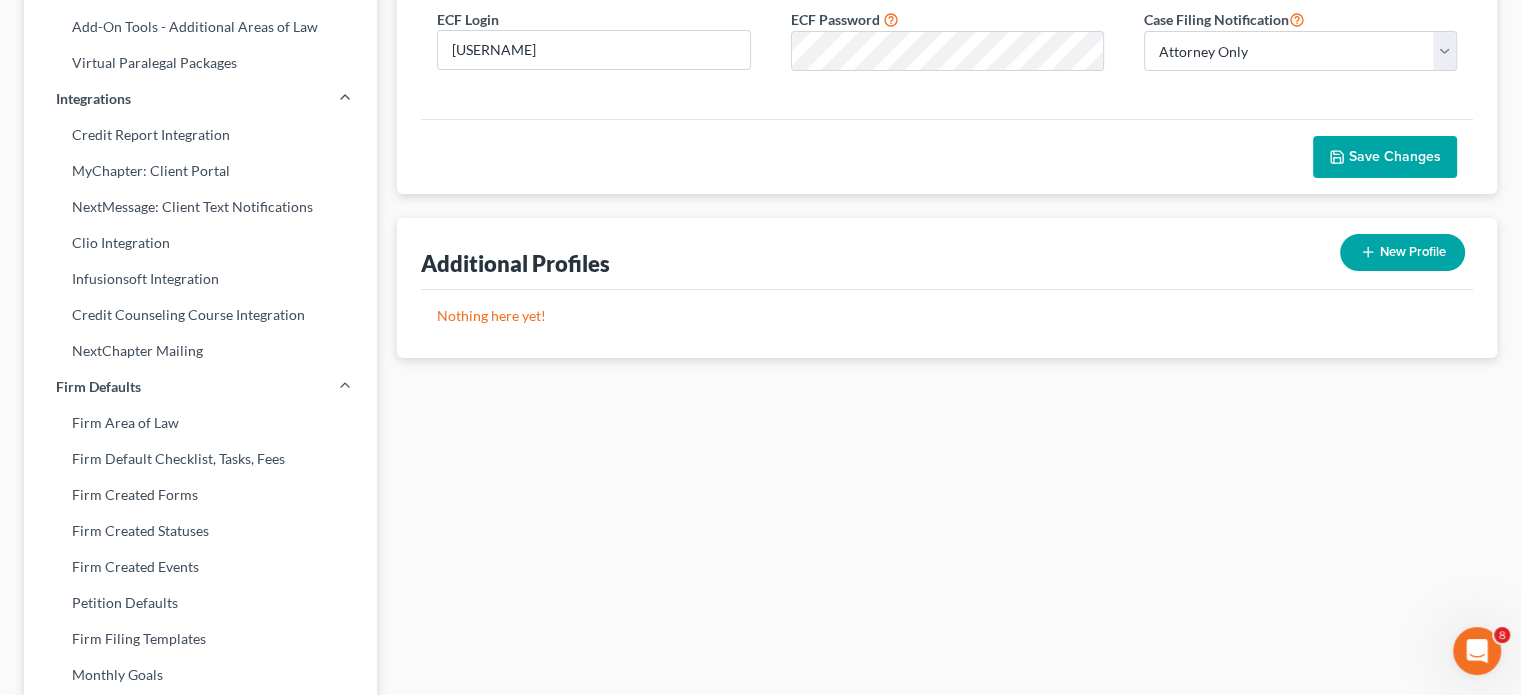 scroll, scrollTop: 436, scrollLeft: 0, axis: vertical 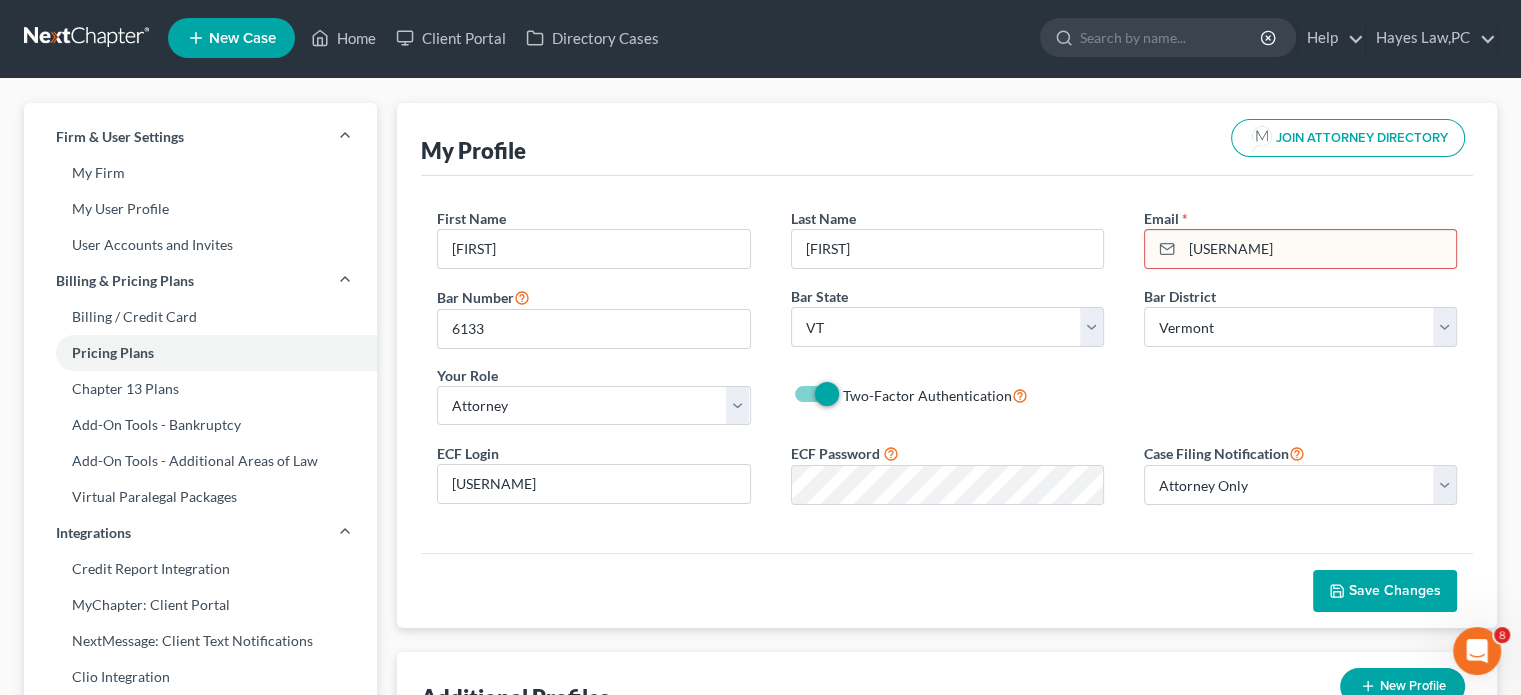 click at bounding box center [0, 1515] 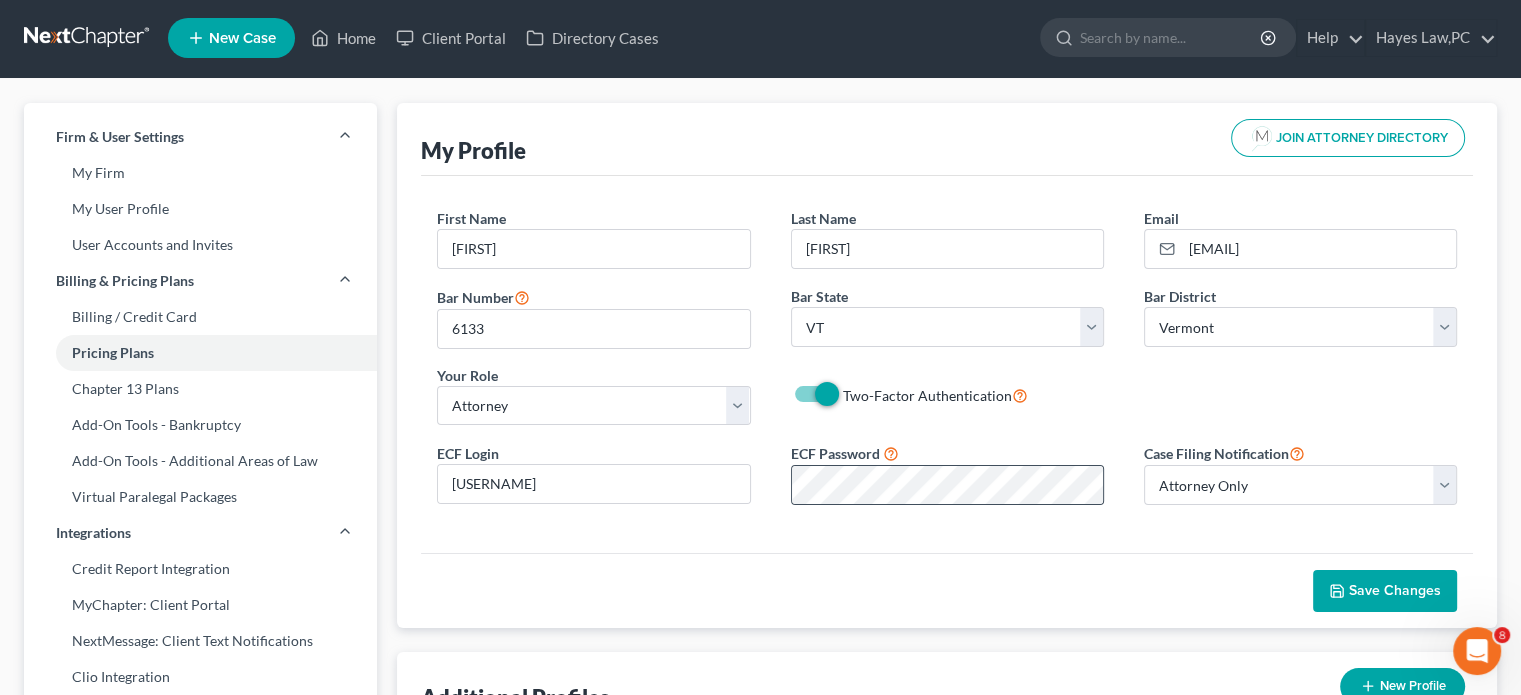 click at bounding box center [1103, 485] 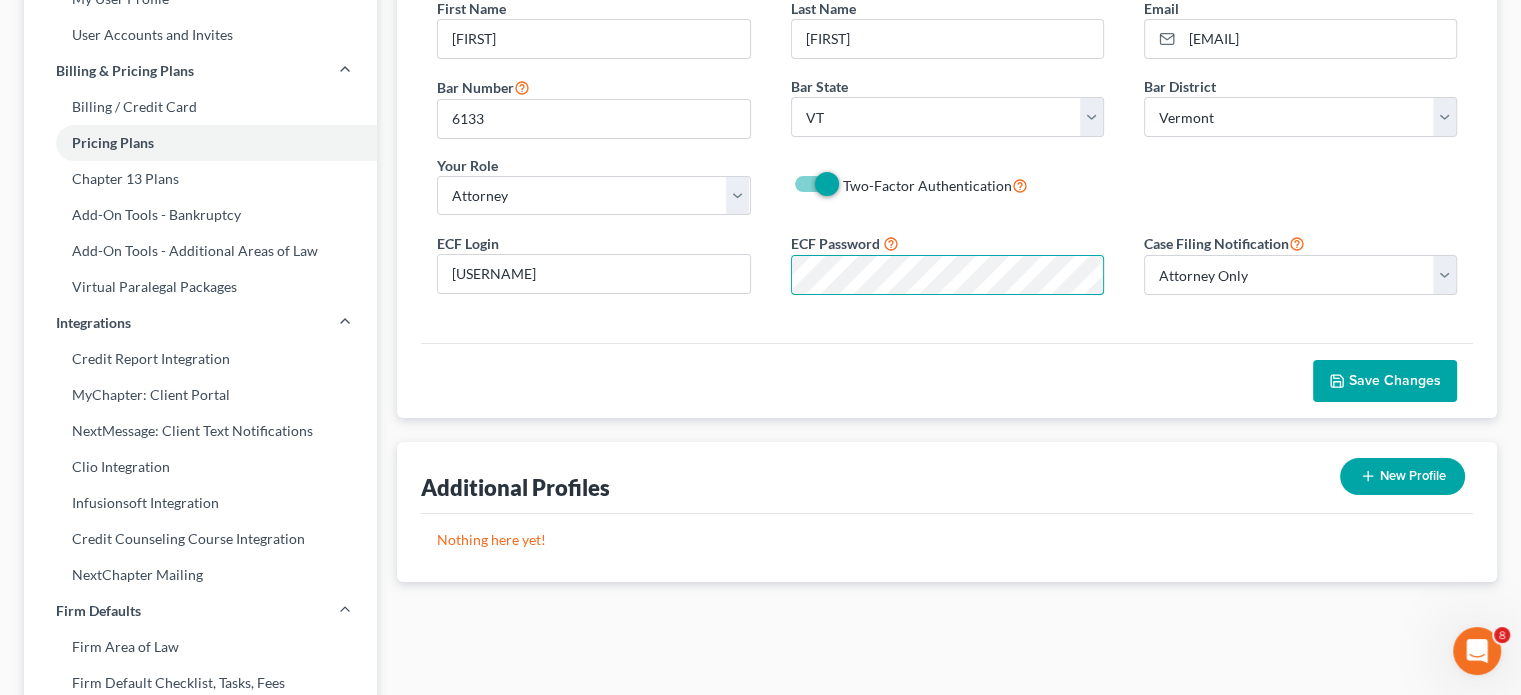 scroll, scrollTop: 31, scrollLeft: 0, axis: vertical 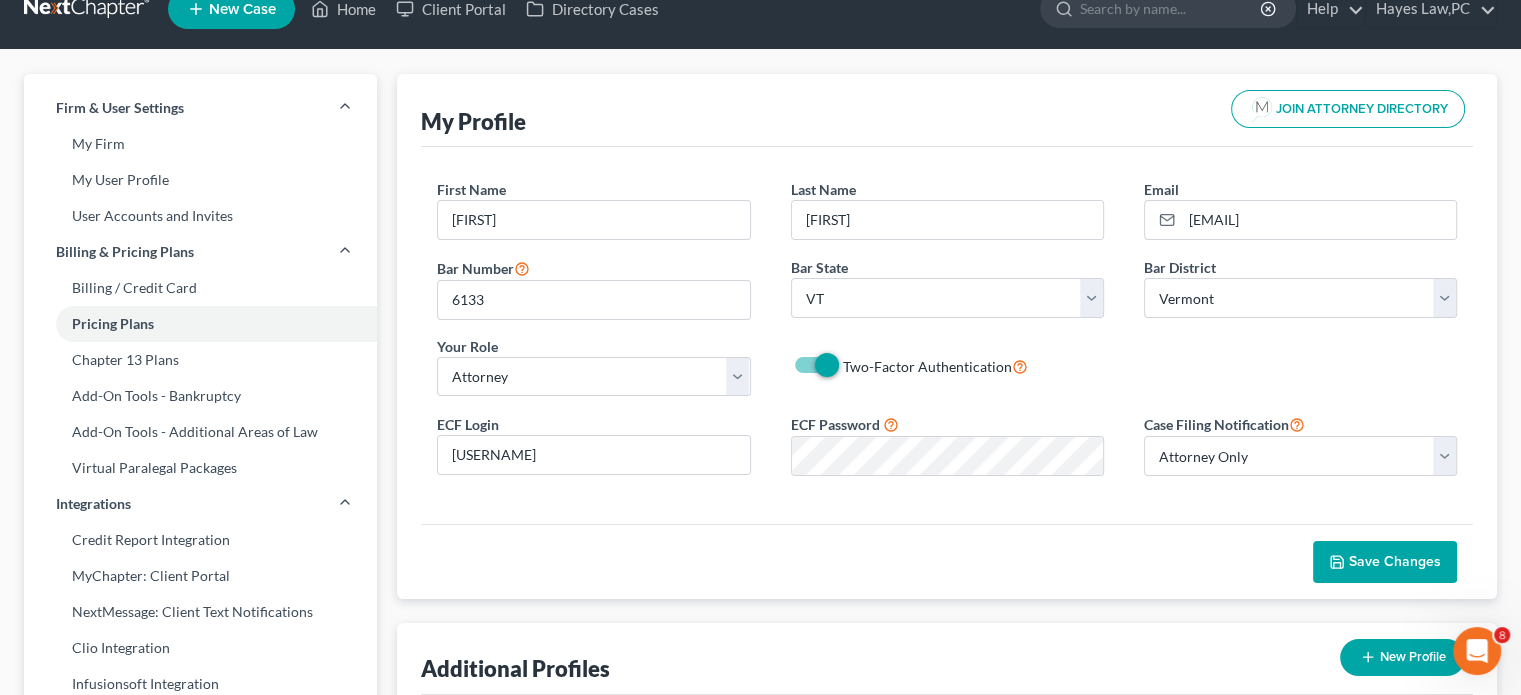 click at bounding box center [0, 1486] 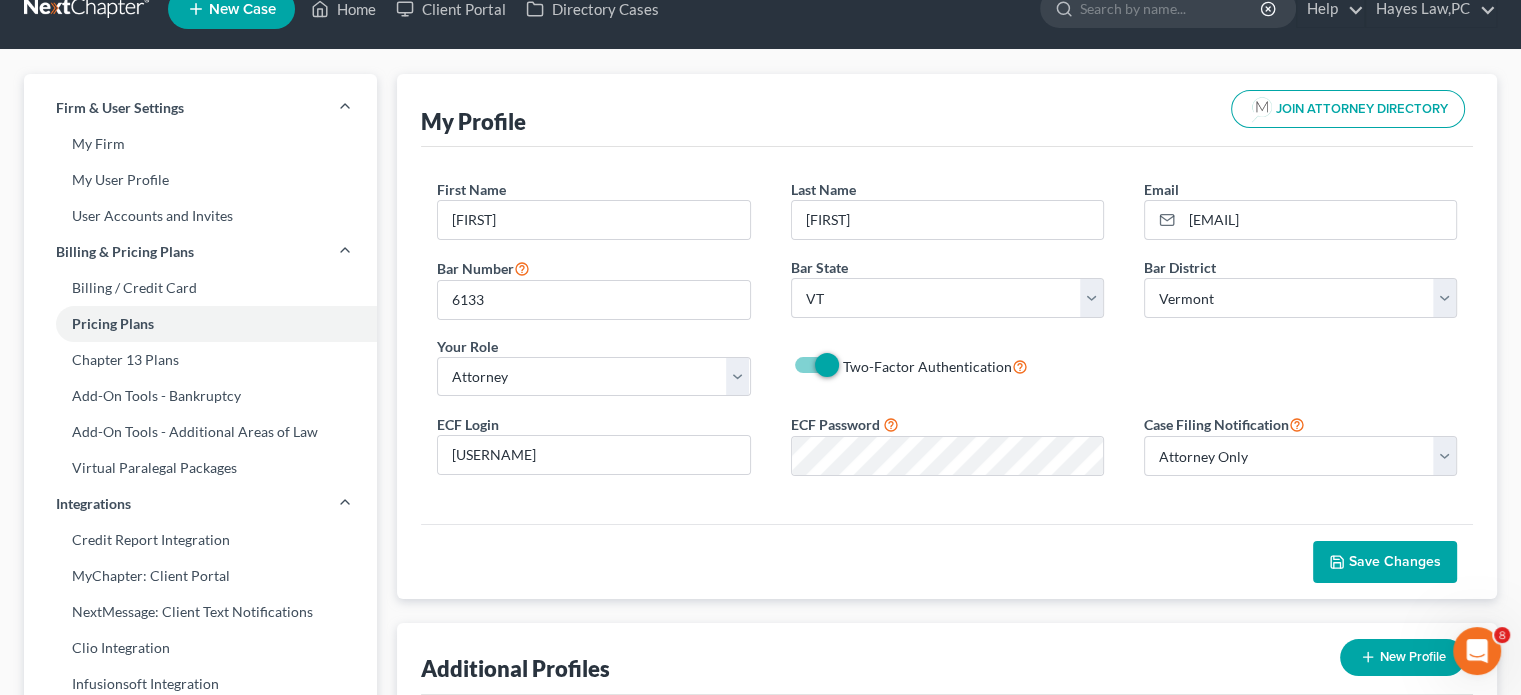 click at bounding box center (0, 1486) 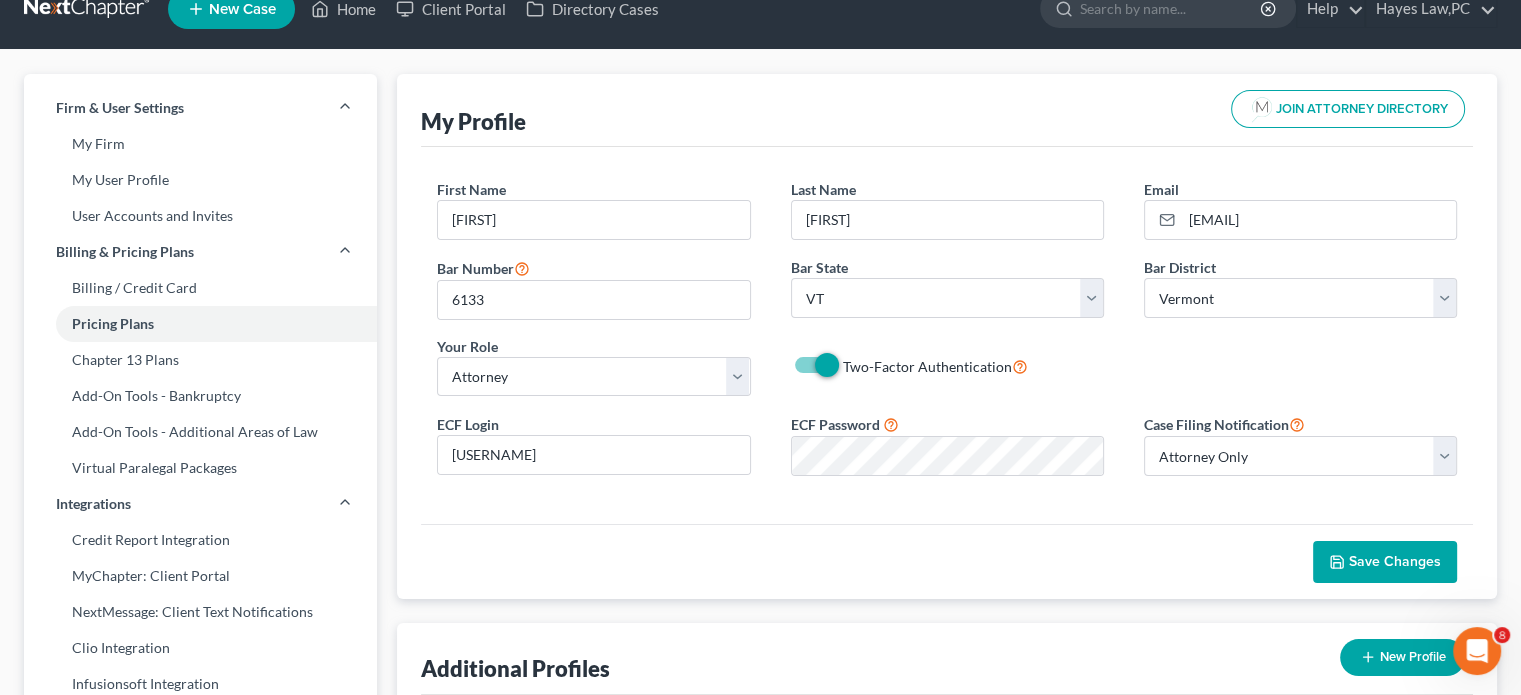 click at bounding box center (0, 1486) 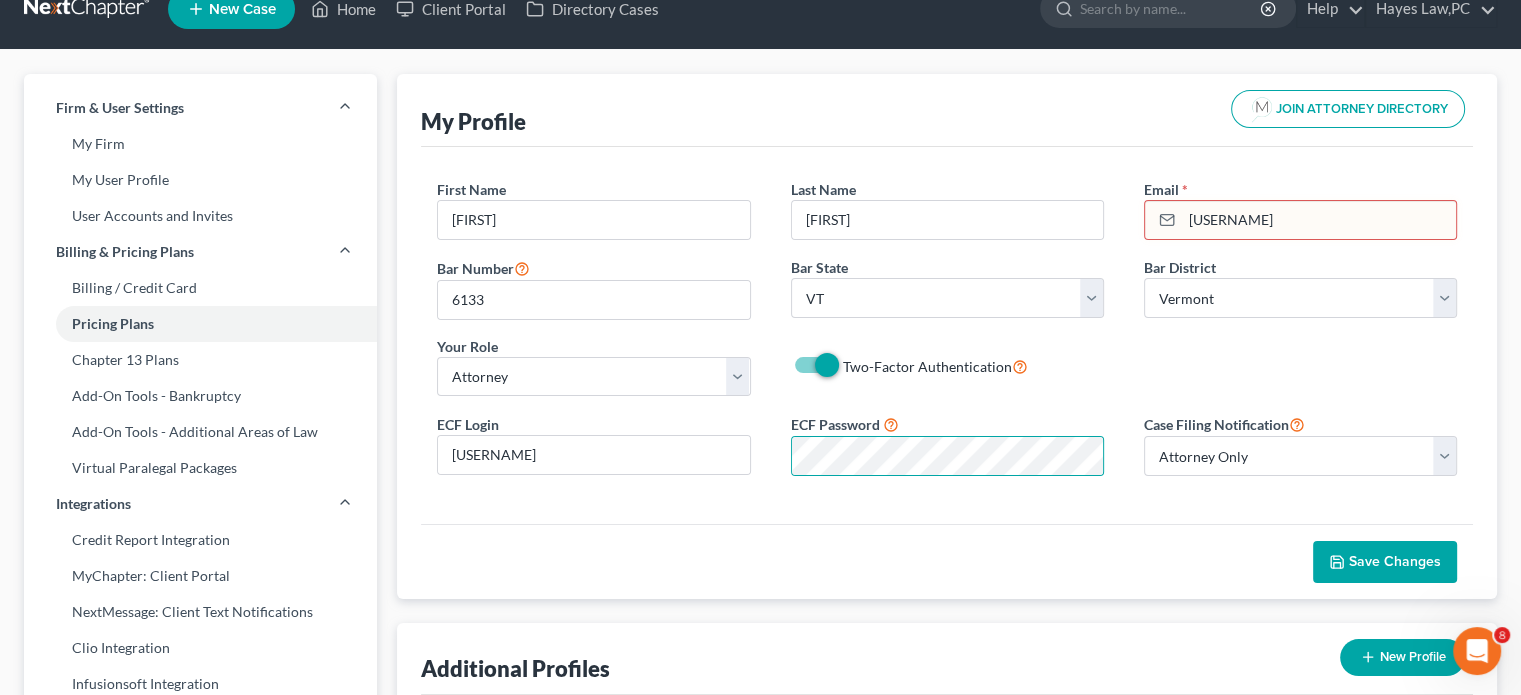 click on "[USERNAME]" at bounding box center (1319, 220) 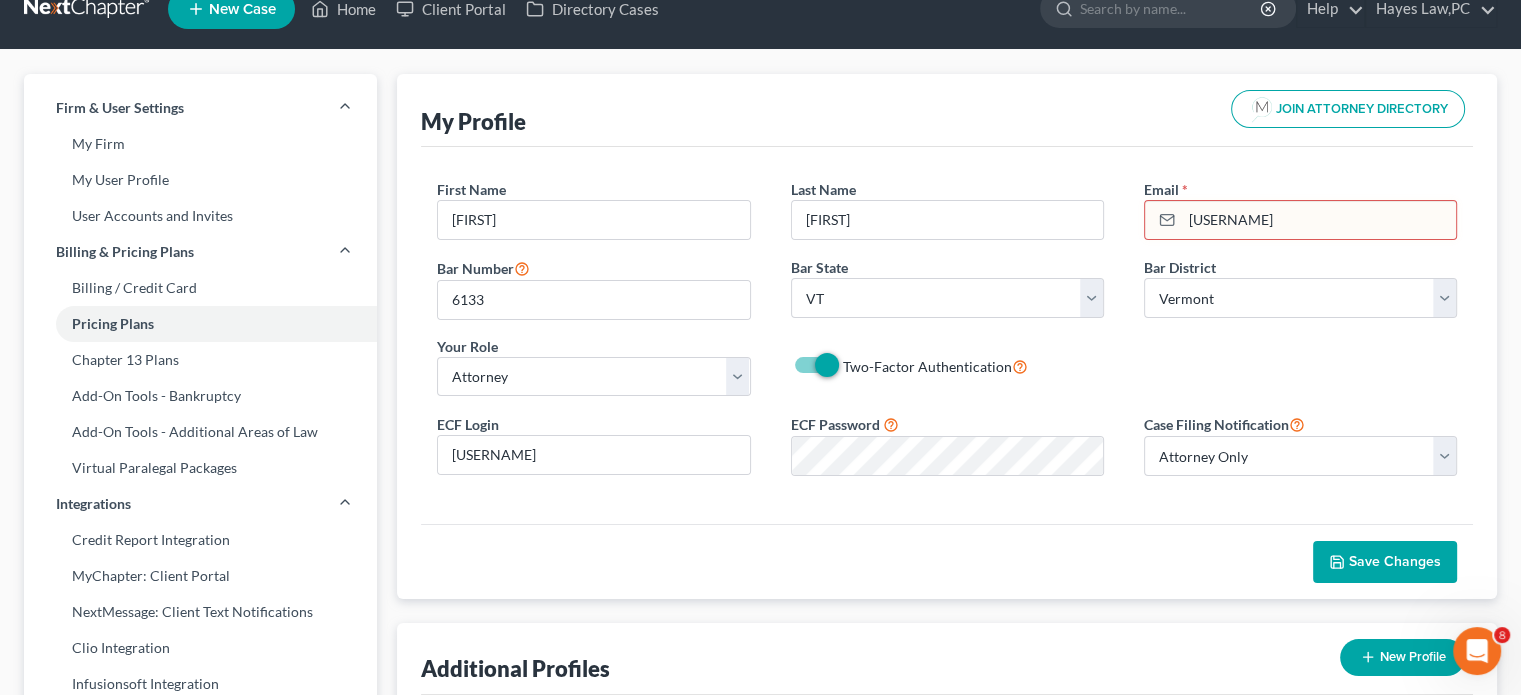 click at bounding box center (0, 1486) 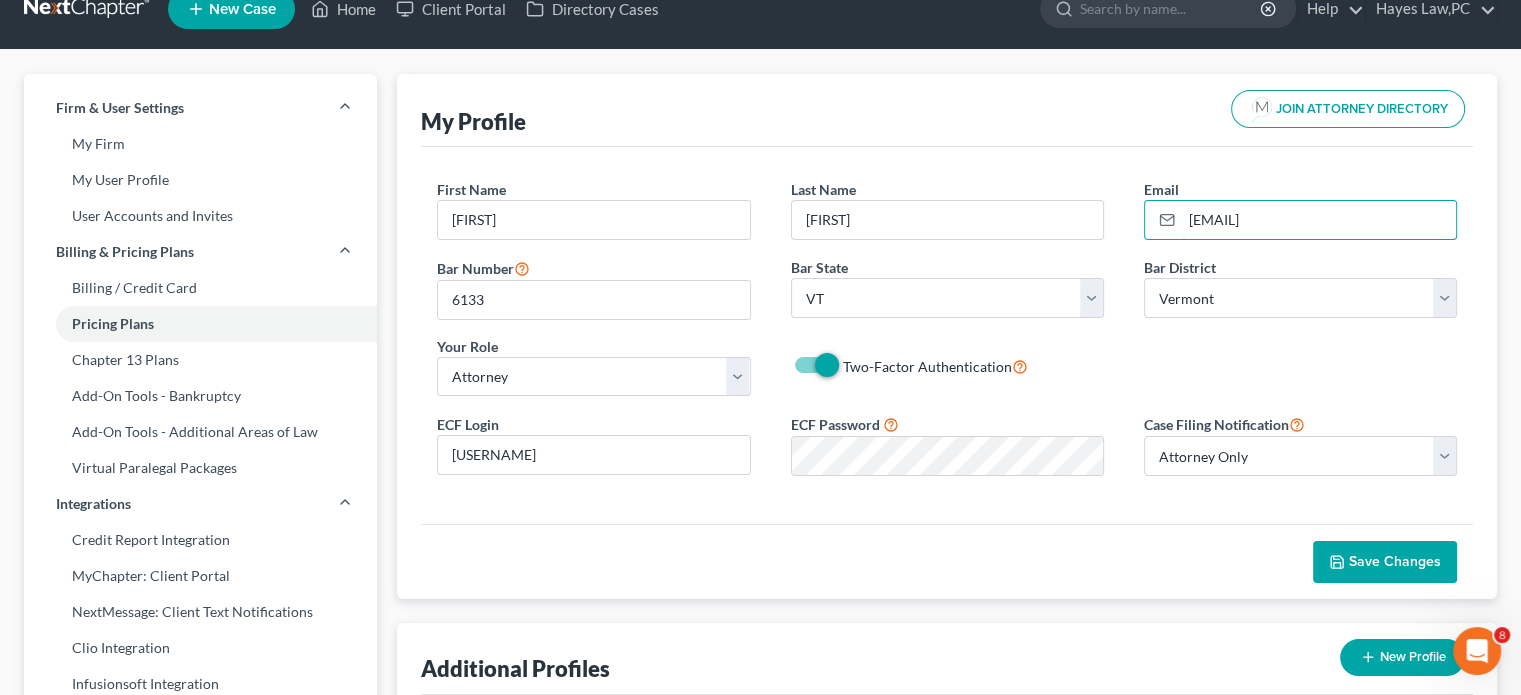 type on "[EMAIL]" 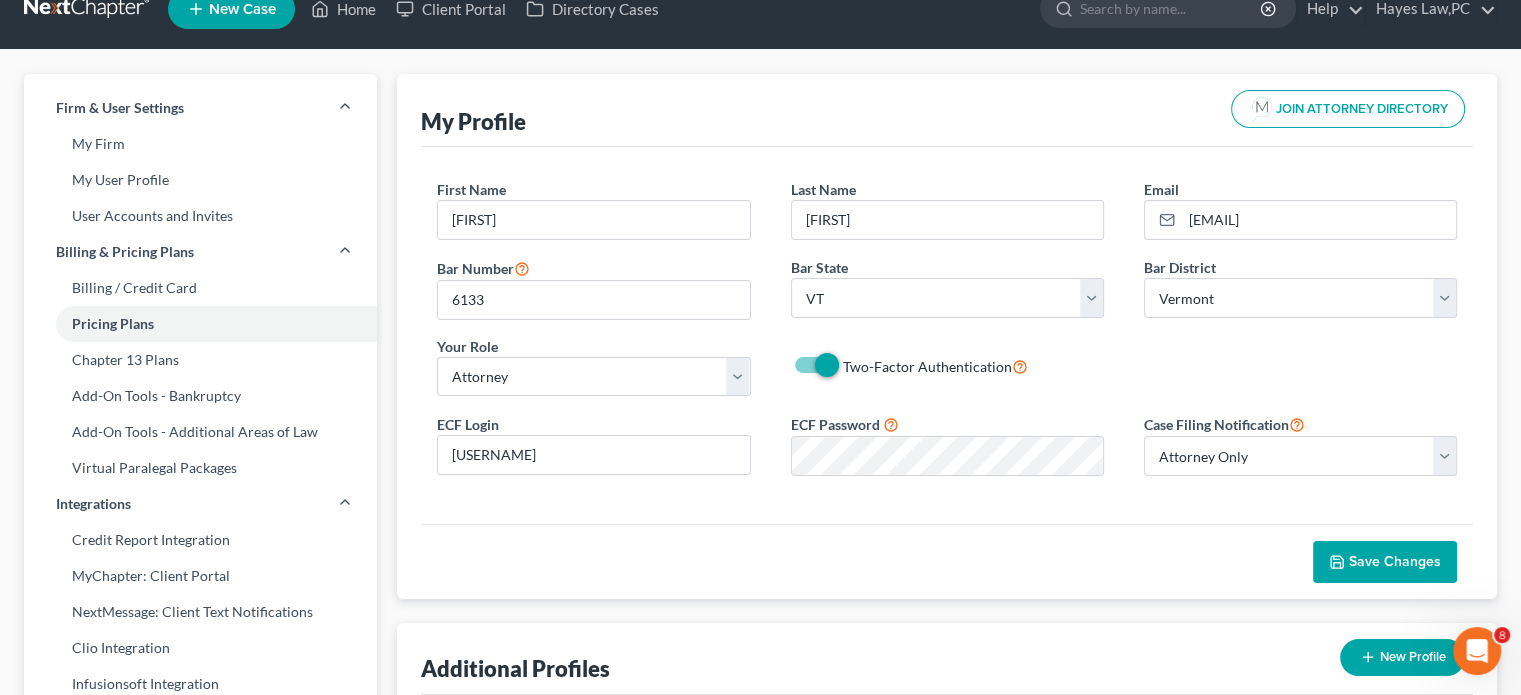 click on "Bar District Select [STATE] - Middle [STATE] - Northern [STATE] - Southern [STATE] [STATE] [STATE] - Eastern [STATE] - Western [STATE] - Central [STATE] - Eastern [STATE] - Northern [STATE] - Southern [STATE] - Eastern [STATE] - Northern [STATE] - Southern [STATE] [STATE] [STATE] [STATE] - Middle [STATE] - Northern [STATE] - Southern [STATE] - Middle [STATE] - Northern [STATE] - Southern [STATE] - Northern [STATE] - Southern [STATE] - Northern [STATE] - Southern [STATE] - Eastern [STATE] - Western [STATE] [STATE] [STATE] - Eastern [STATE] - Middle [STATE] - Western [STATE] [STATE]" at bounding box center (1300, 287) 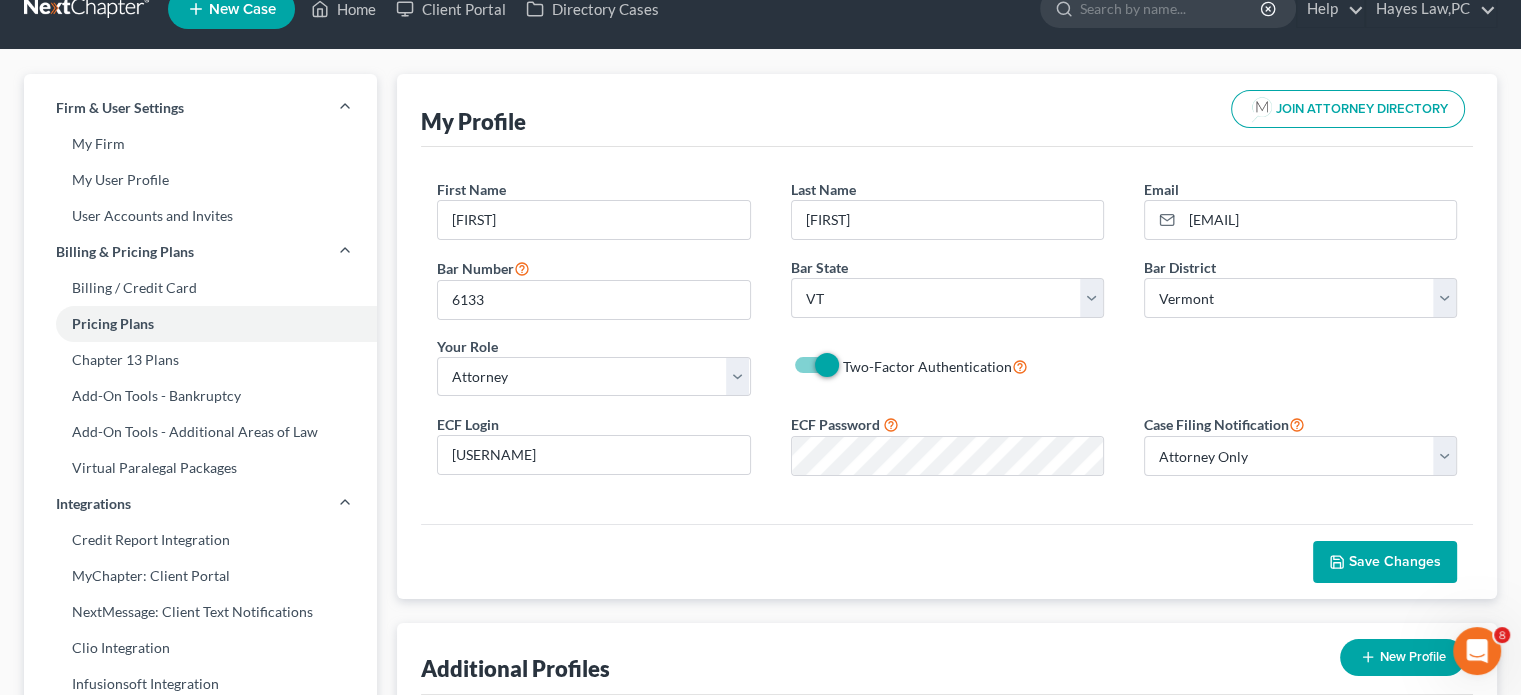 click on "Save Changes" at bounding box center (1395, 561) 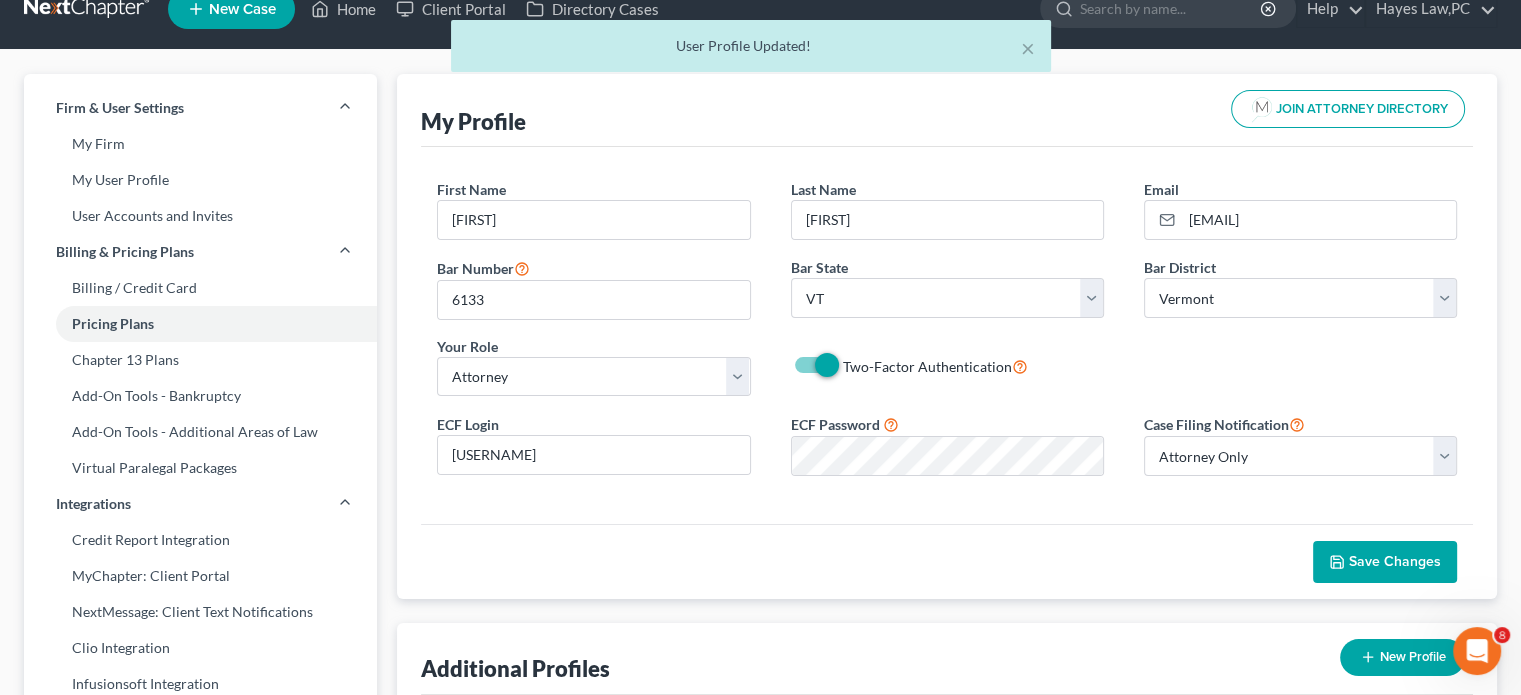 click at bounding box center [0, 1486] 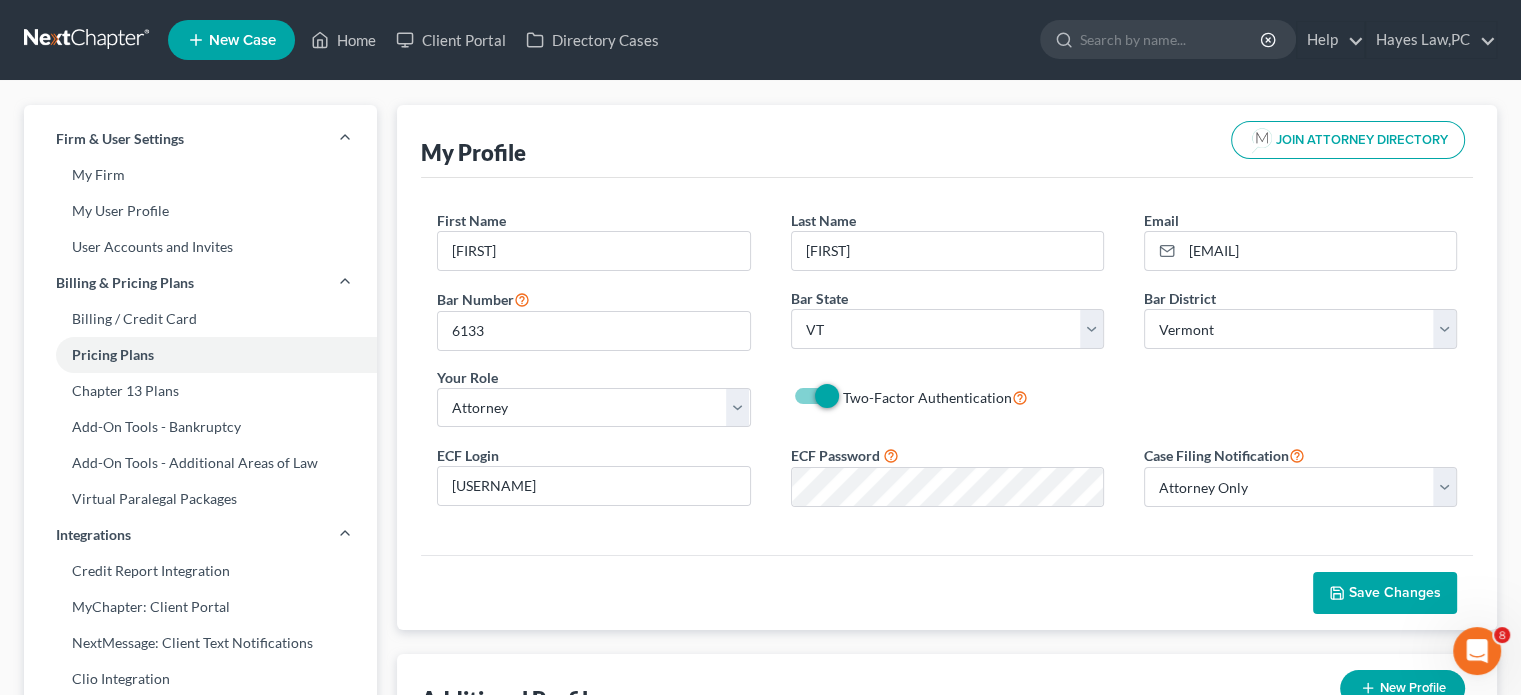scroll, scrollTop: 0, scrollLeft: 0, axis: both 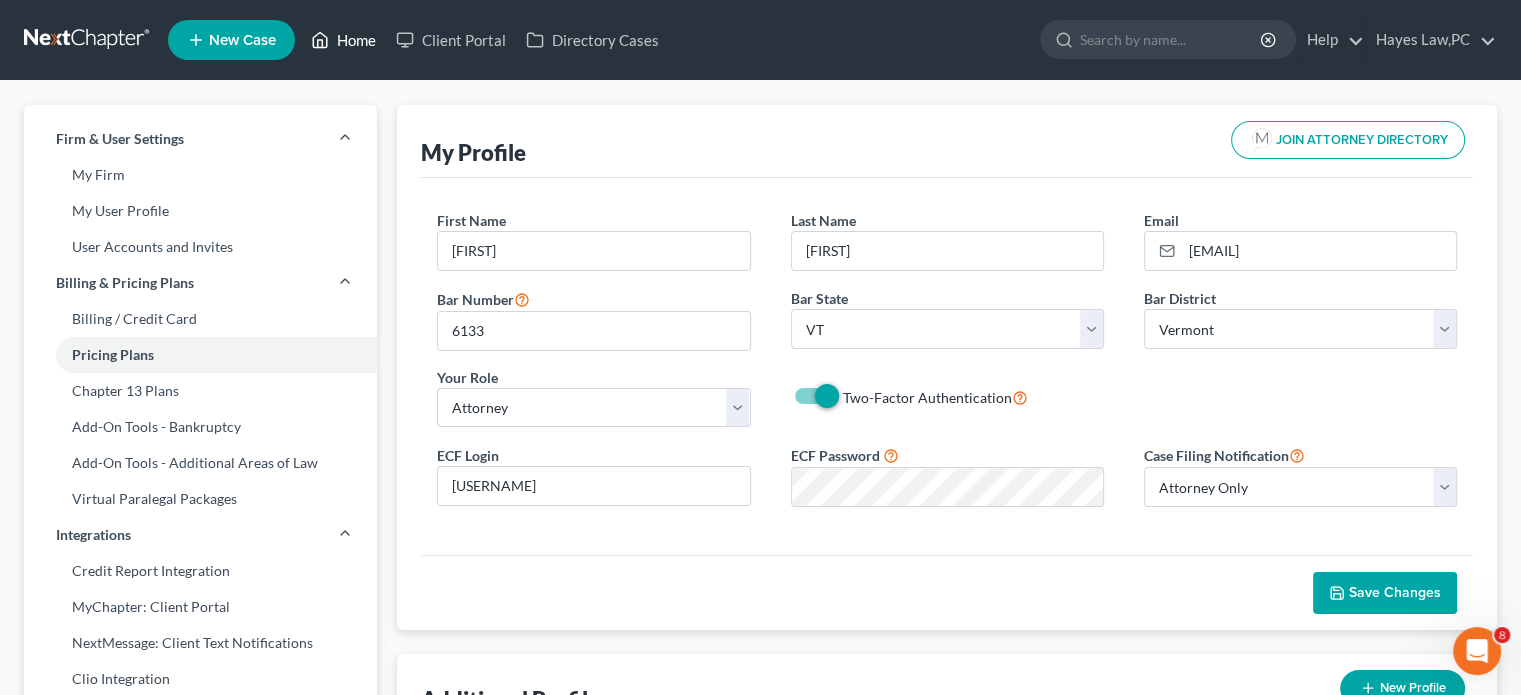 click on "Home" at bounding box center (343, 40) 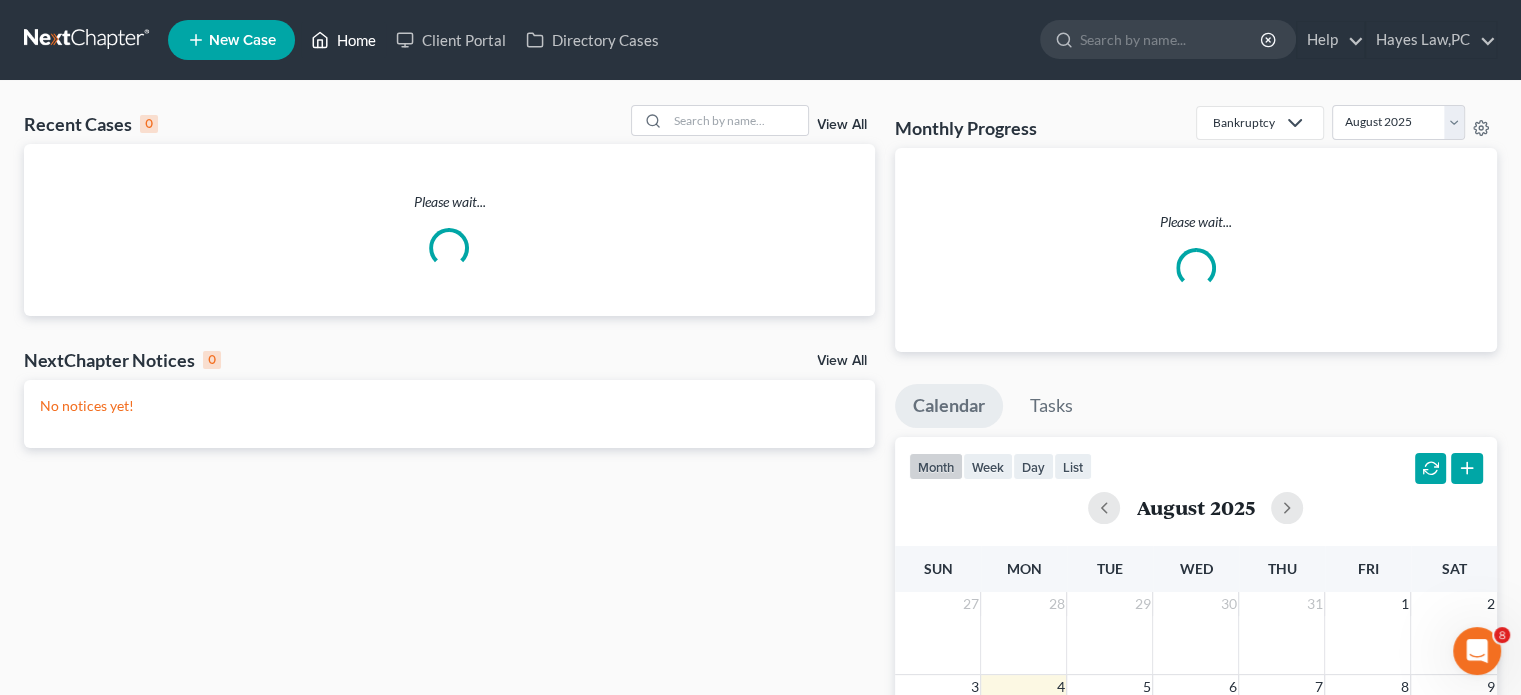 scroll, scrollTop: 0, scrollLeft: 0, axis: both 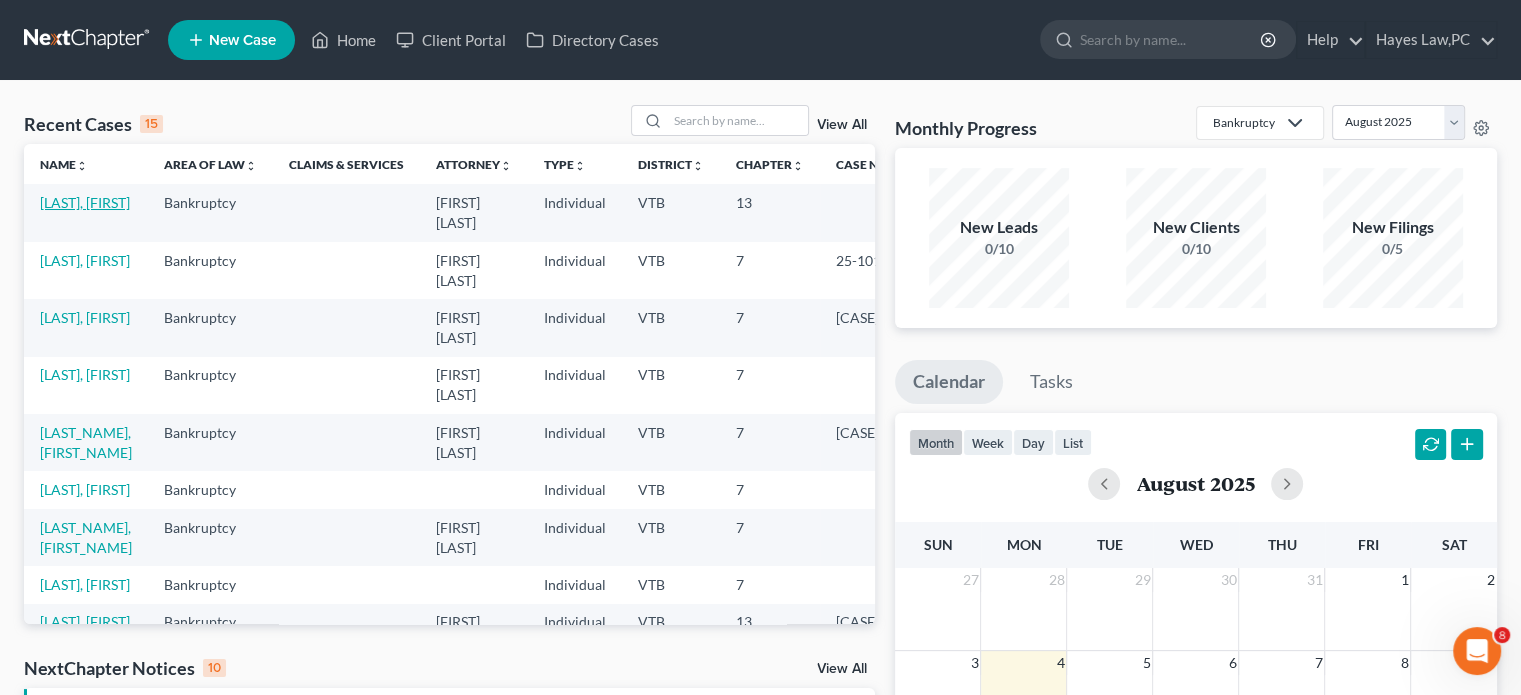 click on "[LAST], [FIRST]" at bounding box center [85, 202] 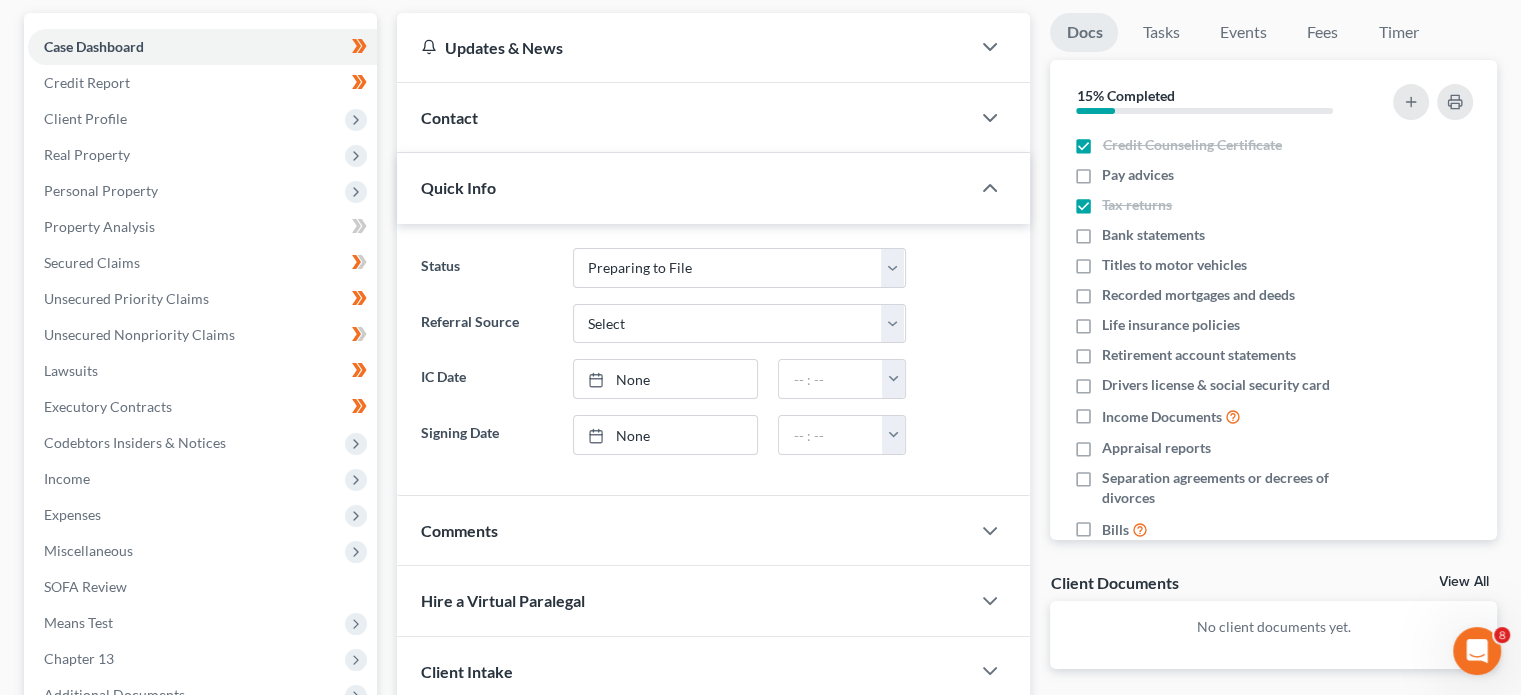 scroll, scrollTop: 180, scrollLeft: 0, axis: vertical 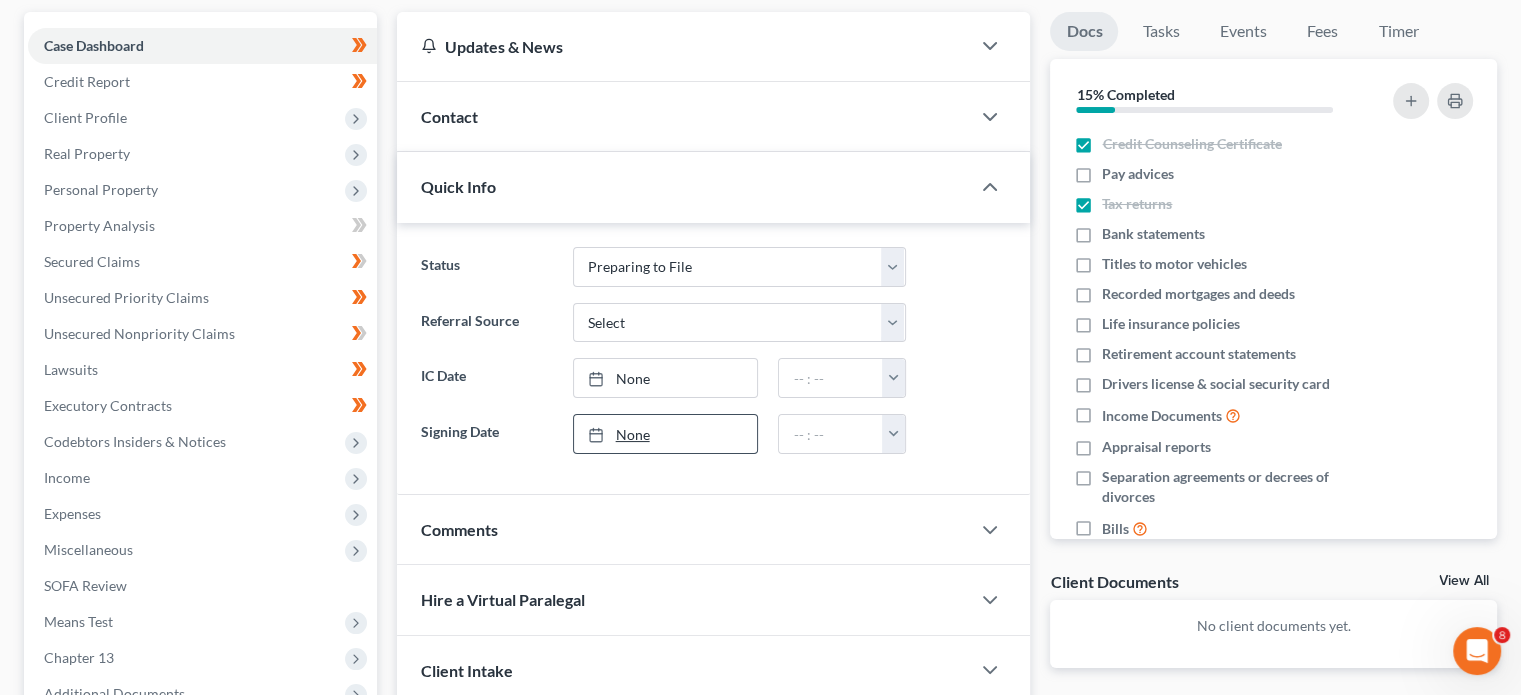 click on "None" at bounding box center (666, 434) 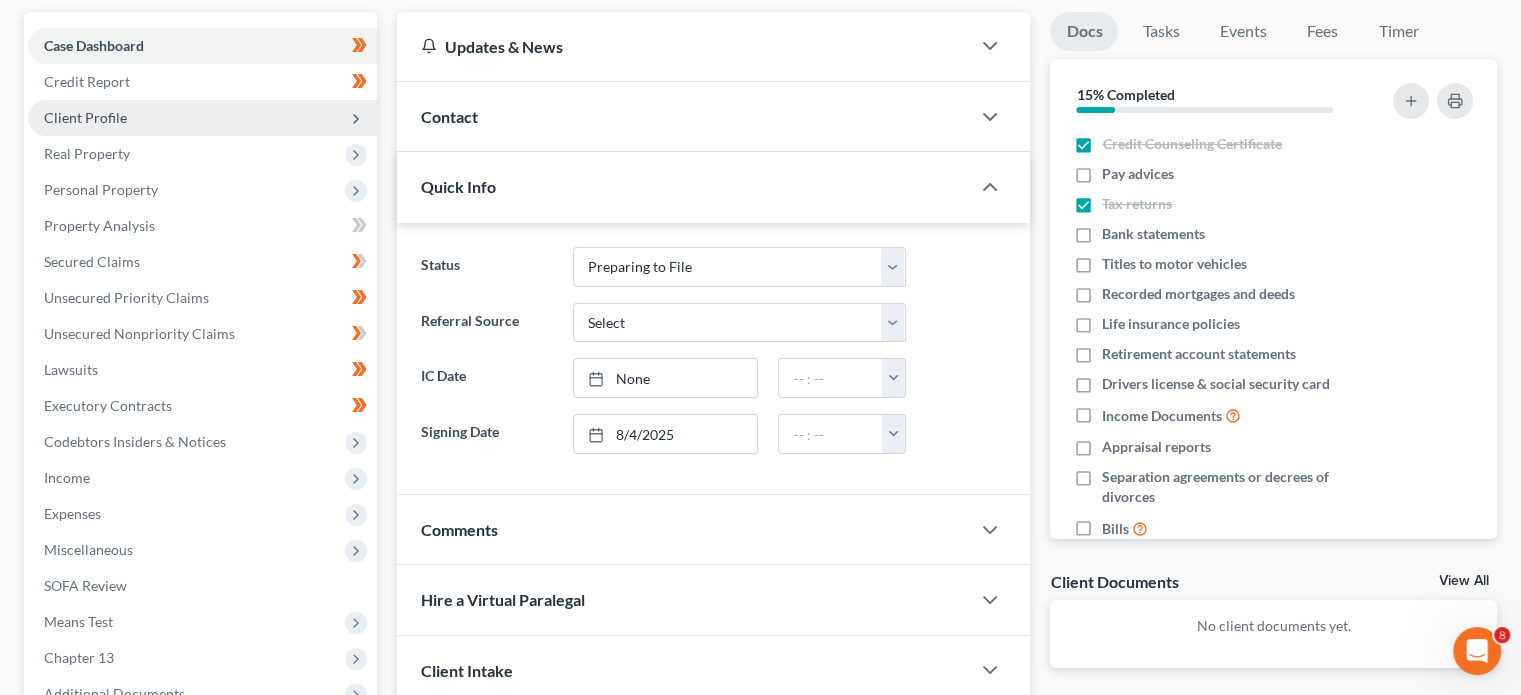 click on "Client Profile" at bounding box center (202, 118) 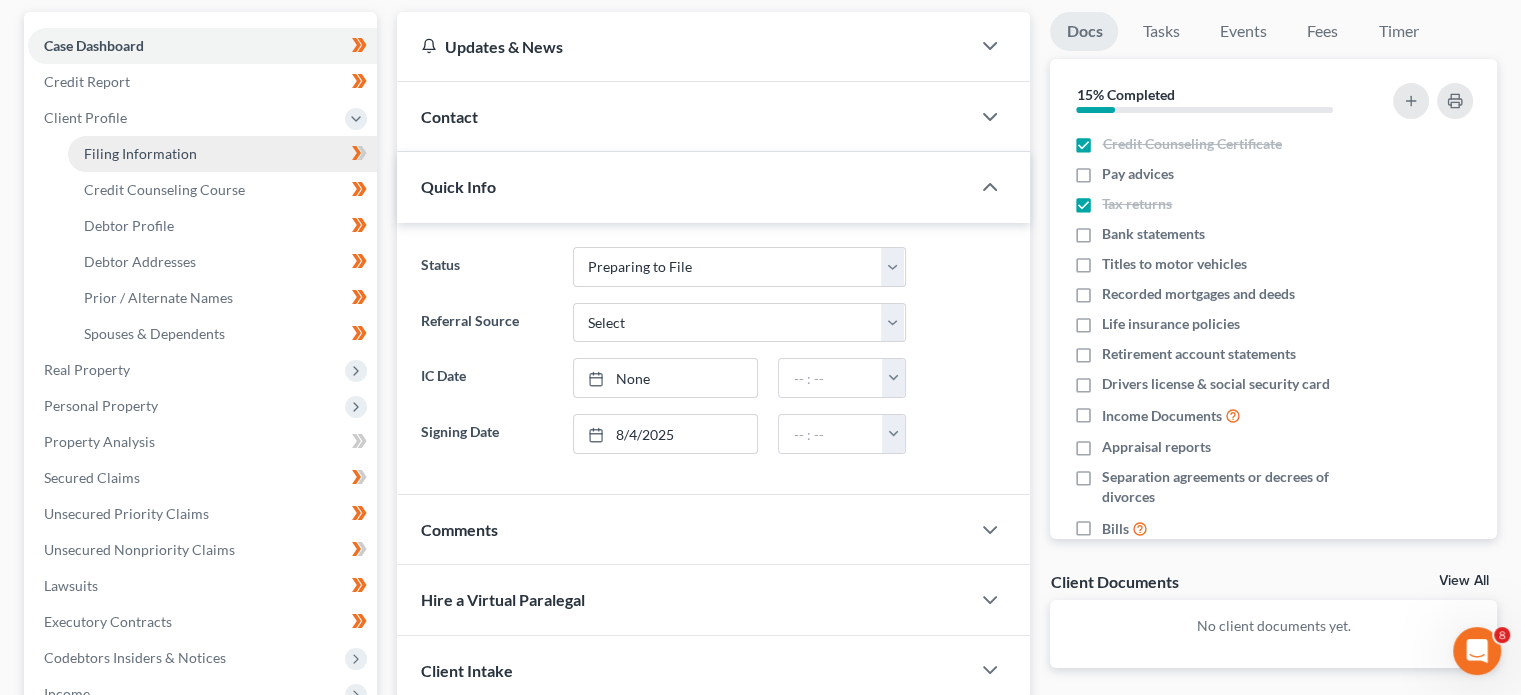 click on "Filing Information" at bounding box center (140, 153) 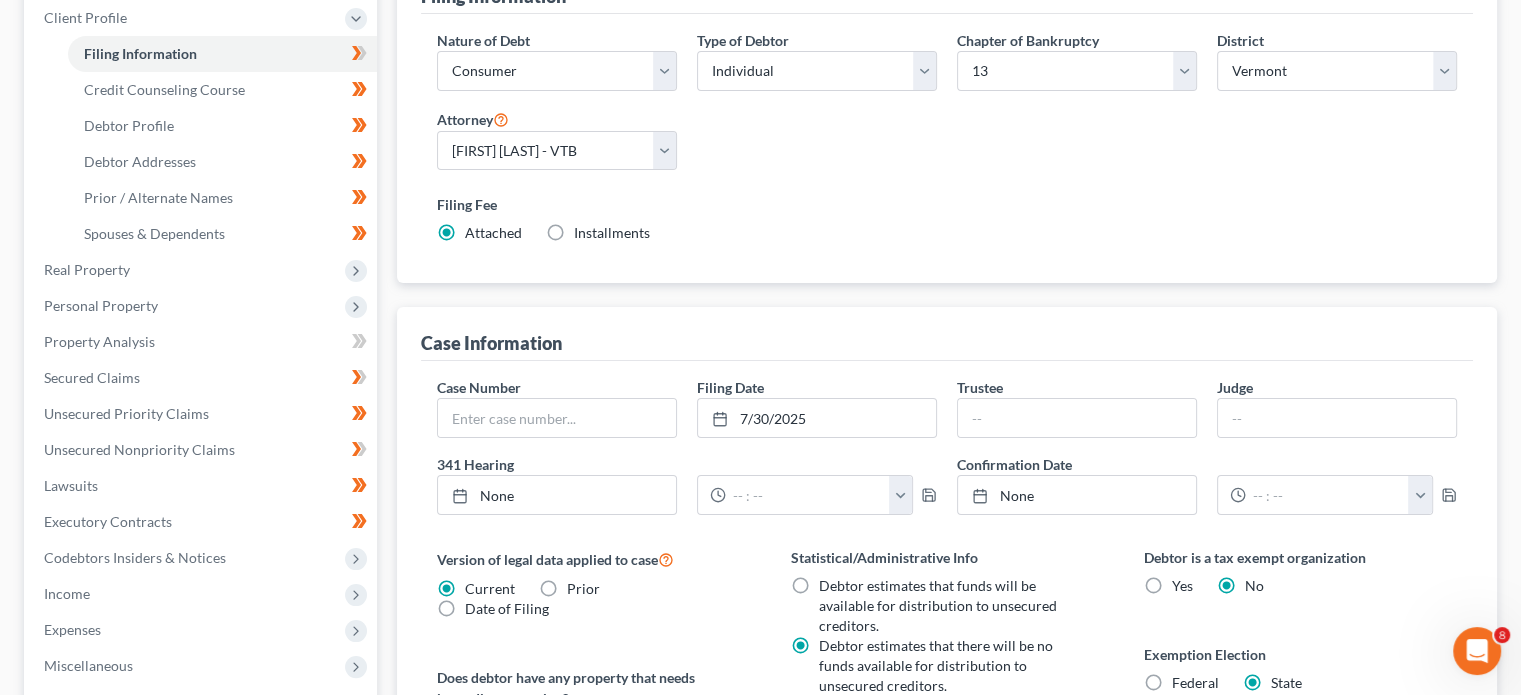 scroll, scrollTop: 383, scrollLeft: 0, axis: vertical 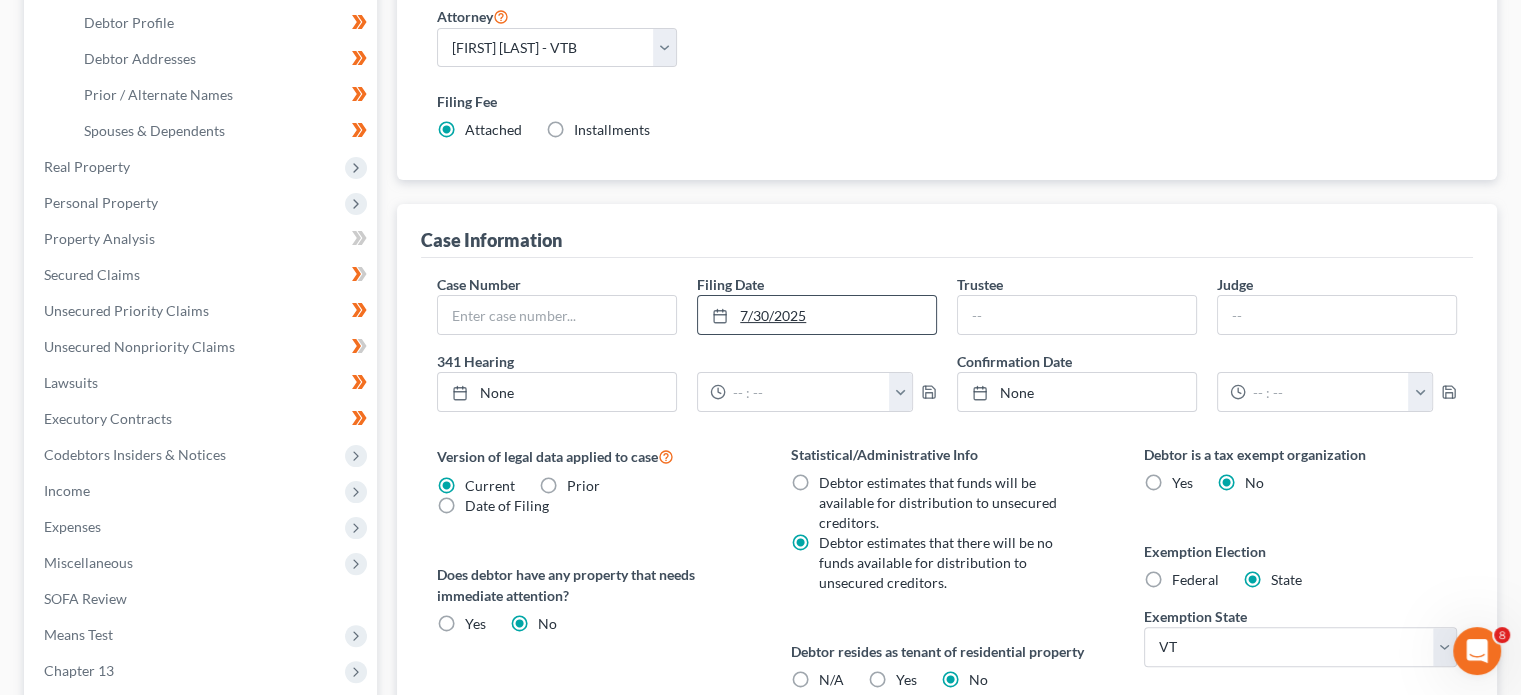 click on "7/30/2025" at bounding box center [817, 315] 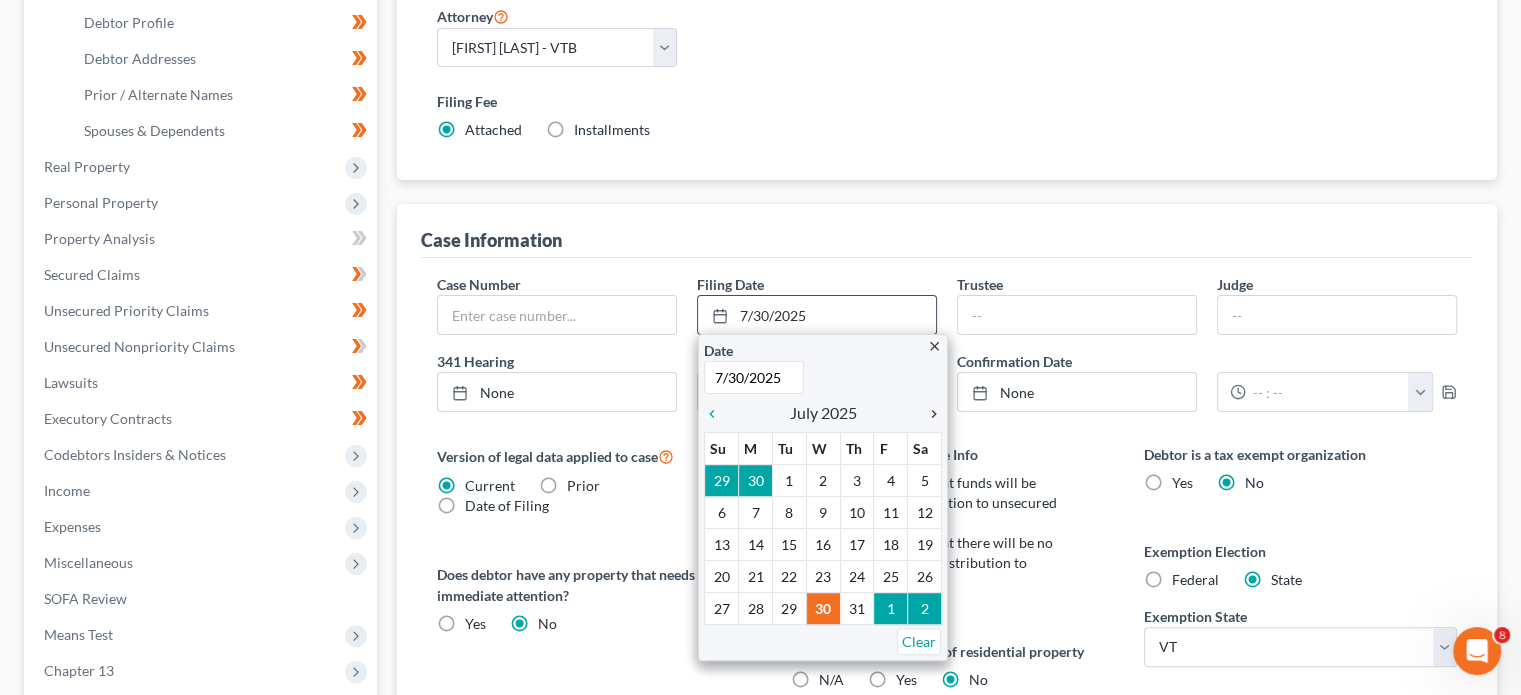 click on "chevron_right" at bounding box center (929, 414) 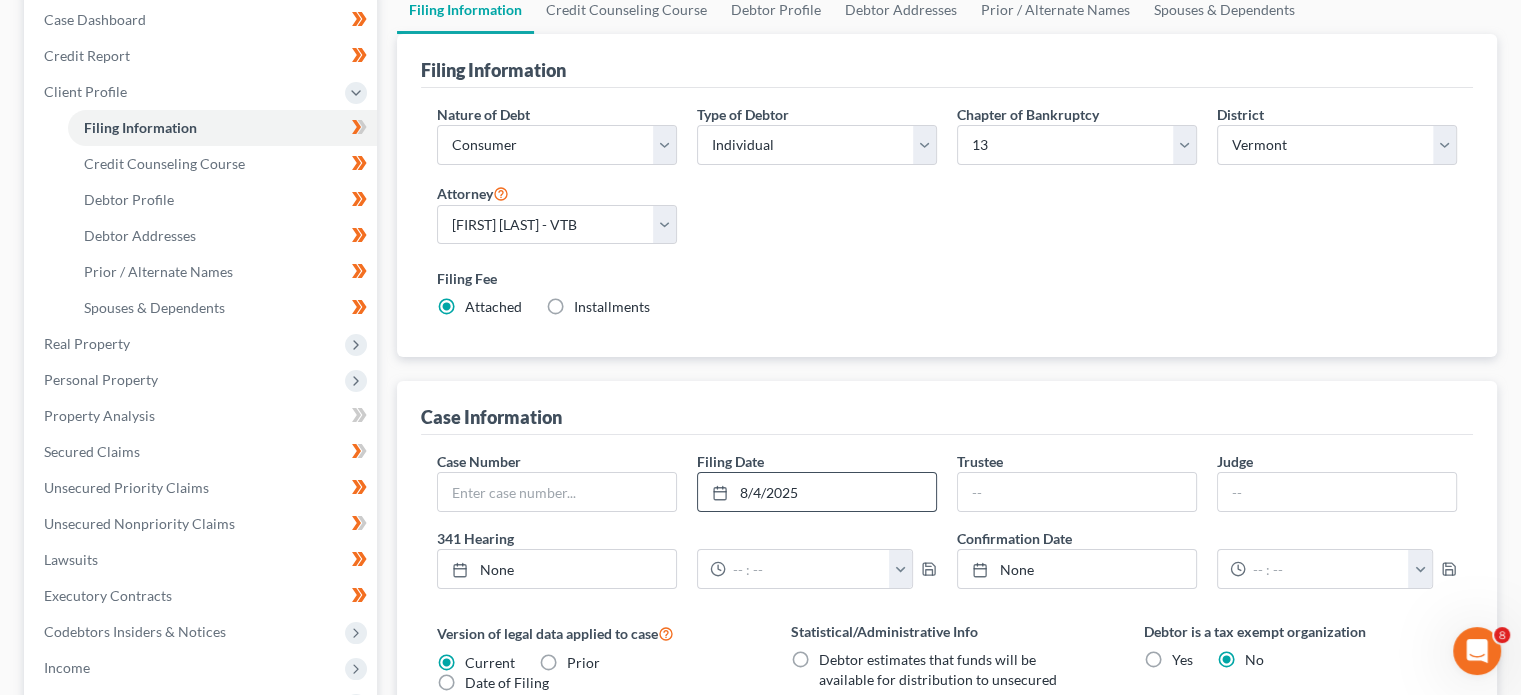 scroll, scrollTop: 0, scrollLeft: 0, axis: both 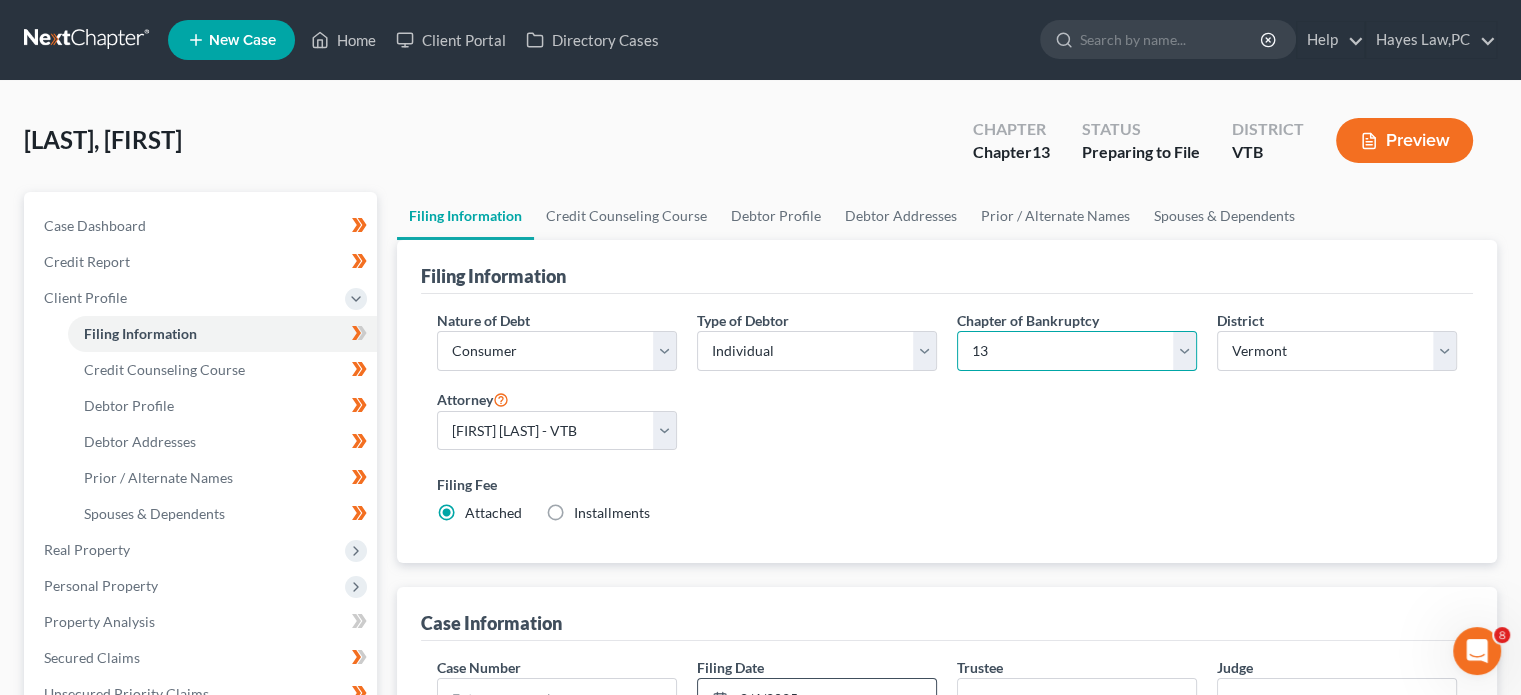 click on "Select 7 11 12 13" at bounding box center [1077, 351] 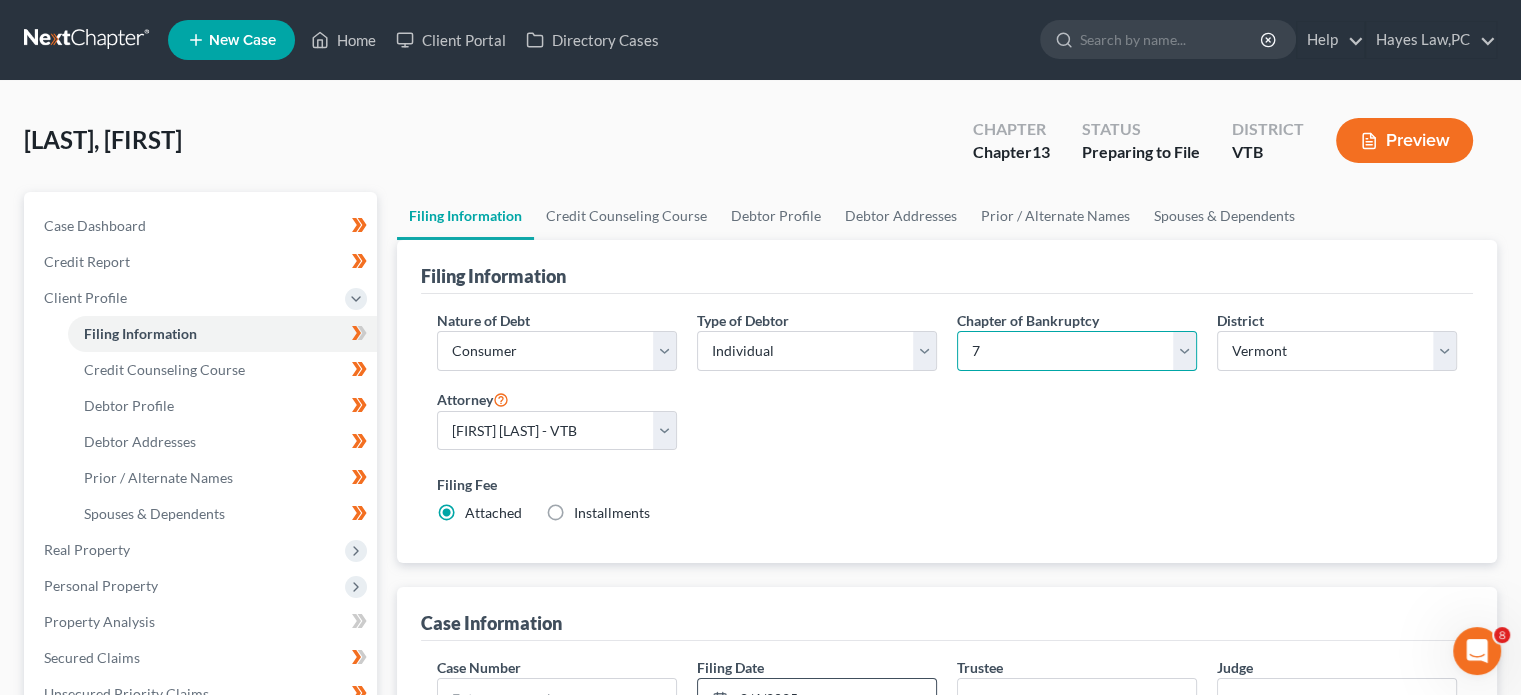 click on "Select 7 11 12 13" at bounding box center (1077, 351) 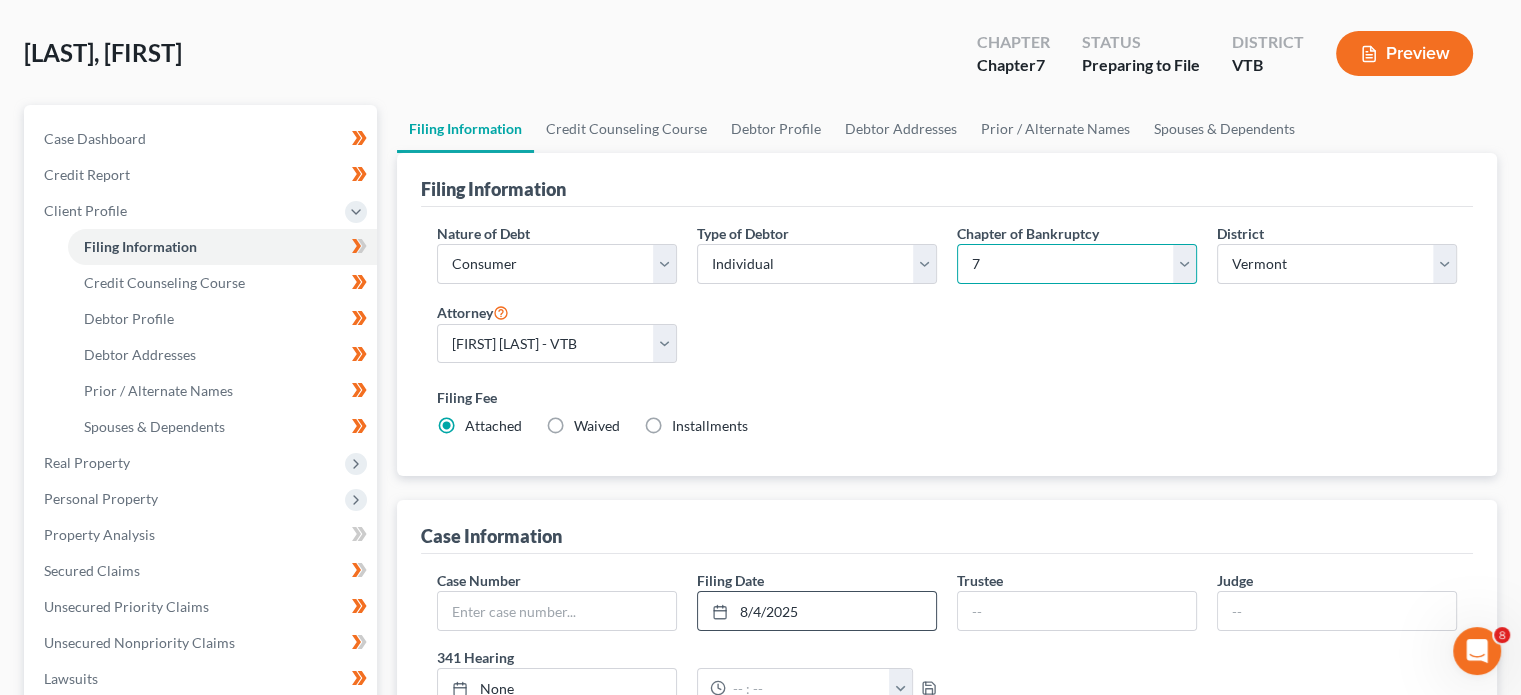 scroll, scrollTop: 75, scrollLeft: 0, axis: vertical 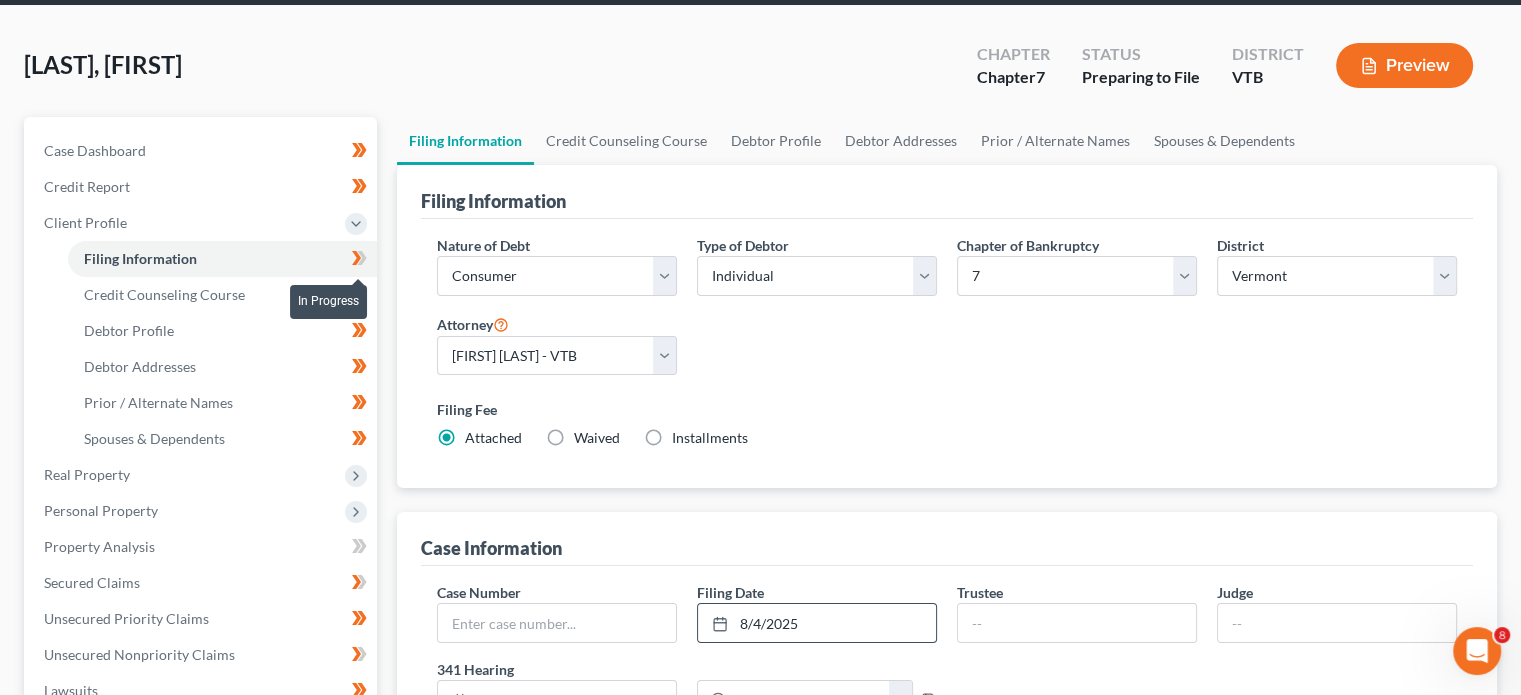 click 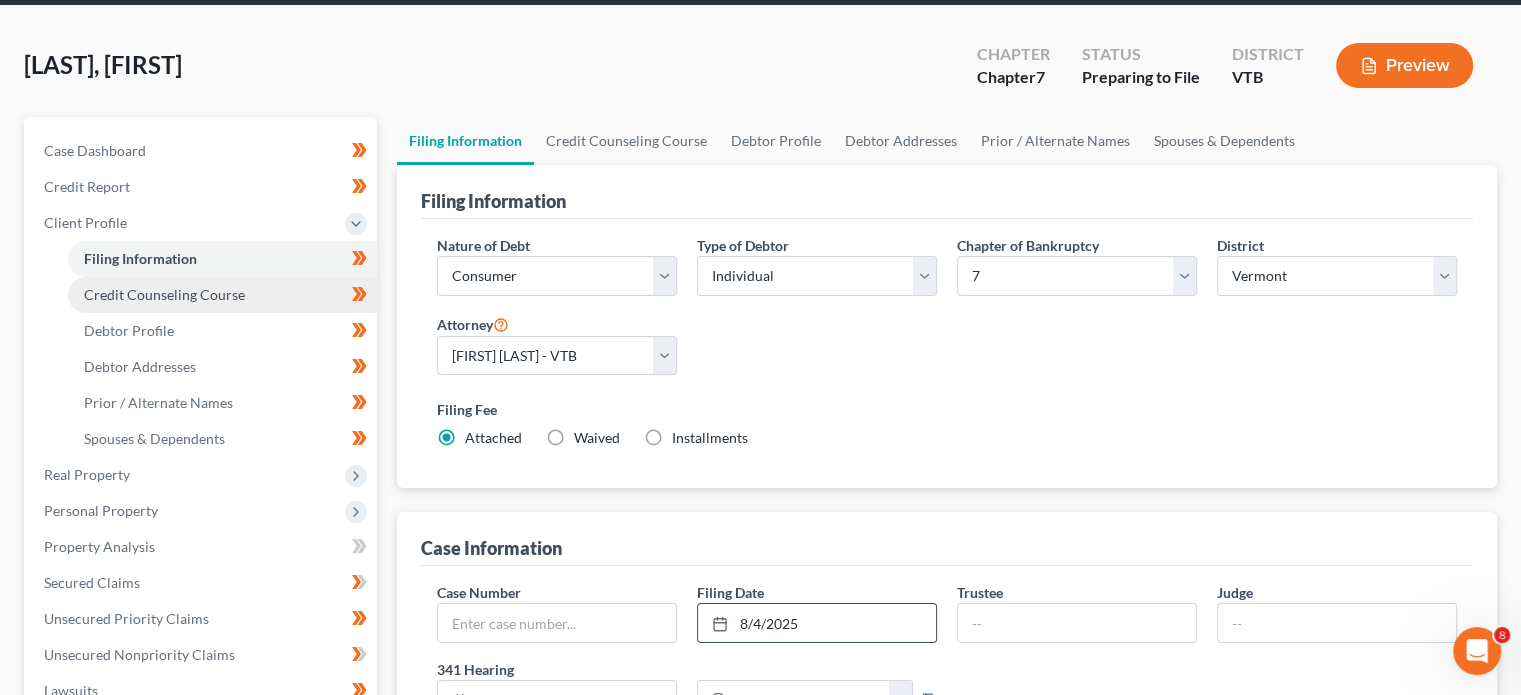 click on "Credit Counseling Course" at bounding box center [164, 294] 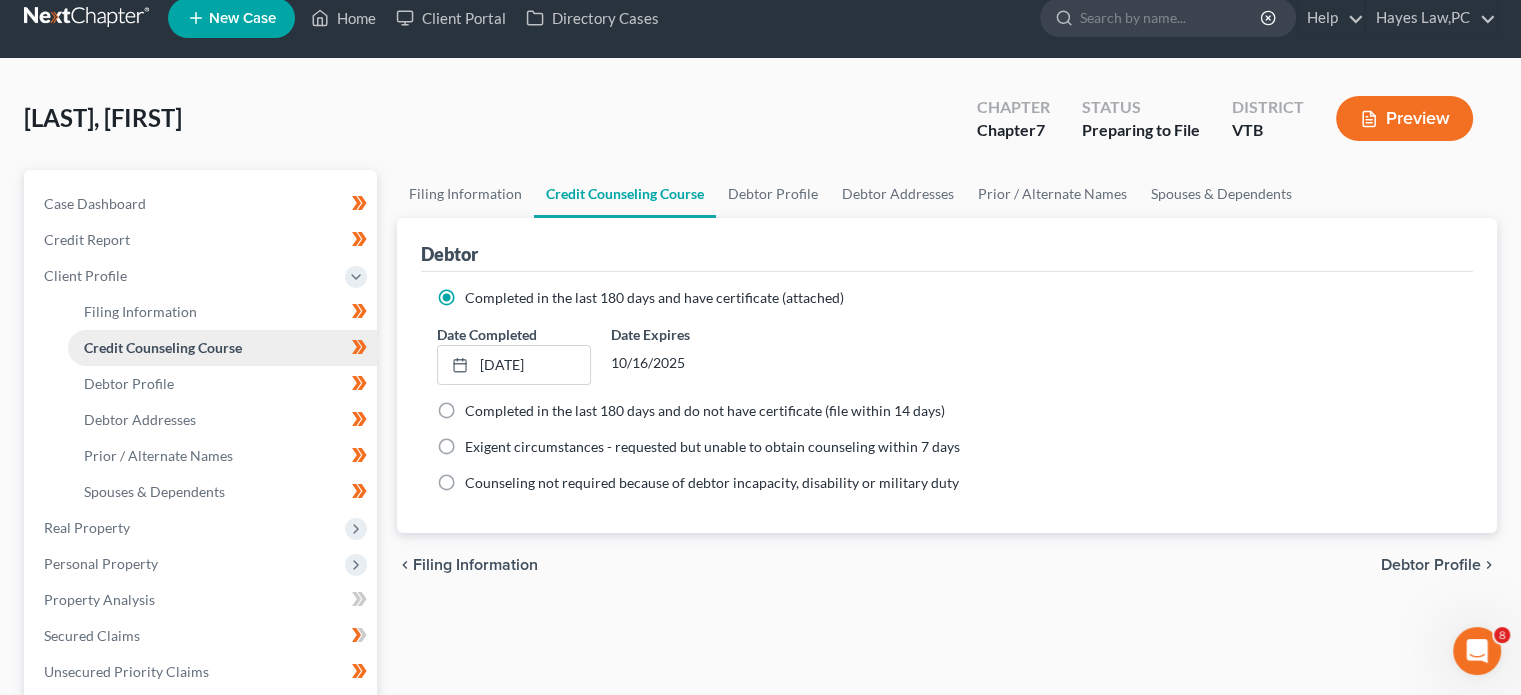 scroll, scrollTop: 0, scrollLeft: 0, axis: both 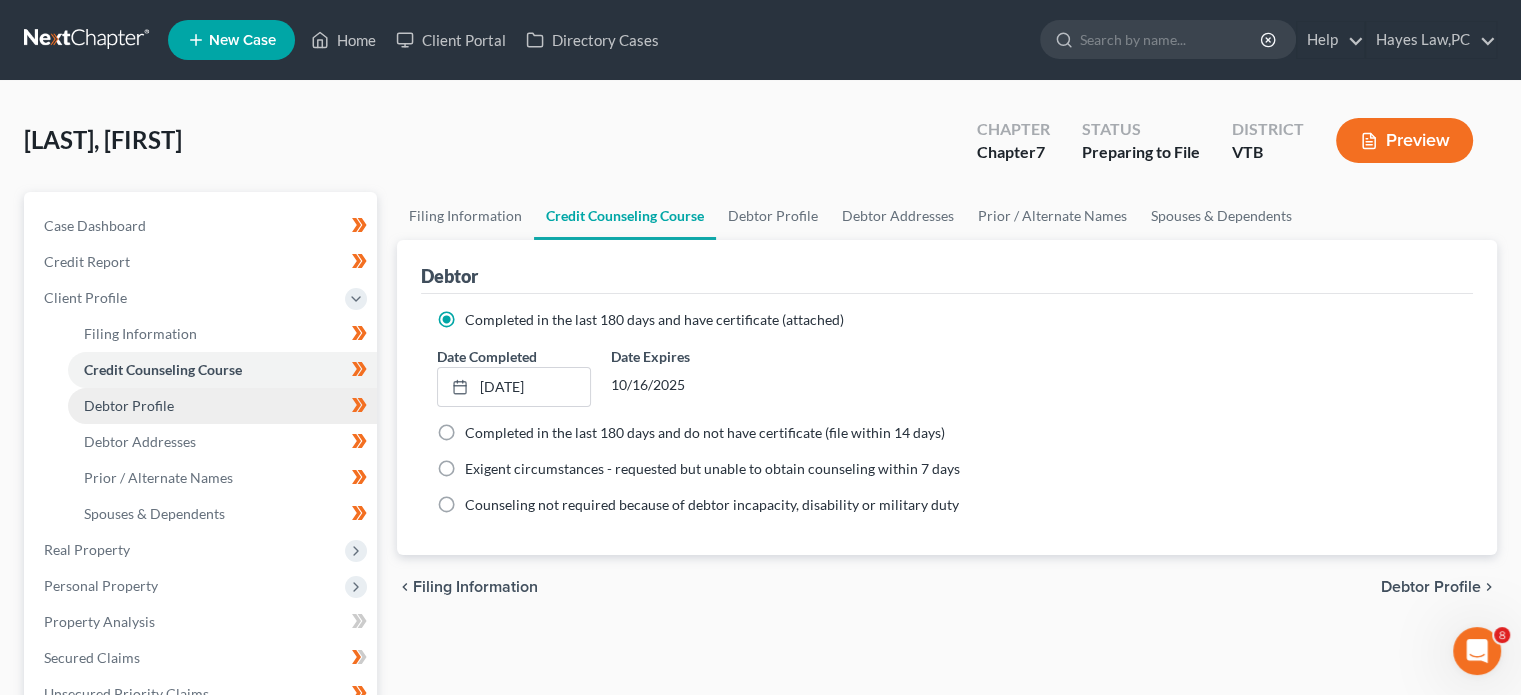 click on "Debtor Profile" at bounding box center (222, 406) 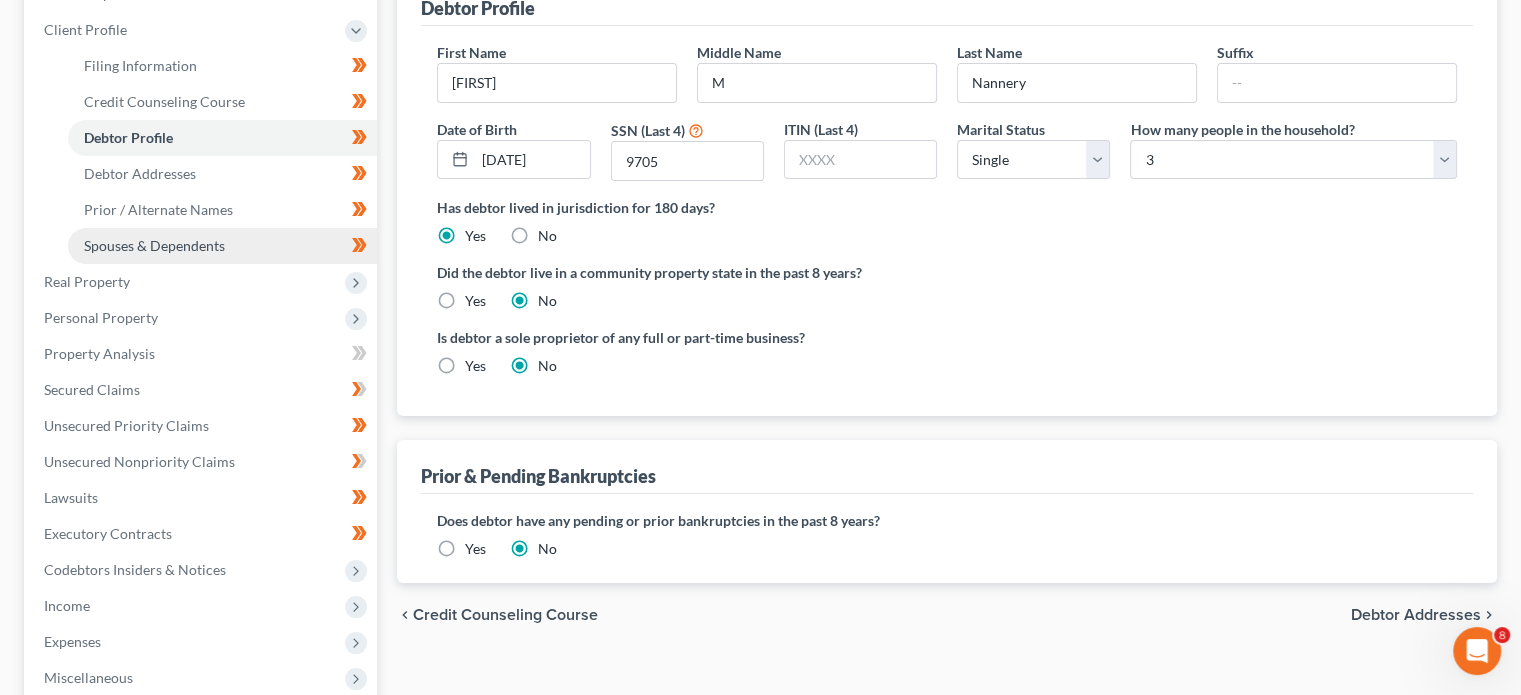scroll, scrollTop: 268, scrollLeft: 0, axis: vertical 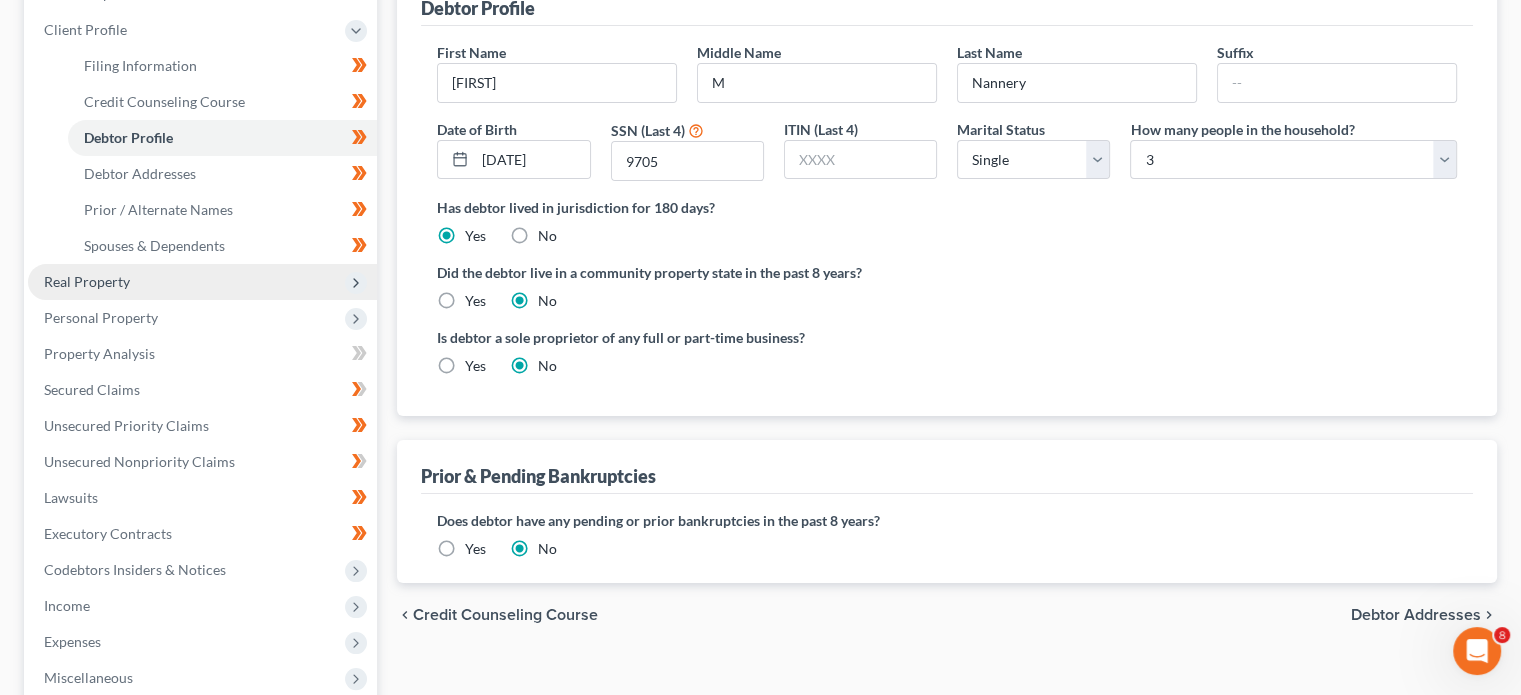 click on "Real Property" at bounding box center (202, 282) 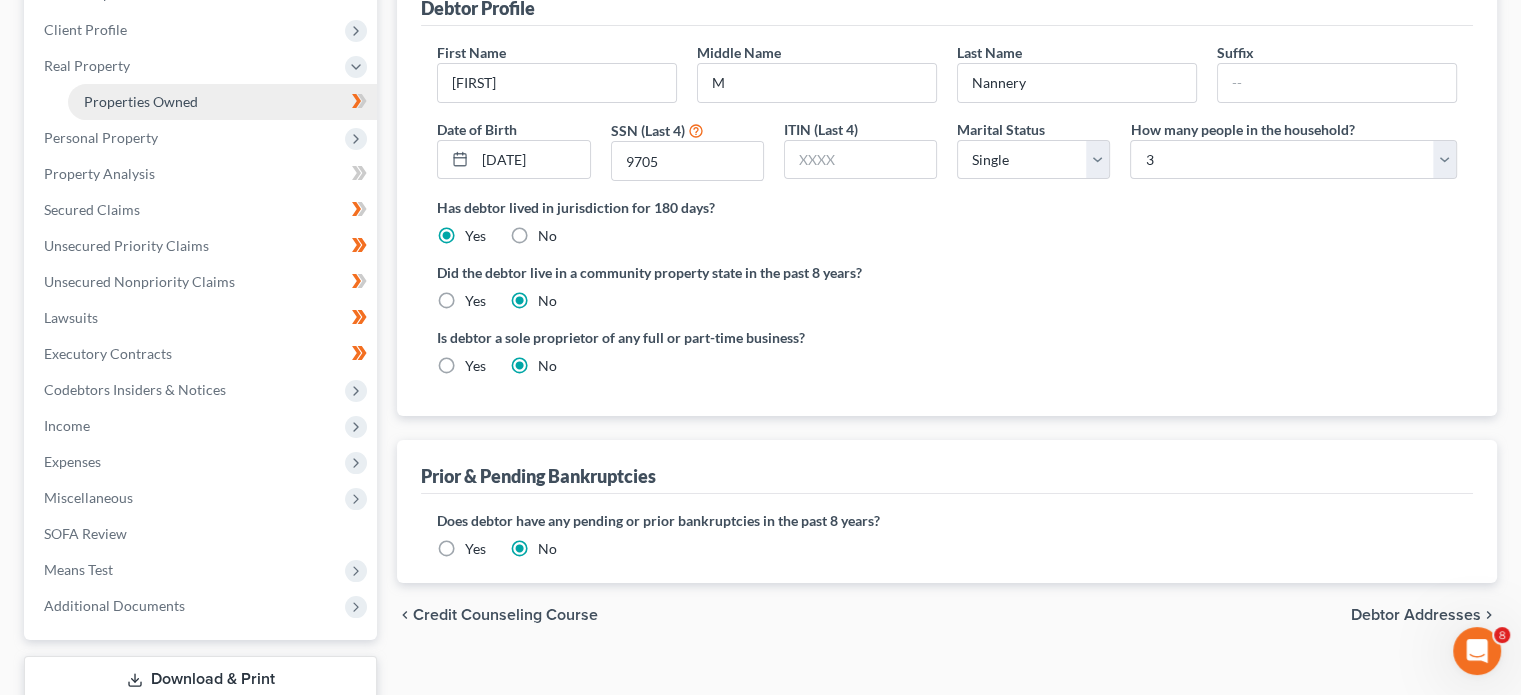 click on "Properties Owned" at bounding box center (222, 102) 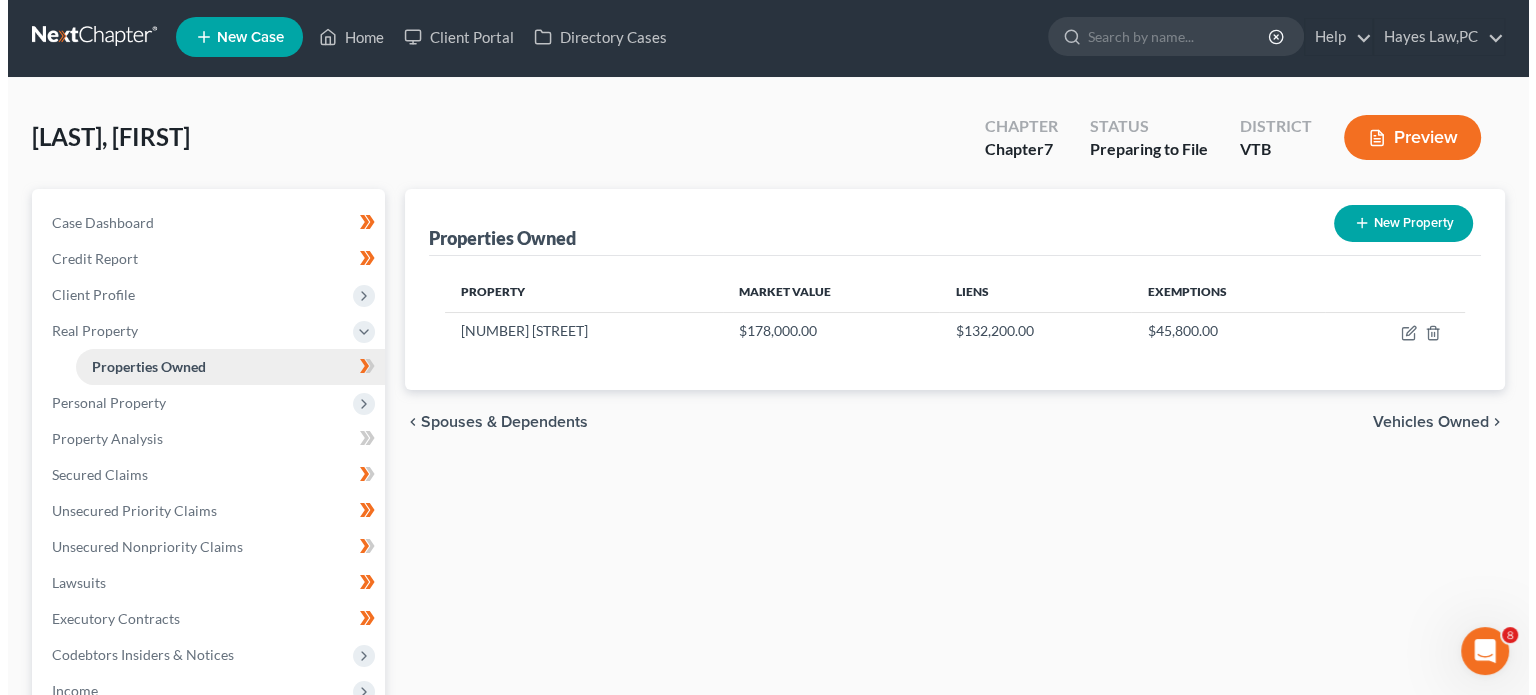 scroll, scrollTop: 0, scrollLeft: 0, axis: both 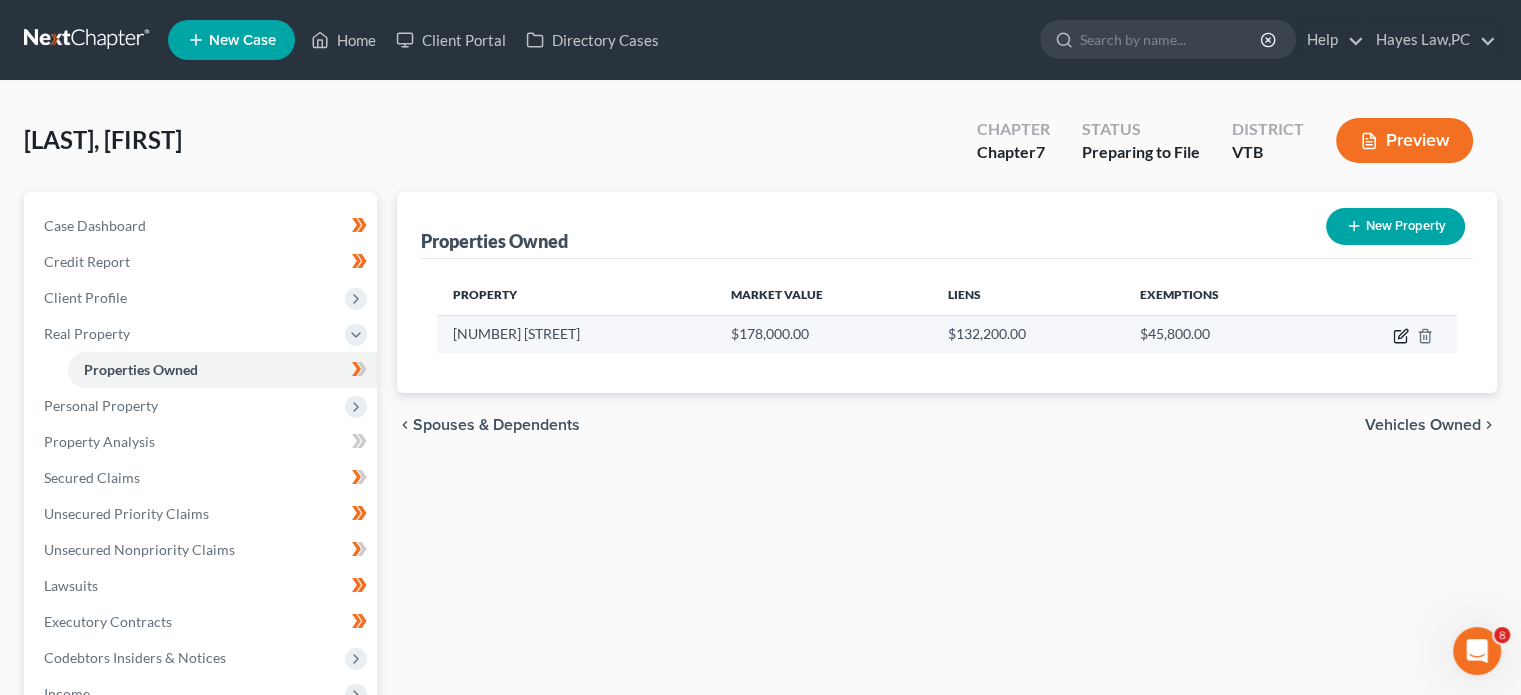 click 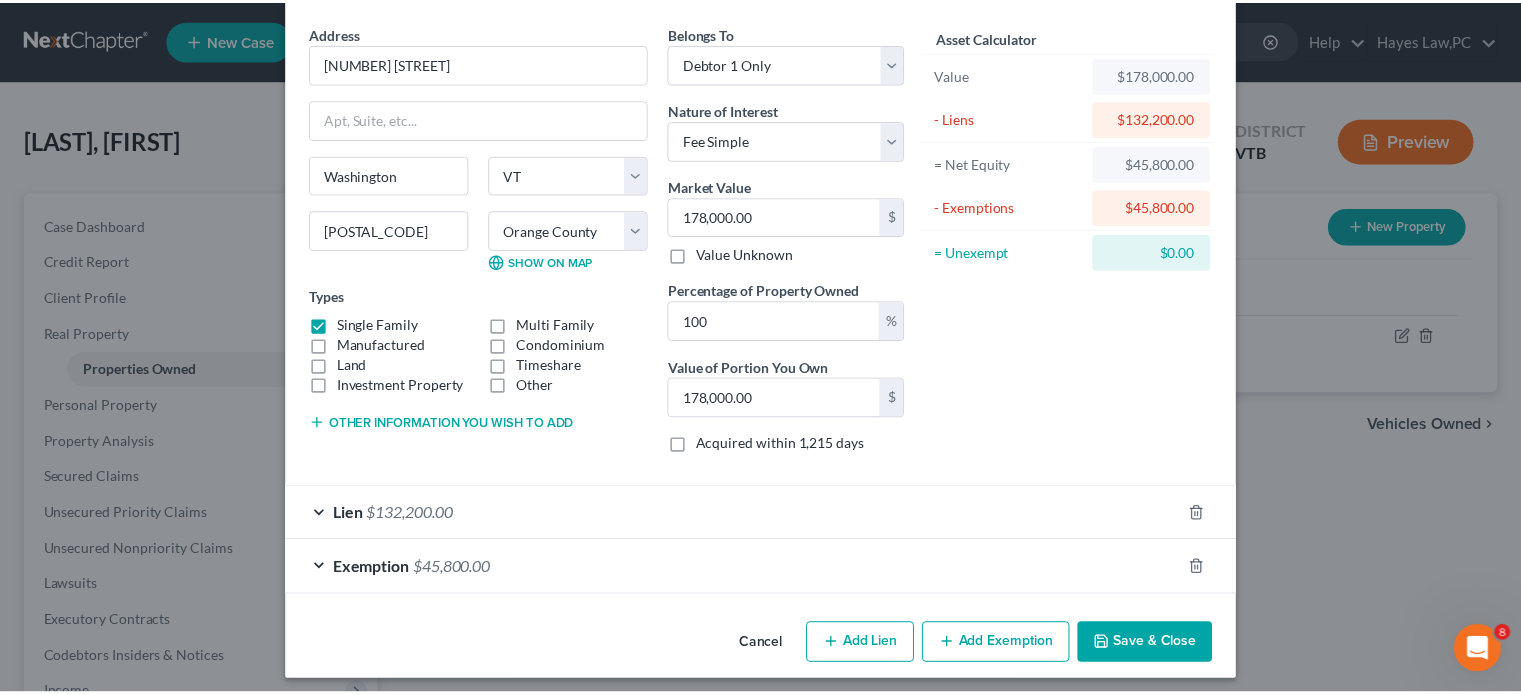scroll, scrollTop: 72, scrollLeft: 0, axis: vertical 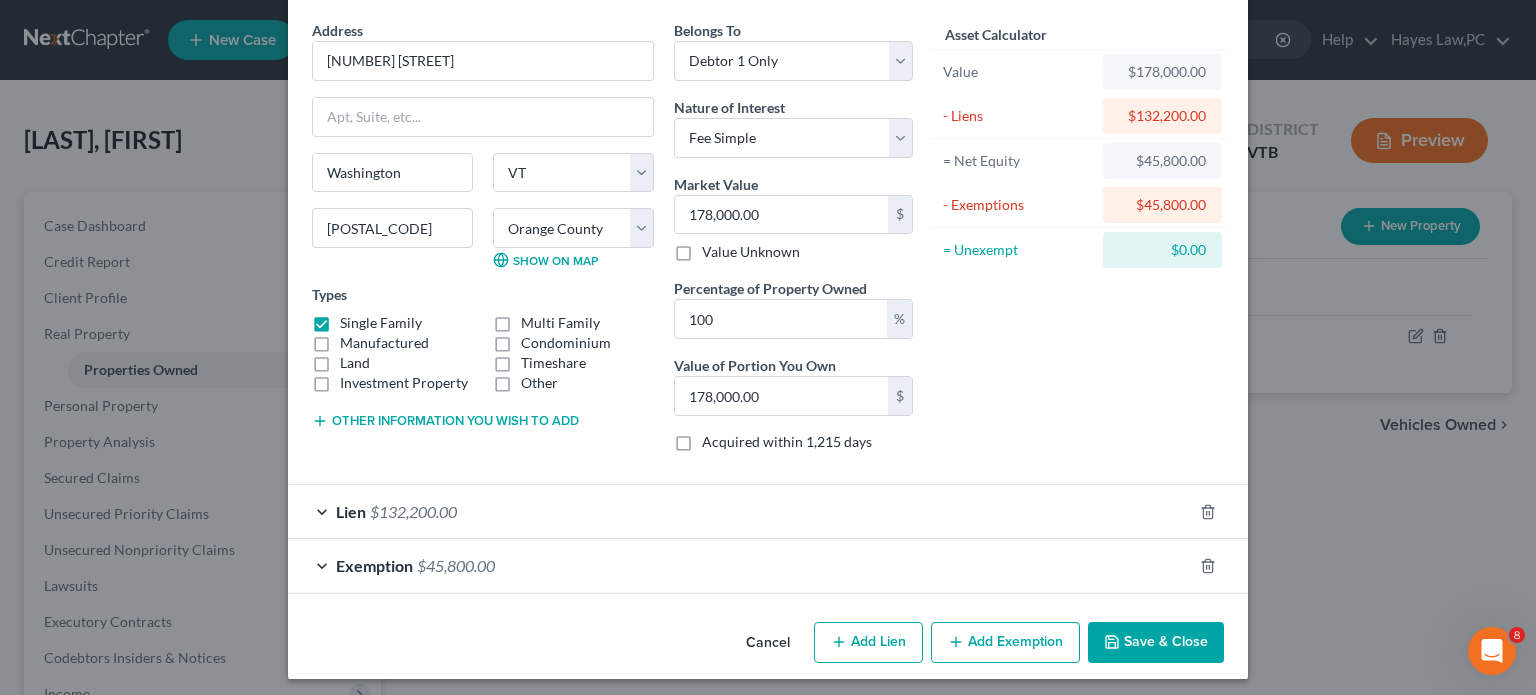 click on "Save & Close" at bounding box center [1156, 643] 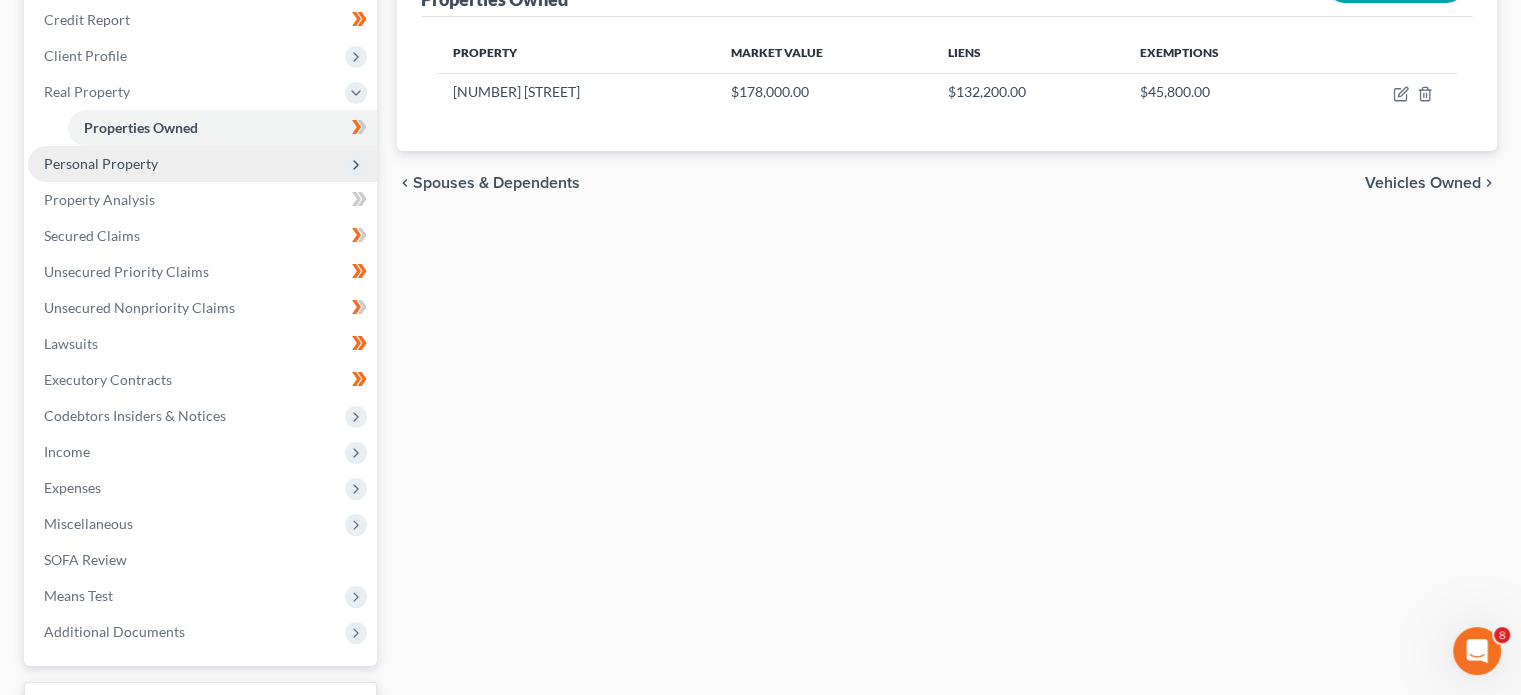 scroll, scrollTop: 240, scrollLeft: 0, axis: vertical 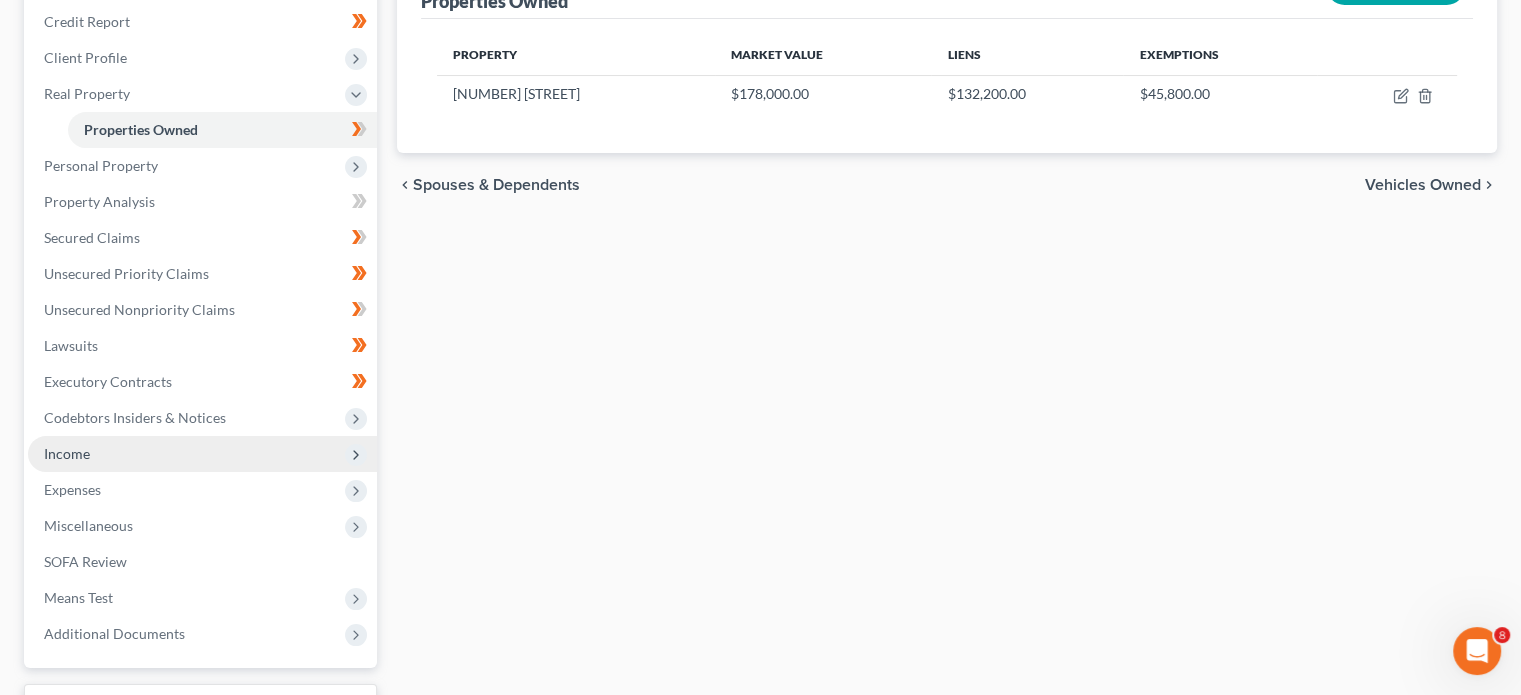 click on "Income" at bounding box center (202, 454) 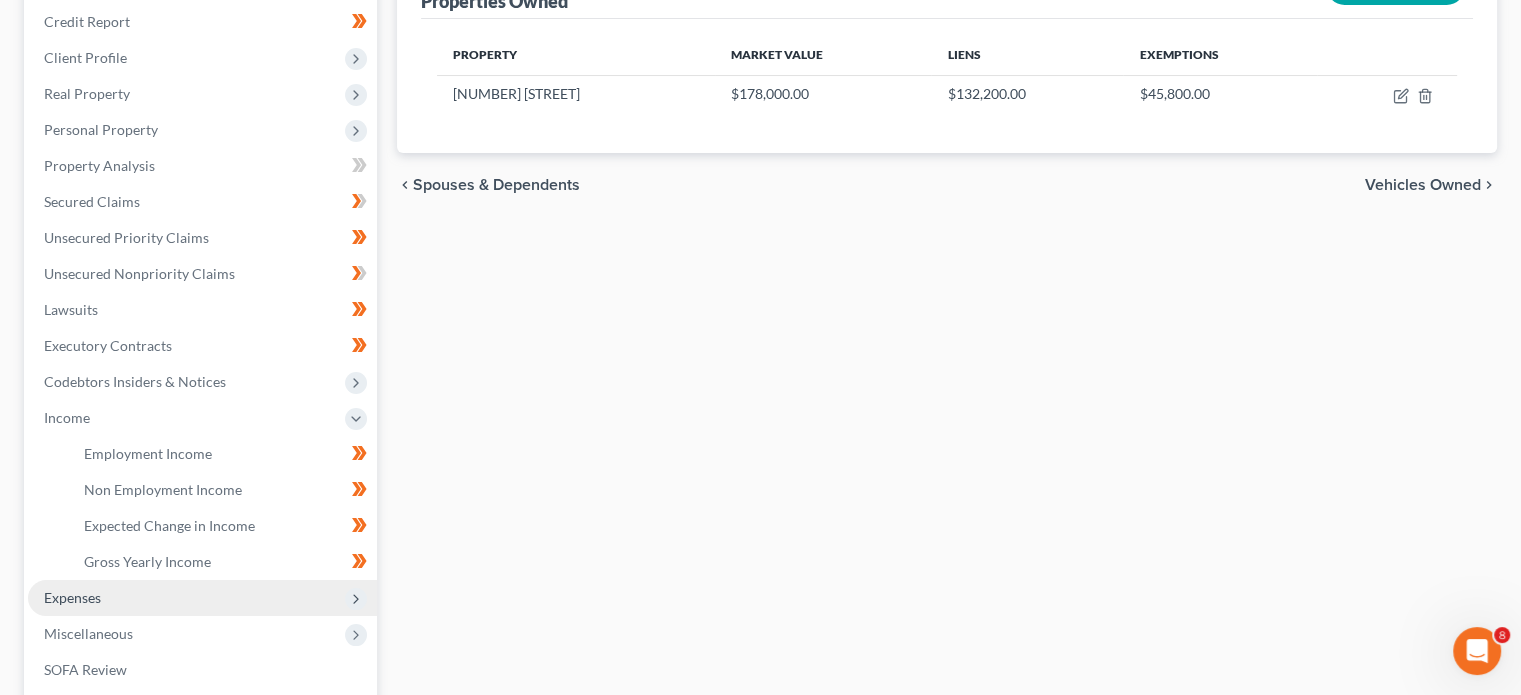 click on "Expenses" at bounding box center (202, 598) 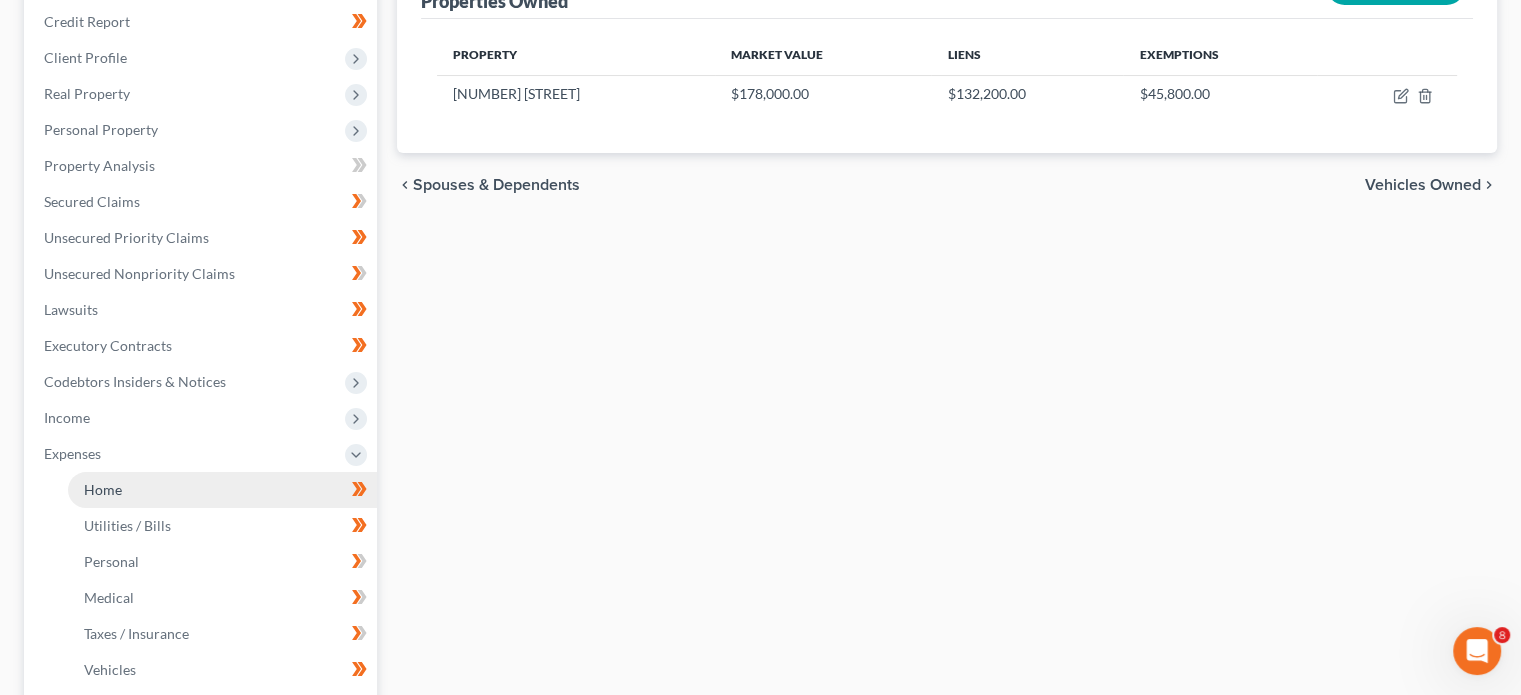 click on "Home" at bounding box center (222, 490) 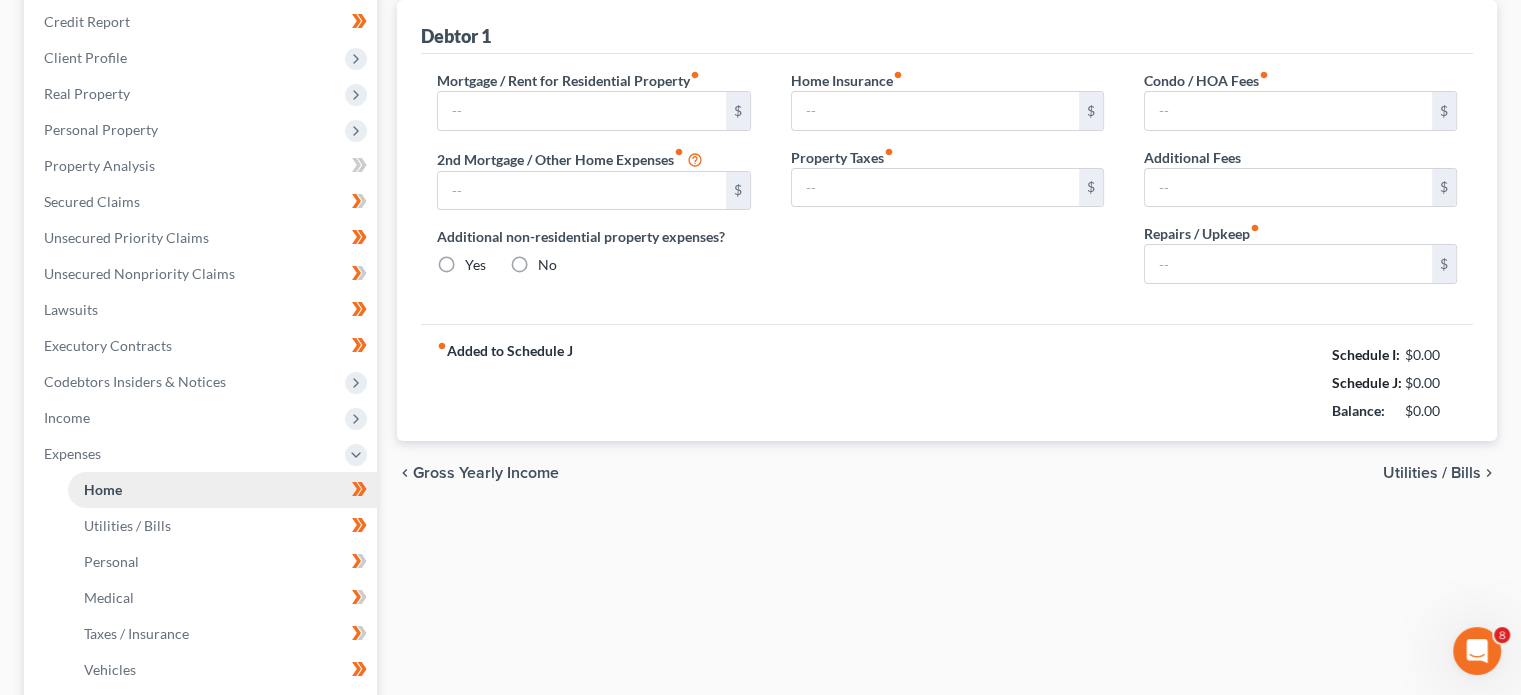 scroll, scrollTop: 18, scrollLeft: 0, axis: vertical 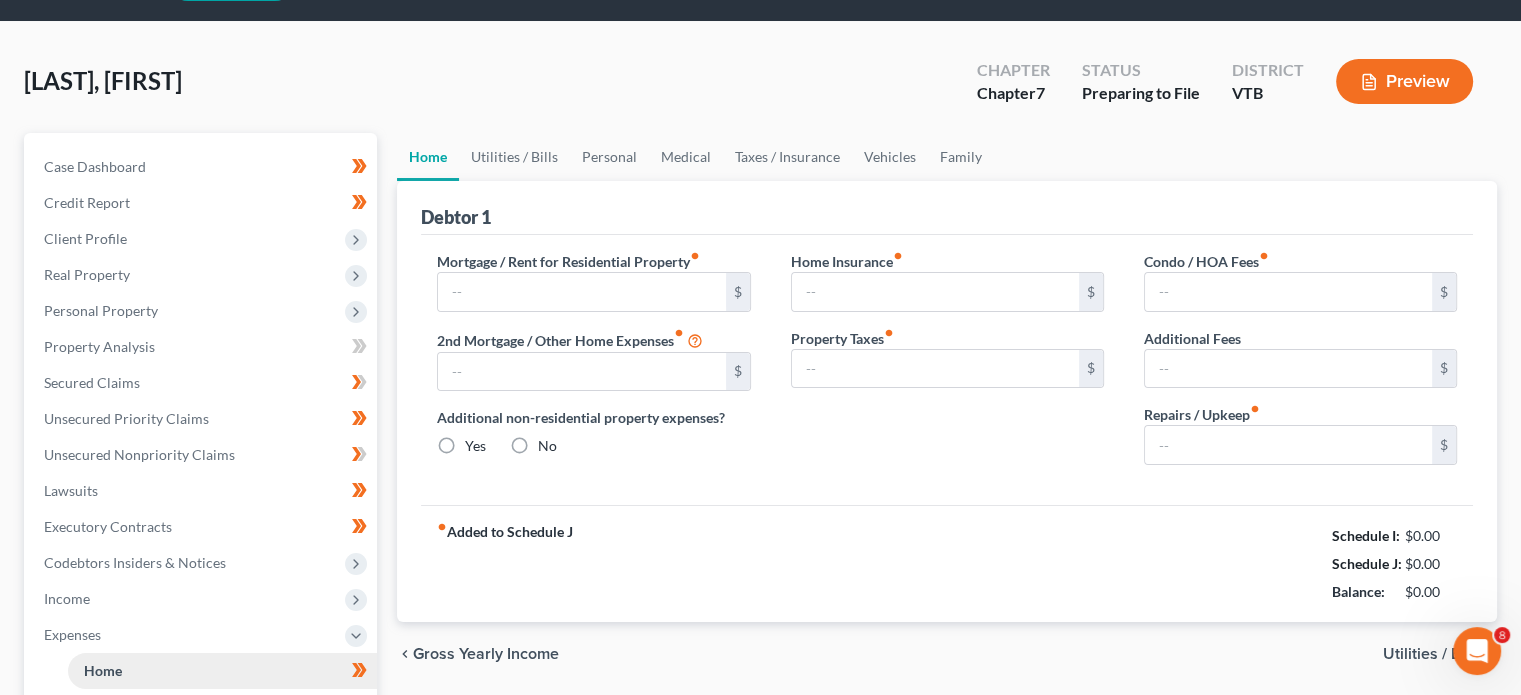 type on "1,199.00" 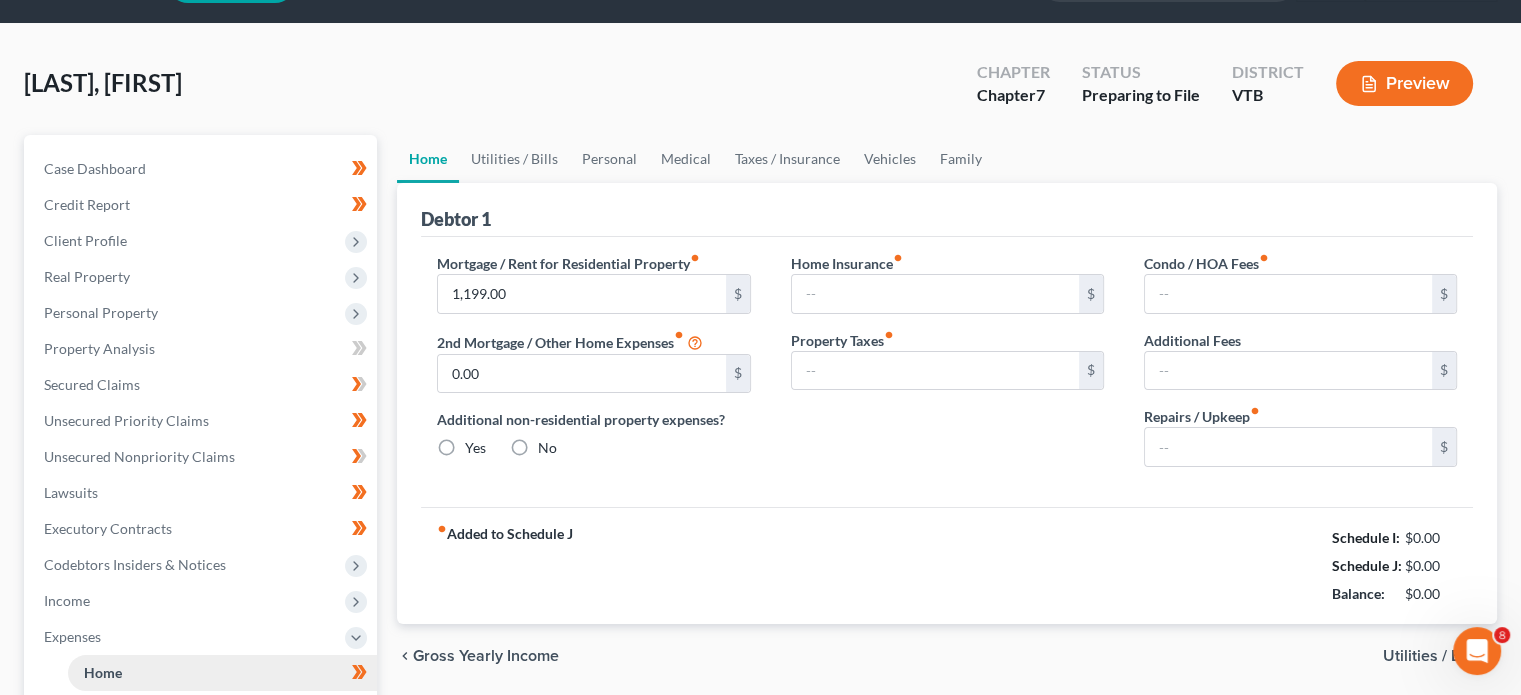 radio on "true" 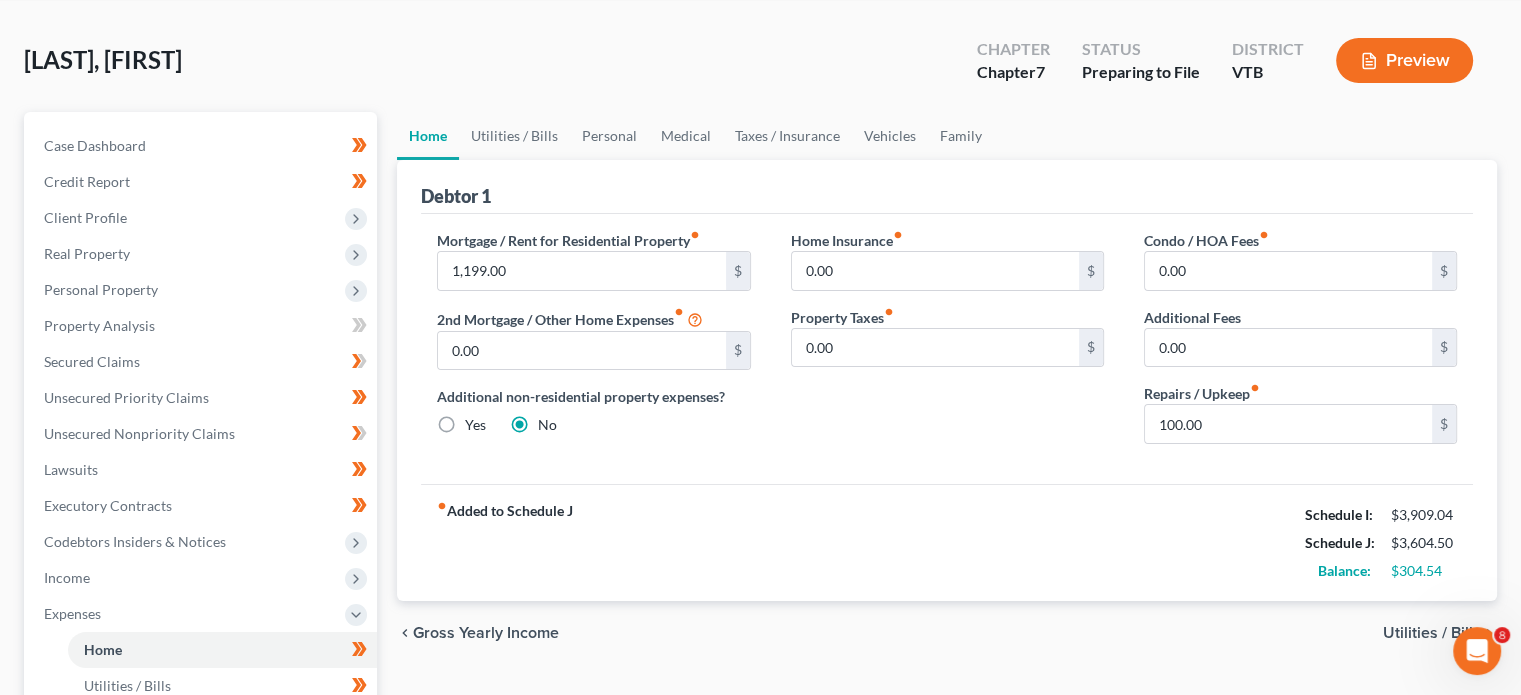 scroll, scrollTop: 196, scrollLeft: 0, axis: vertical 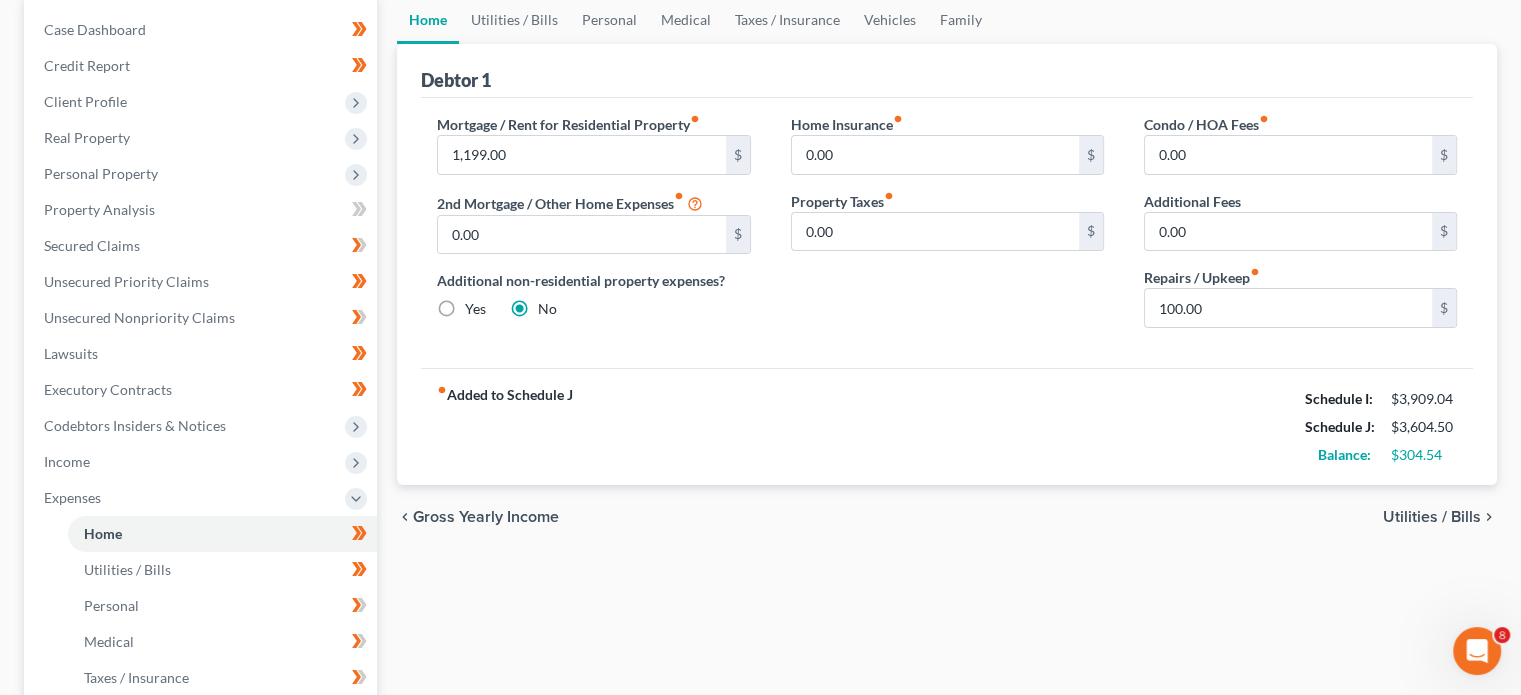 click on "Utilities / Bills" at bounding box center [1432, 517] 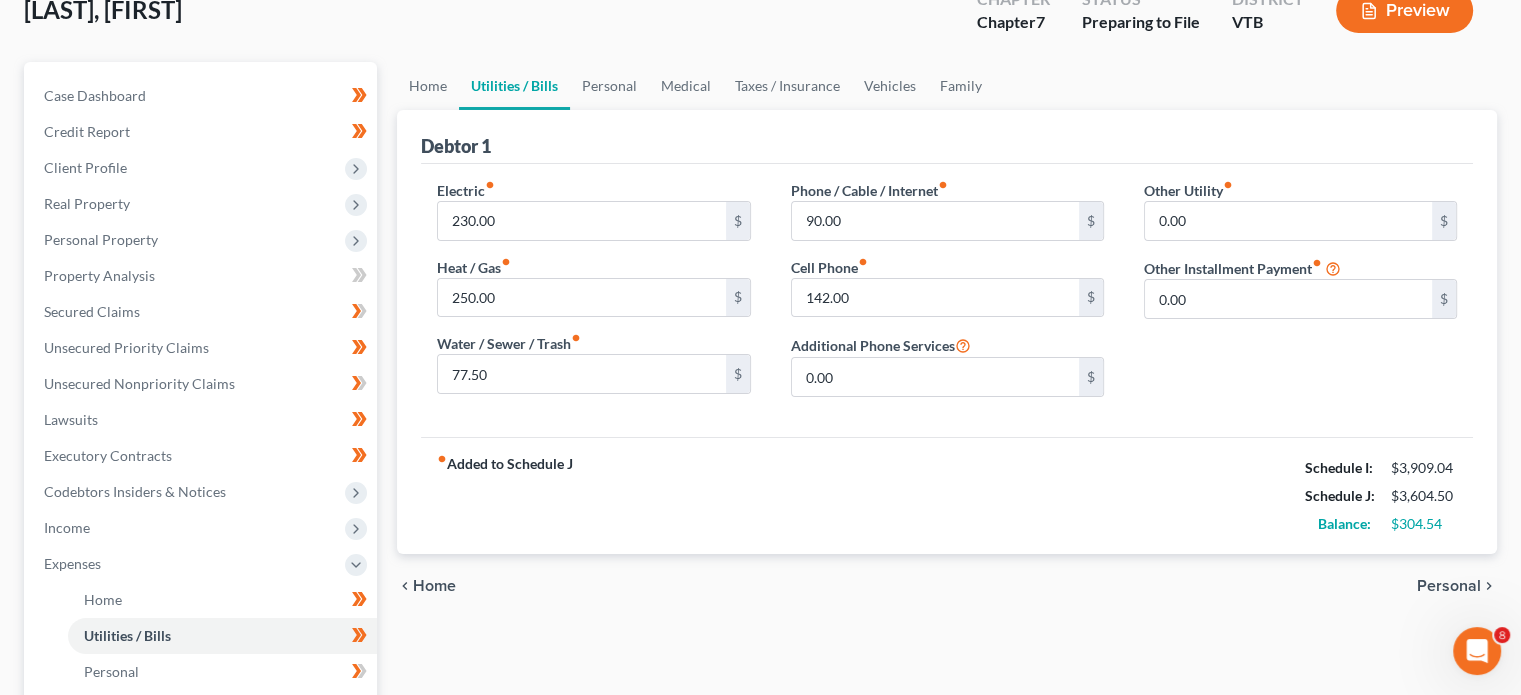 scroll, scrollTop: 132, scrollLeft: 0, axis: vertical 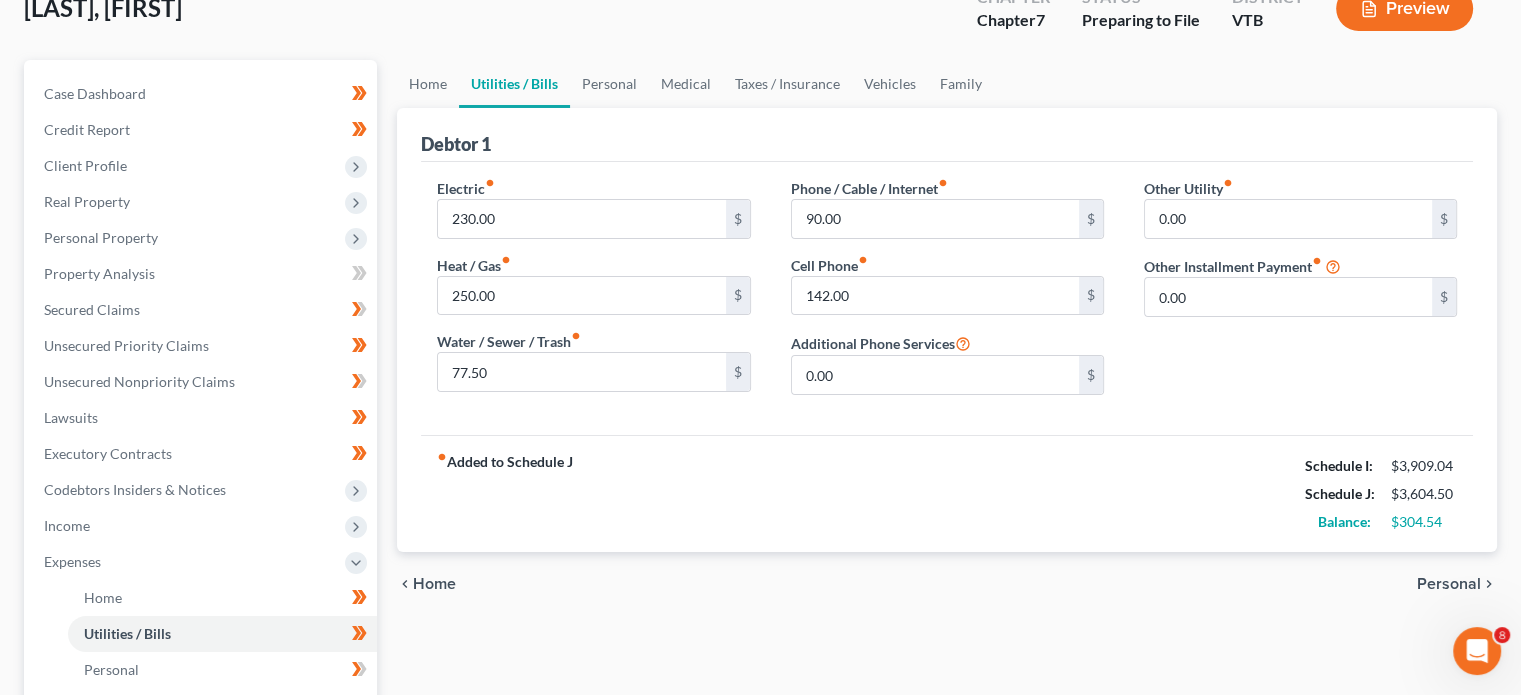 click on "Personal" at bounding box center (1449, 584) 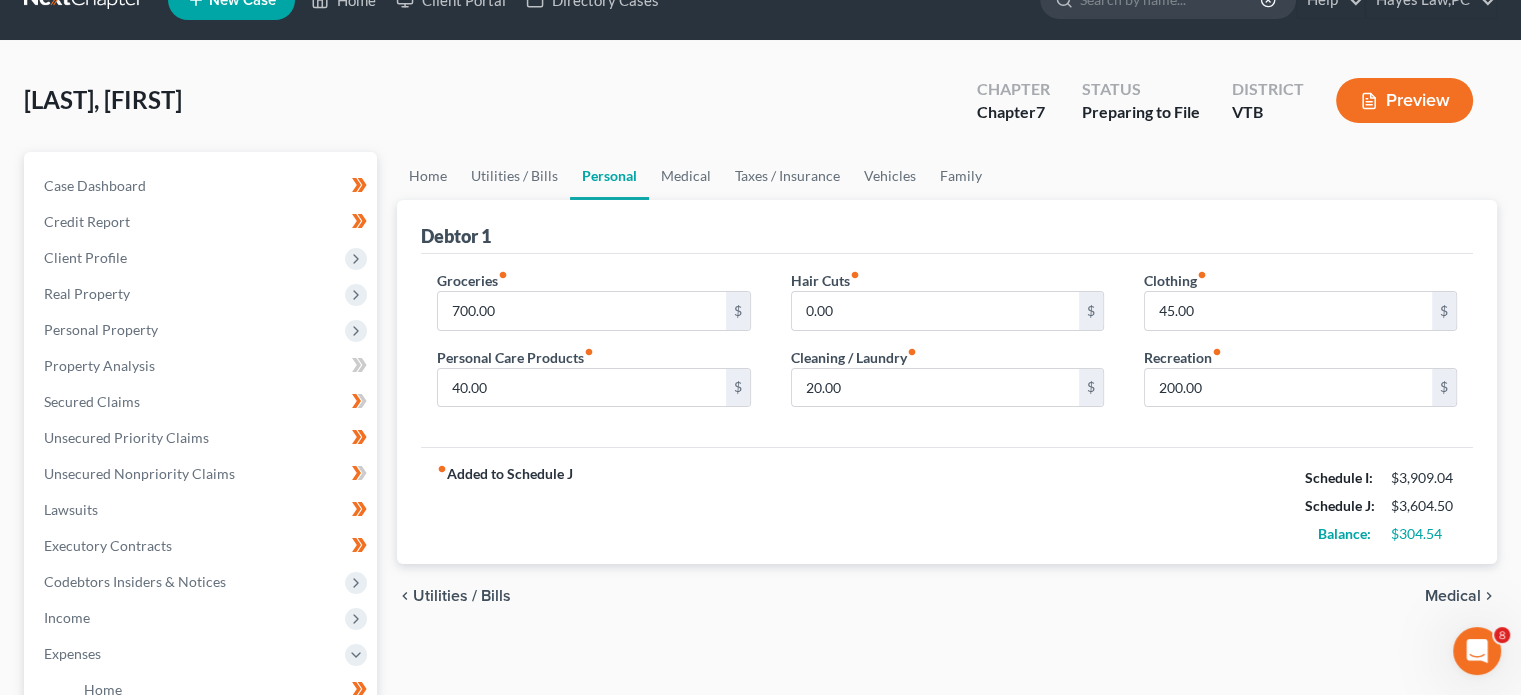 scroll, scrollTop: 0, scrollLeft: 0, axis: both 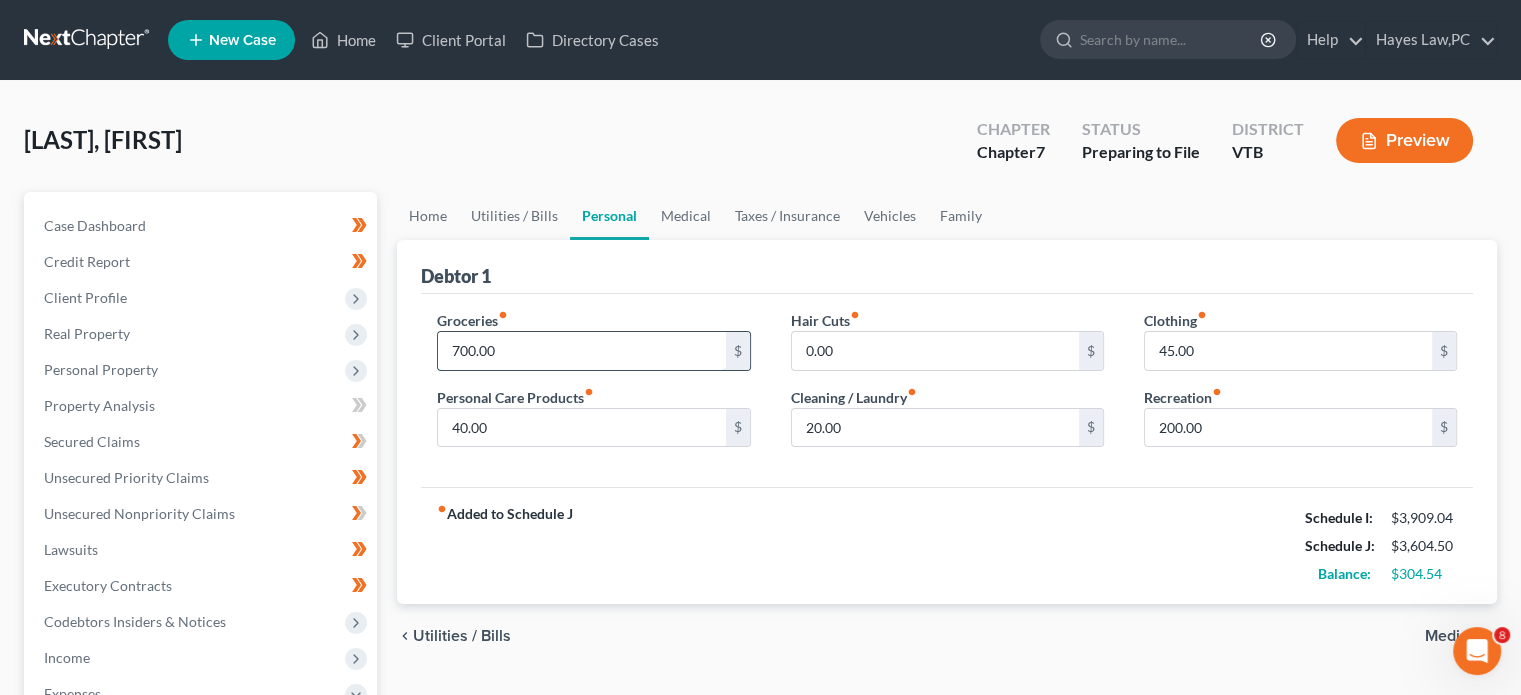 click on "700.00" at bounding box center (581, 351) 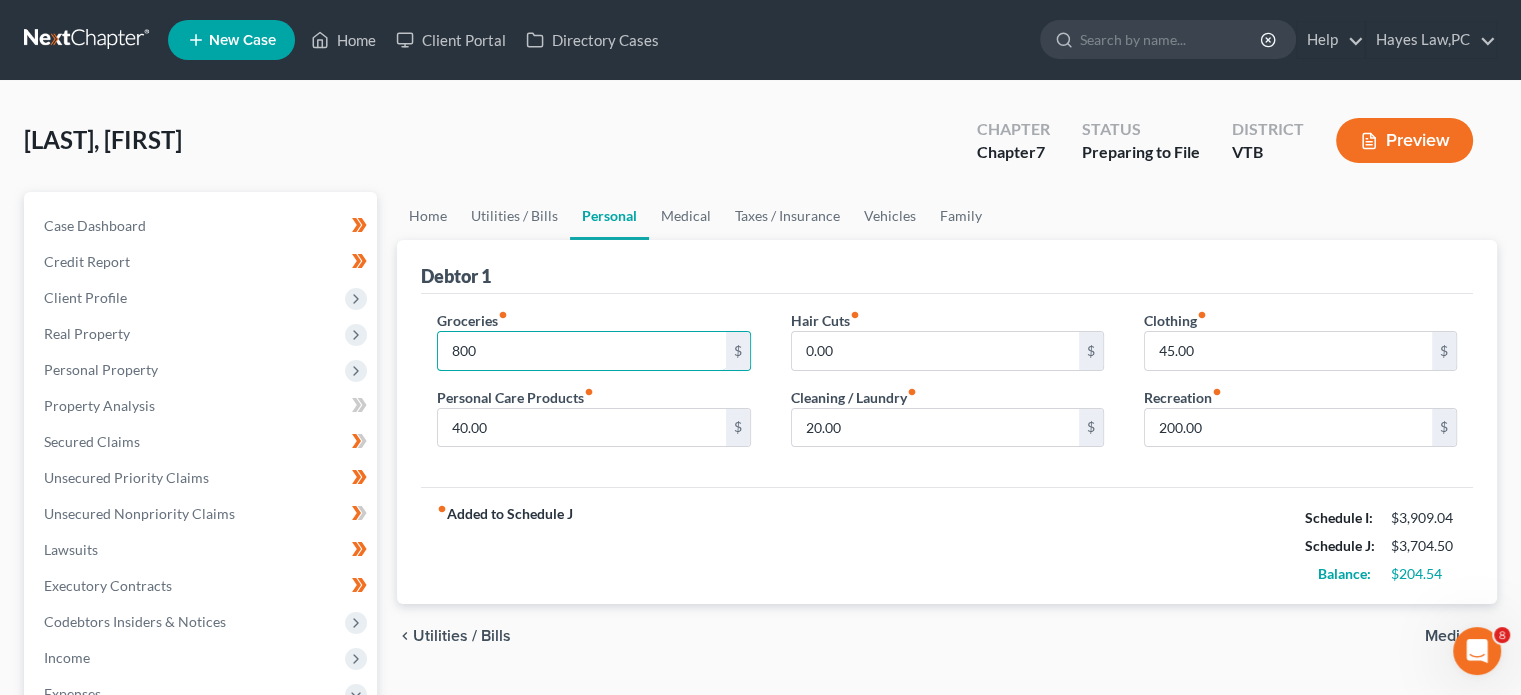 type on "800" 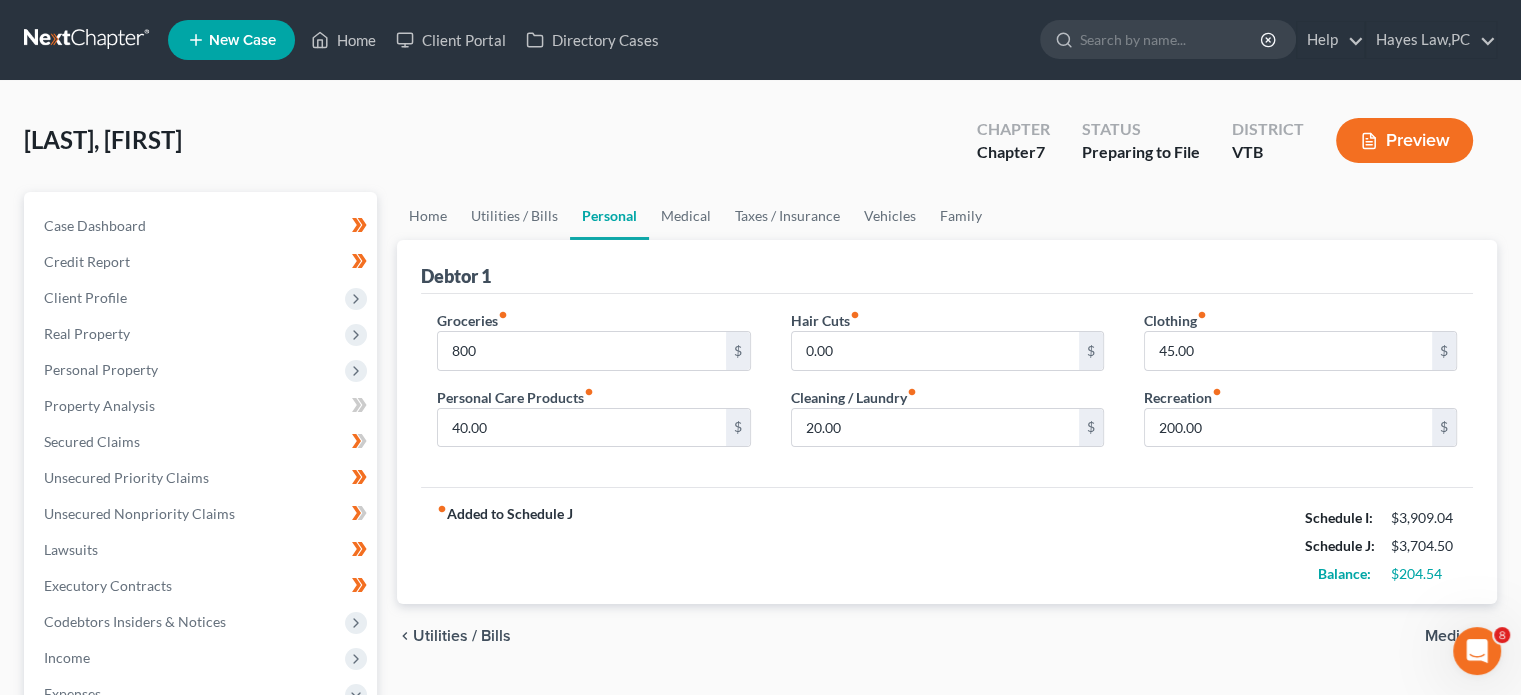 click on "Groceries  fiber_manual_record 800 $ Personal Care Products  fiber_manual_record 40.00 $ Hair Cuts  fiber_manual_record 0.00 $ Cleaning / Laundry  fiber_manual_record 20.00 $ Clothing  fiber_manual_record 45.00 $ Recreation  fiber_manual_record 200.00 $" at bounding box center [947, 391] 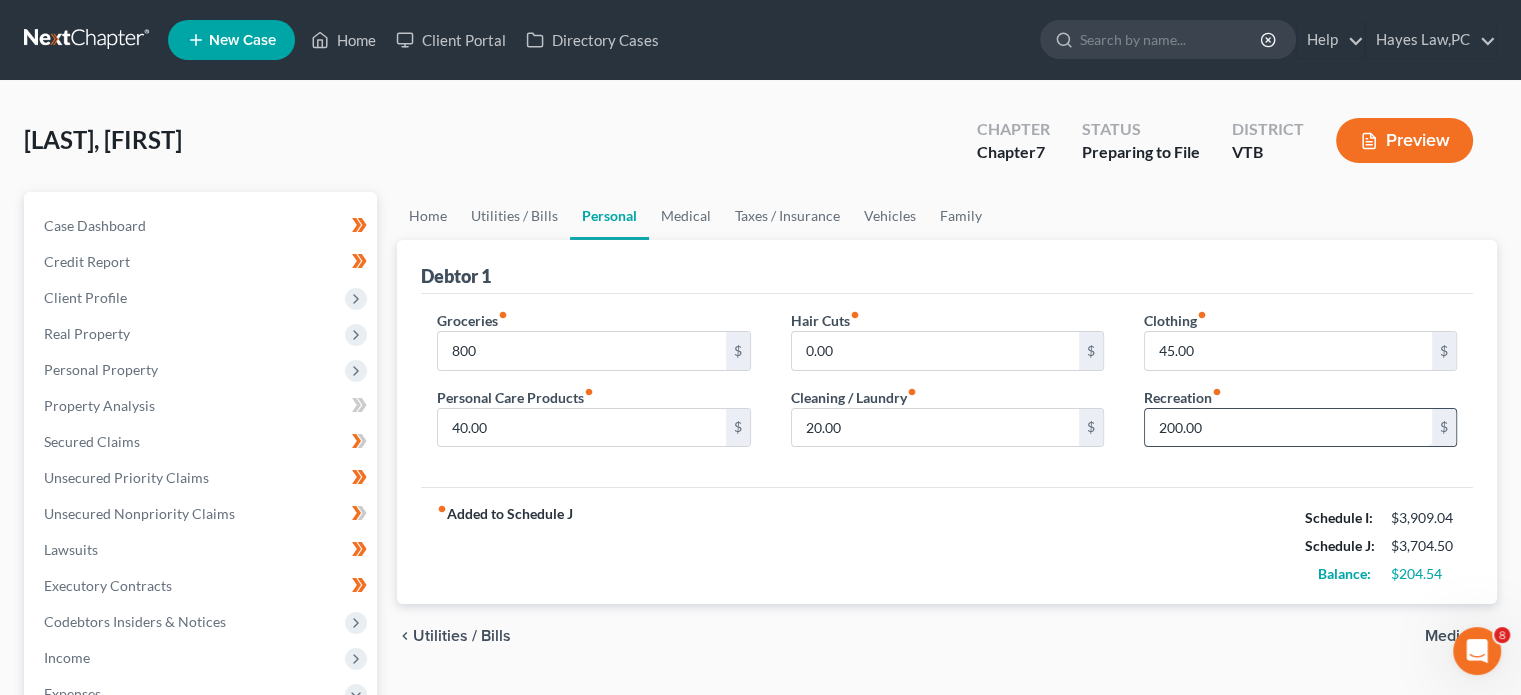 click on "200.00" at bounding box center (1288, 428) 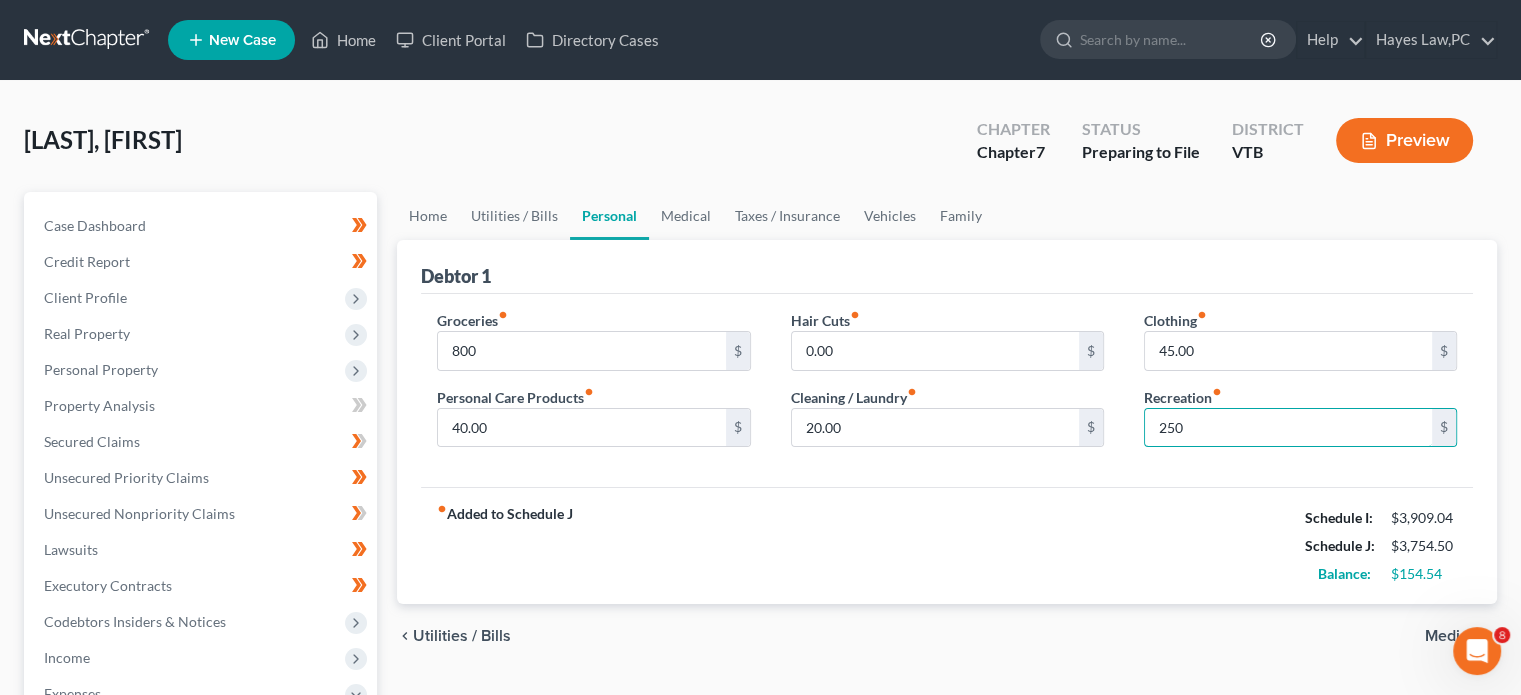 type on "250" 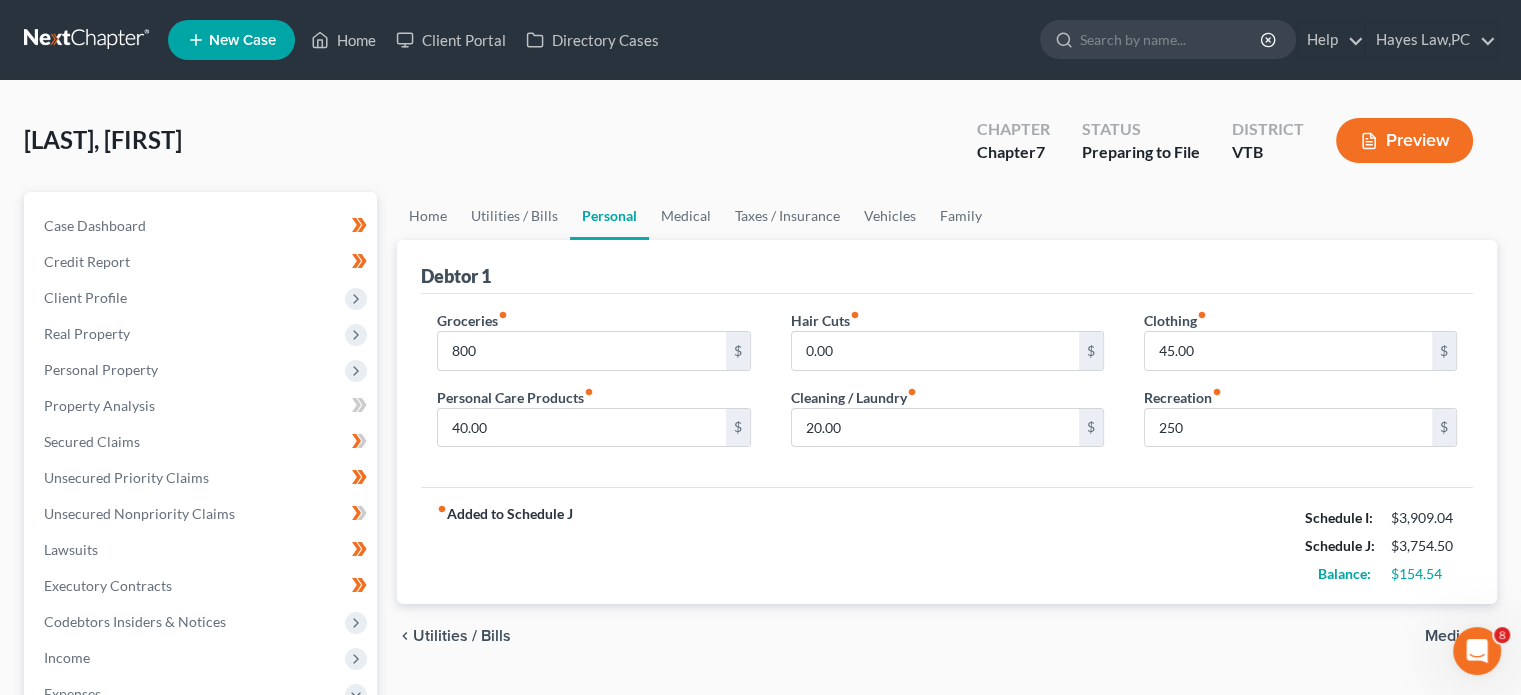 click on "Groceries fiber_manual_record 800 $ Personal Care Products fiber_manual_record 40.00 $ Hair Cuts fiber_manual_record 0.00 $ Cleaning / Laundry fiber_manual_record 20.00 $ Clothing fiber_manual_record 45.00 $ Recreation fiber_manual_record 250 $" at bounding box center [947, 391] 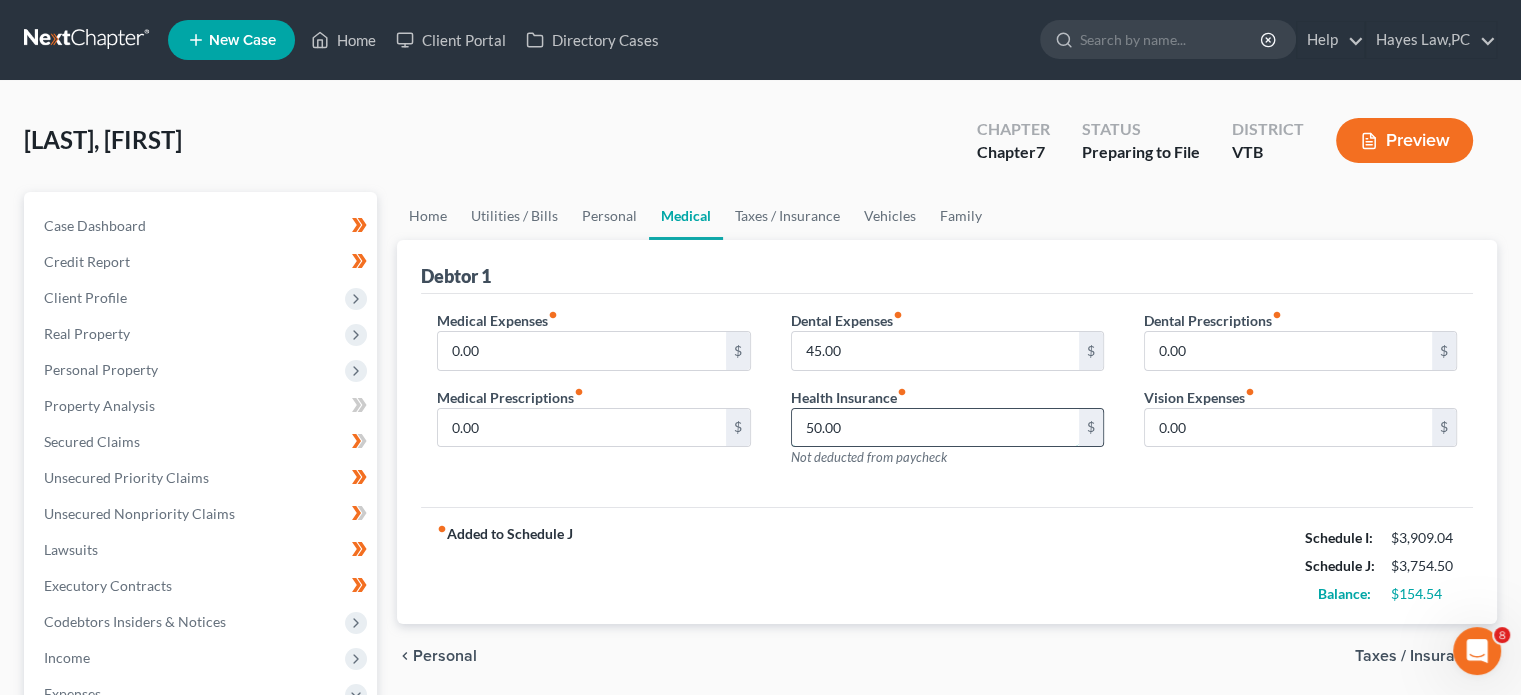 click on "50.00" at bounding box center (935, 428) 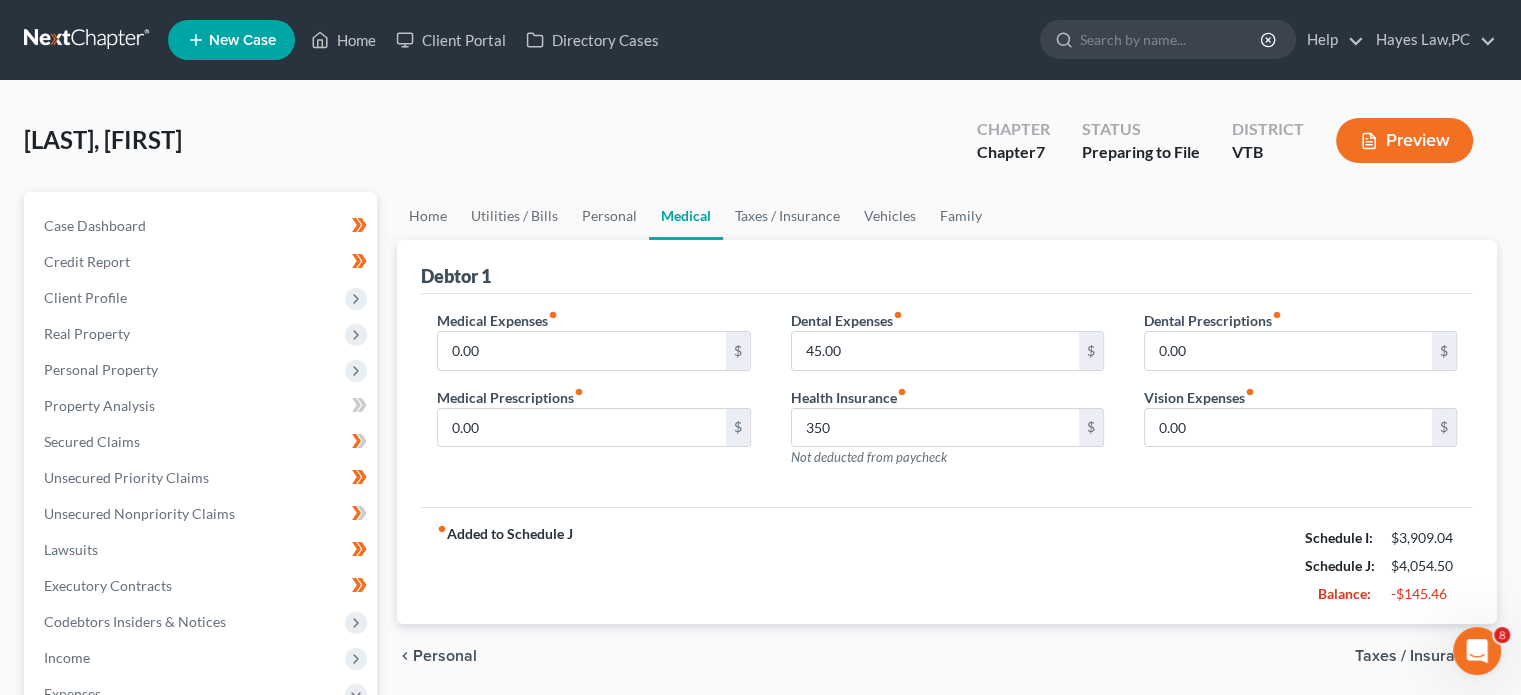 click on "Dental Expenses  fiber_manual_record 45.00 $ Health Insurance  fiber_manual_record 350 $ Not deducted from paycheck" at bounding box center (947, 397) 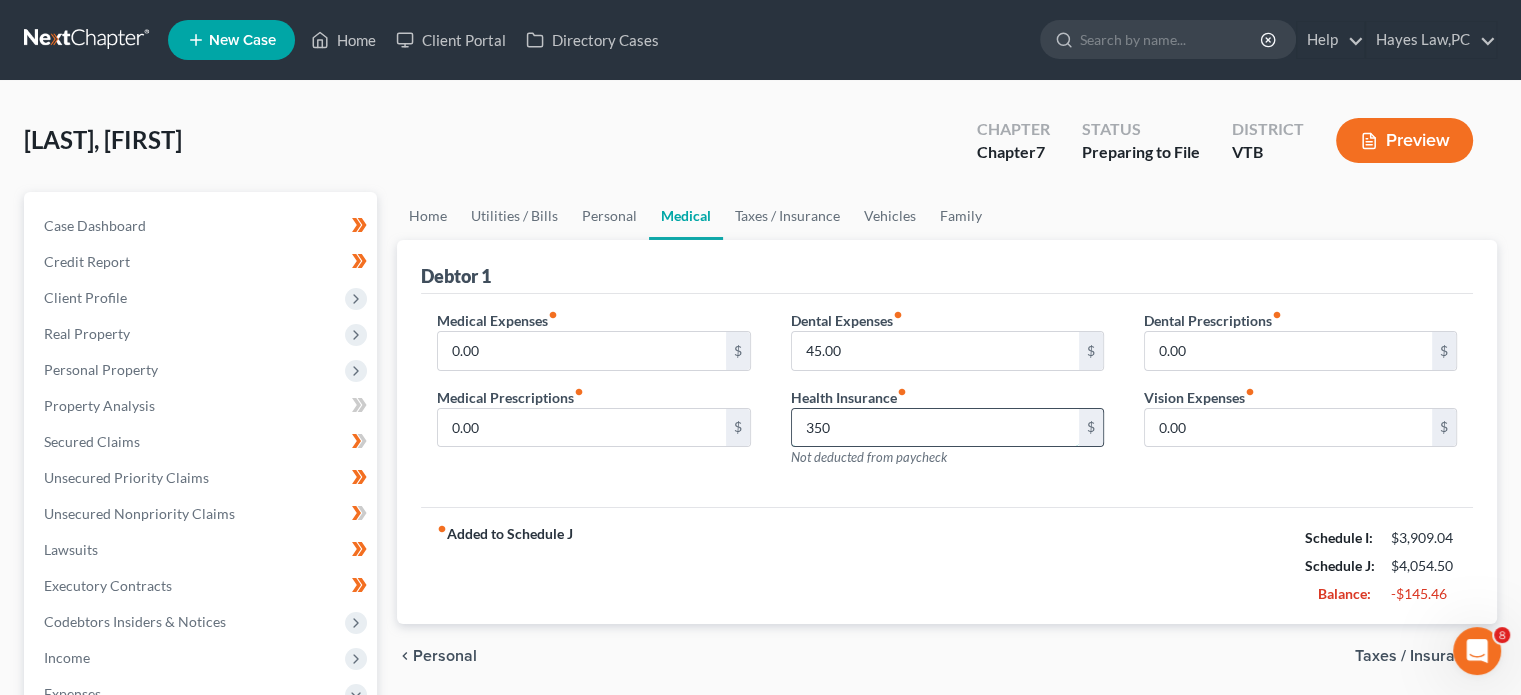 click on "350" at bounding box center (935, 428) 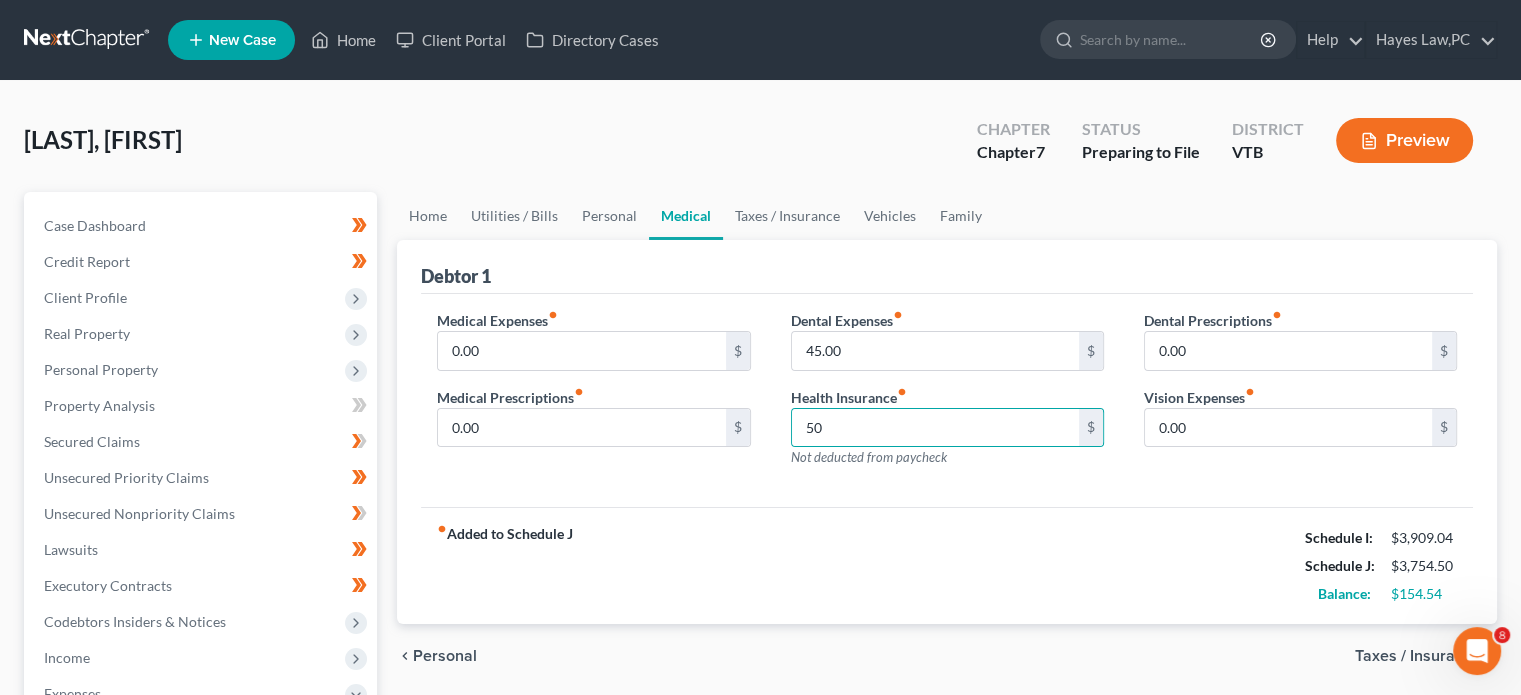 click on "Dental Expenses  fiber_manual_record 45.00 $ Health Insurance  fiber_manual_record 50 $ Not deducted from paycheck" at bounding box center [947, 397] 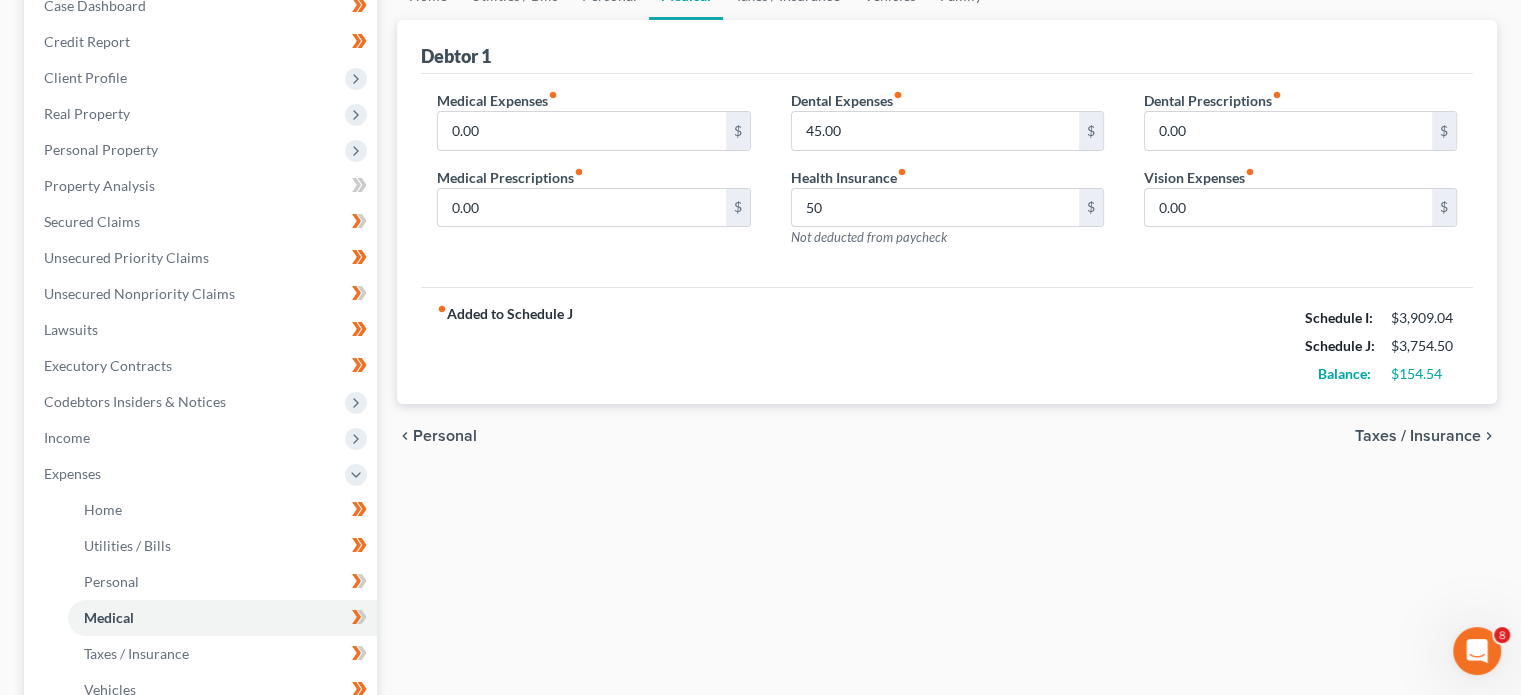scroll, scrollTop: 0, scrollLeft: 0, axis: both 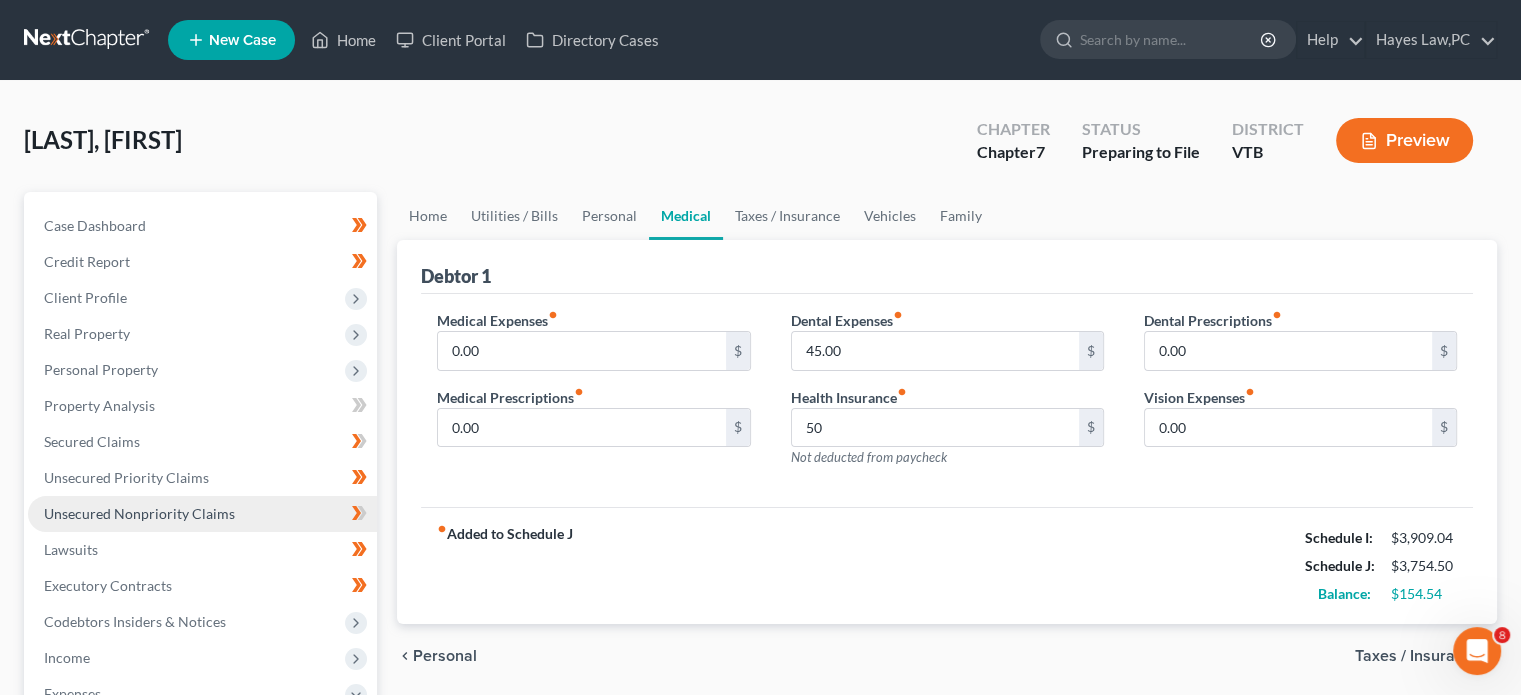 click on "Unsecured Nonpriority Claims" at bounding box center (139, 513) 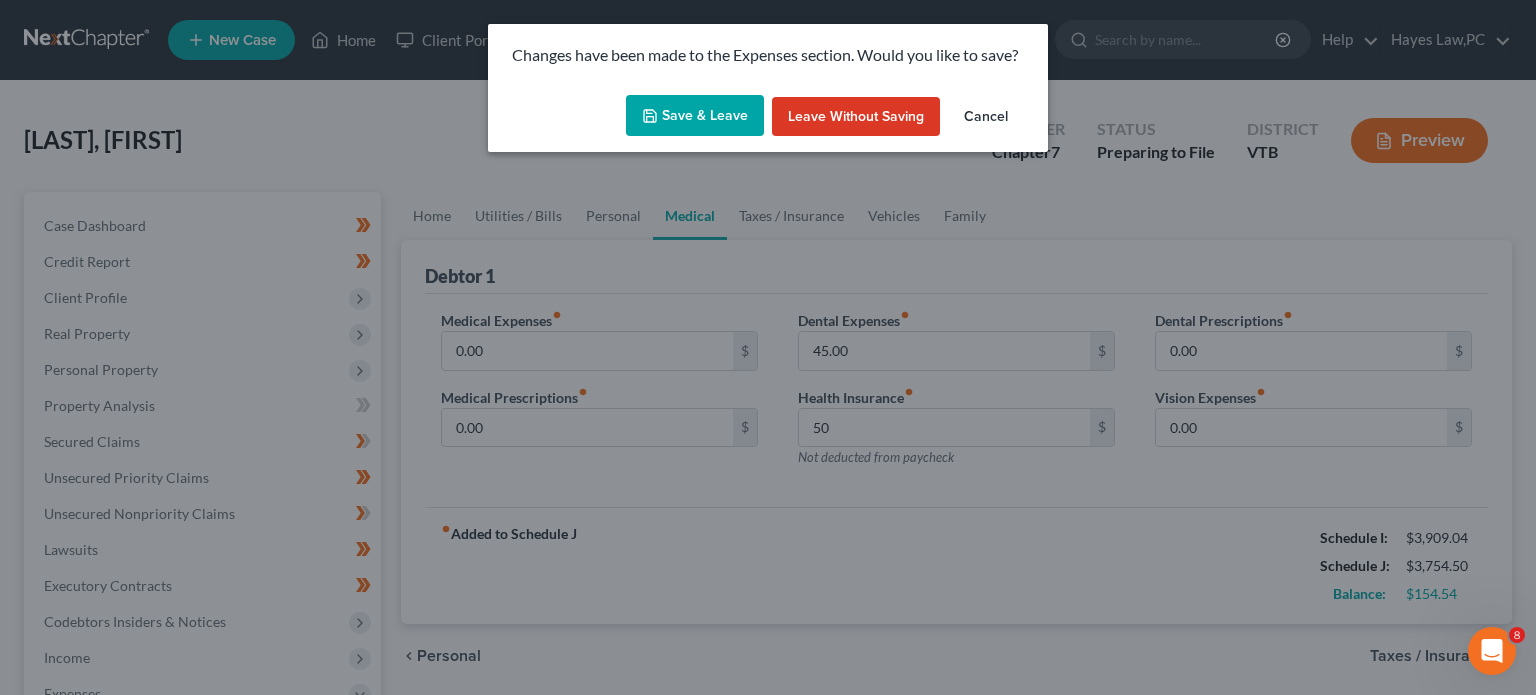 click on "Save & Leave" at bounding box center (695, 116) 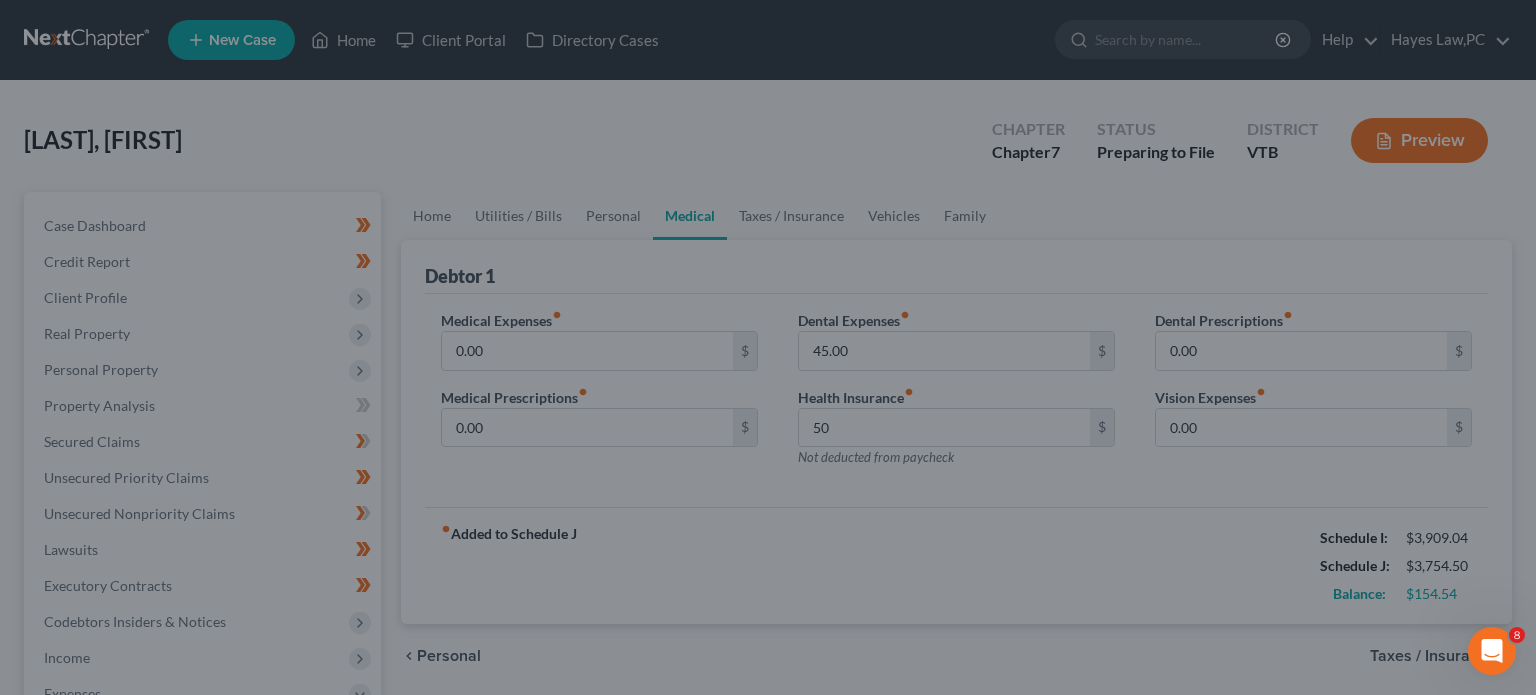 type on "50.00" 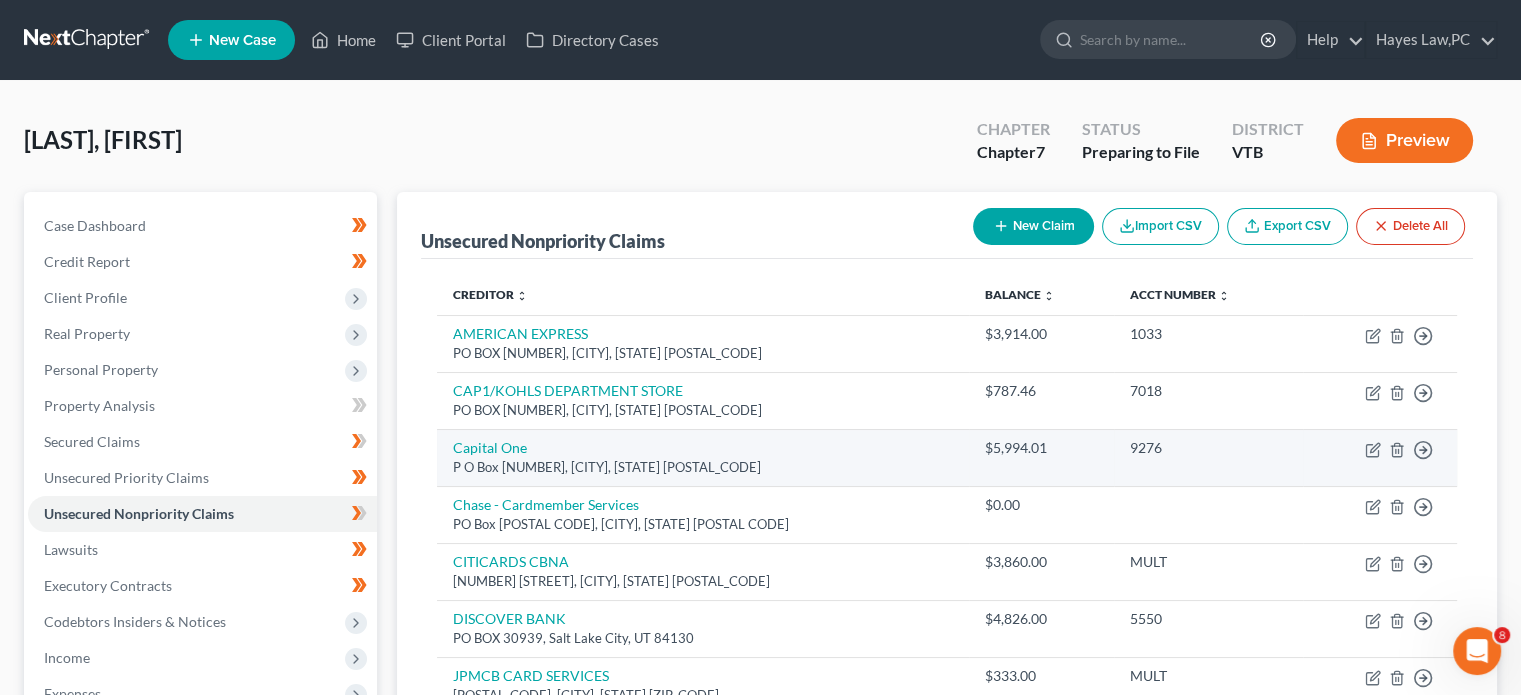 scroll, scrollTop: 556, scrollLeft: 0, axis: vertical 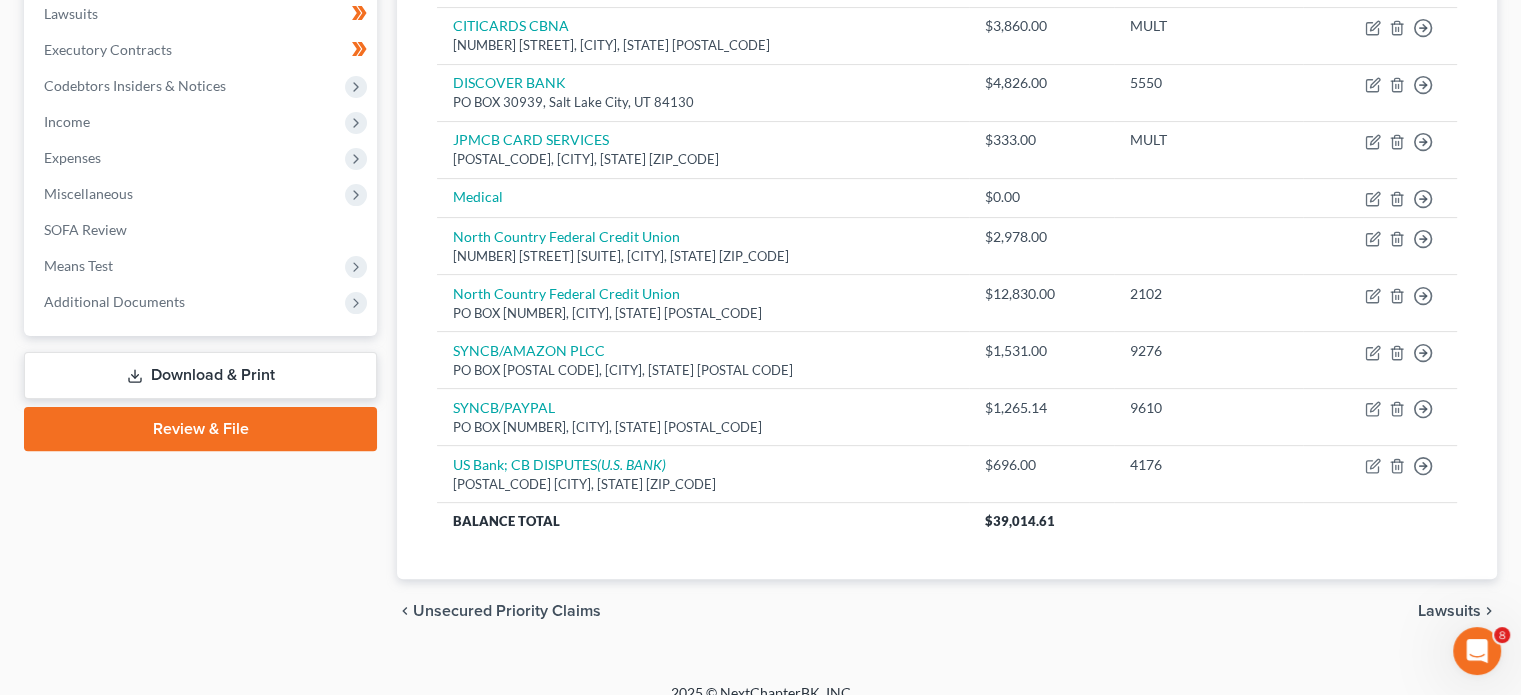 click on "chevron_left
Unsecured Priority Claims
Lawsuits
chevron_right" at bounding box center (947, 611) 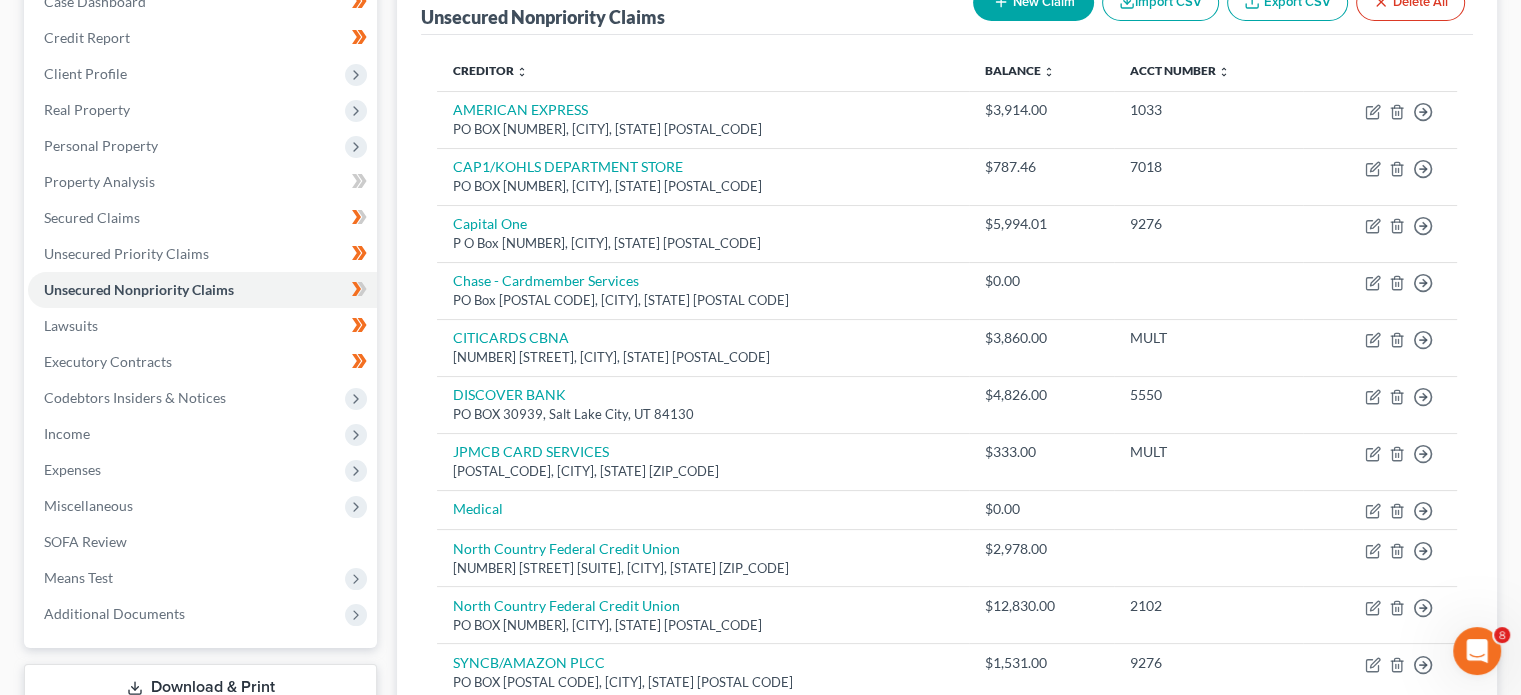 scroll, scrollTop: 140, scrollLeft: 0, axis: vertical 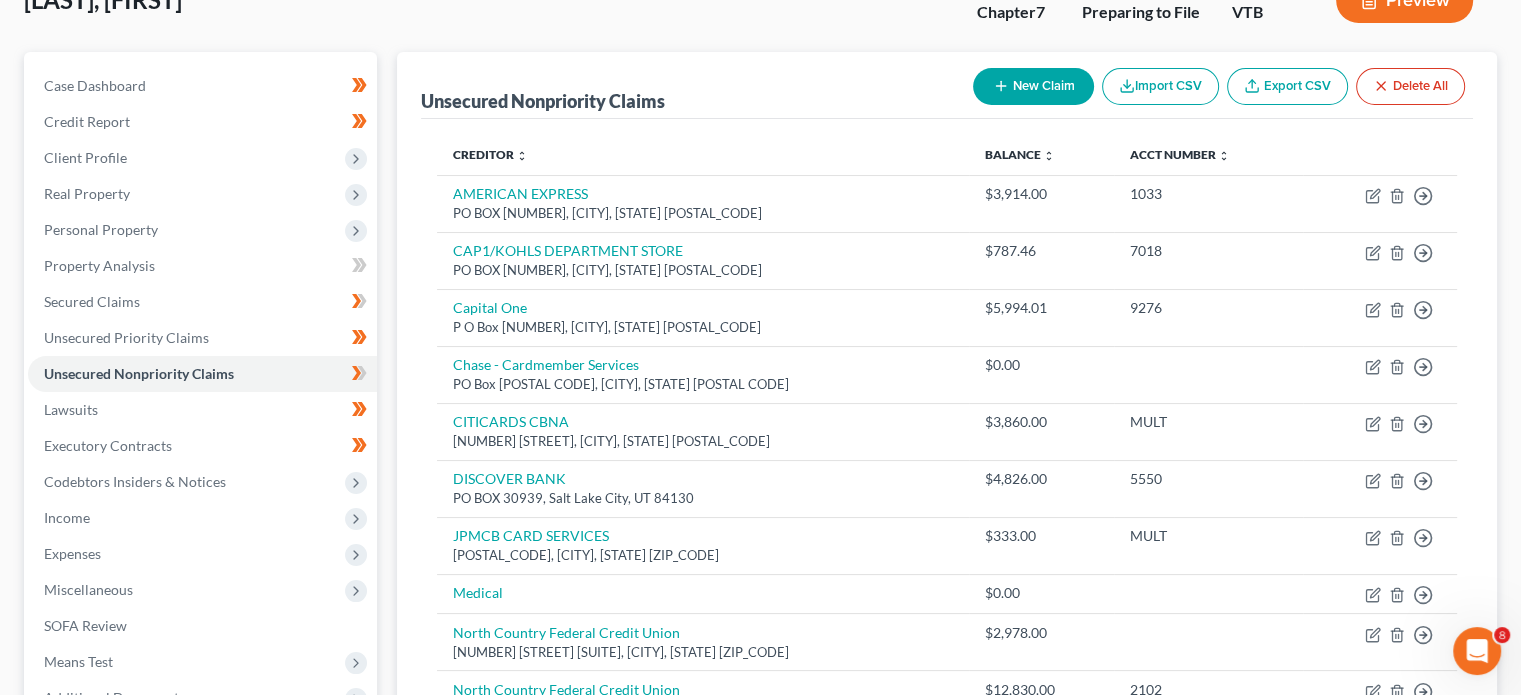 click on "Unsecured Nonpriority Claims New Claim
Import CSV
Export CSV Delete All
Creditor  expand_more   expand_less   unfold_more Balance  expand_more   expand_less   unfold_more Acct Number  expand_more   expand_less   unfold_more AMERICAN EXPRESS PO BOX [NUMBER], [STATE] [POSTAL_CODE] $3,914.00 1033 Move to D Move to E Move to G Move to Notice Only CAP1/KOHLS DEPARTMENT STORE PO BOX [NUMBER], [CITY], [STATE] [POSTAL_CODE] $787.46 7018 Move to D Move to E Move to G Move to Notice Only Capital One P O Box [NUMBER], [CITY], [STATE] [POSTAL_CODE] $5,994.01 6990 Move to D Move to E Move to G Move to Notice Only Chase - Cardmember Services PO Box [NUMBER], [CITY], [STATE] $0.00 Move to D Move to E Move to G Move to Notice Only CITICARDS CBNA [ADDRESS], [CITY], [STATE] $3,860.00 MULT Move to D Move to E Move to G Move to Notice Only DISCOVER BANK PO BOX [NUMBER], [CITY], [STATE] $4,826.00 5550 Move to D Move to E Move to G Move to Notice Only JPMCB CARD SERVICES PO BOX [NUMBER], [STATE] [POSTAL_CODE]" at bounding box center (947, 545) 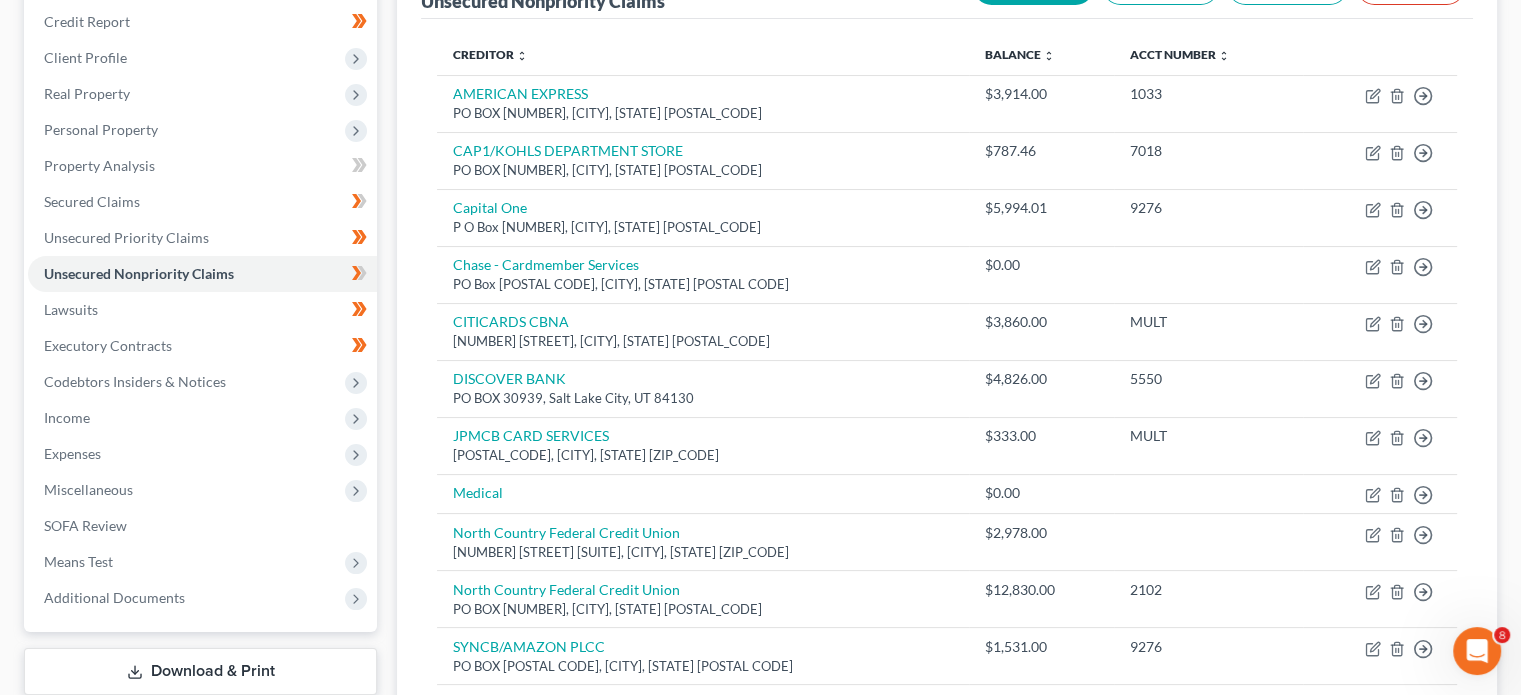 scroll, scrollTop: 228, scrollLeft: 0, axis: vertical 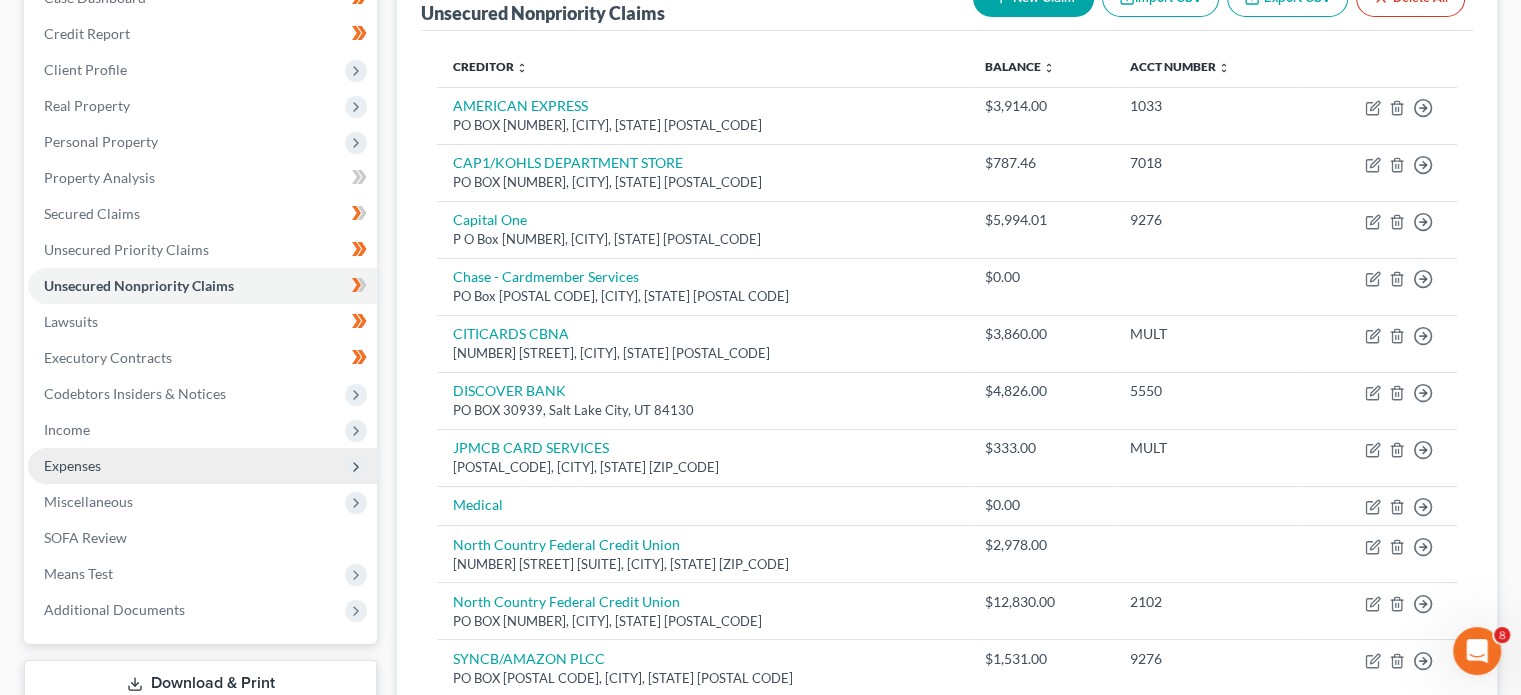 click on "Expenses" at bounding box center (202, 466) 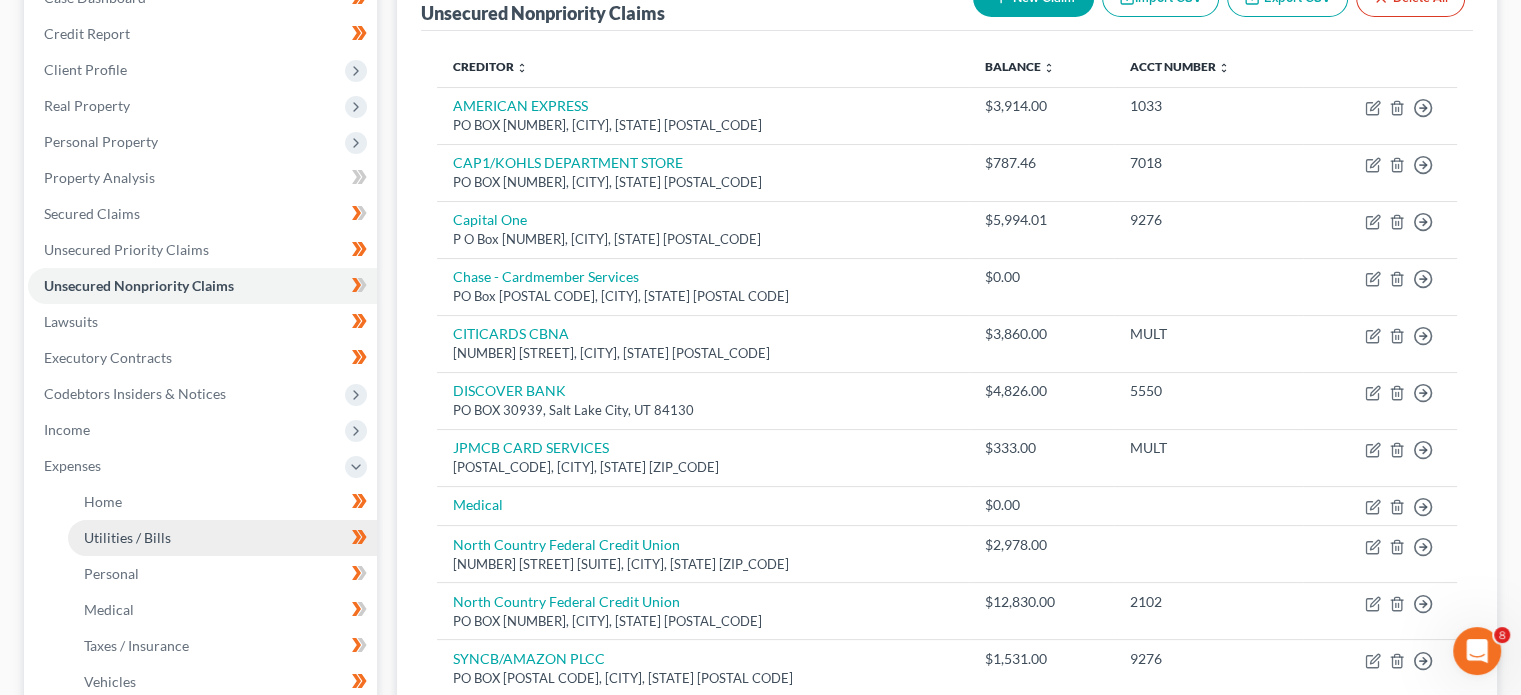 scroll, scrollTop: 292, scrollLeft: 0, axis: vertical 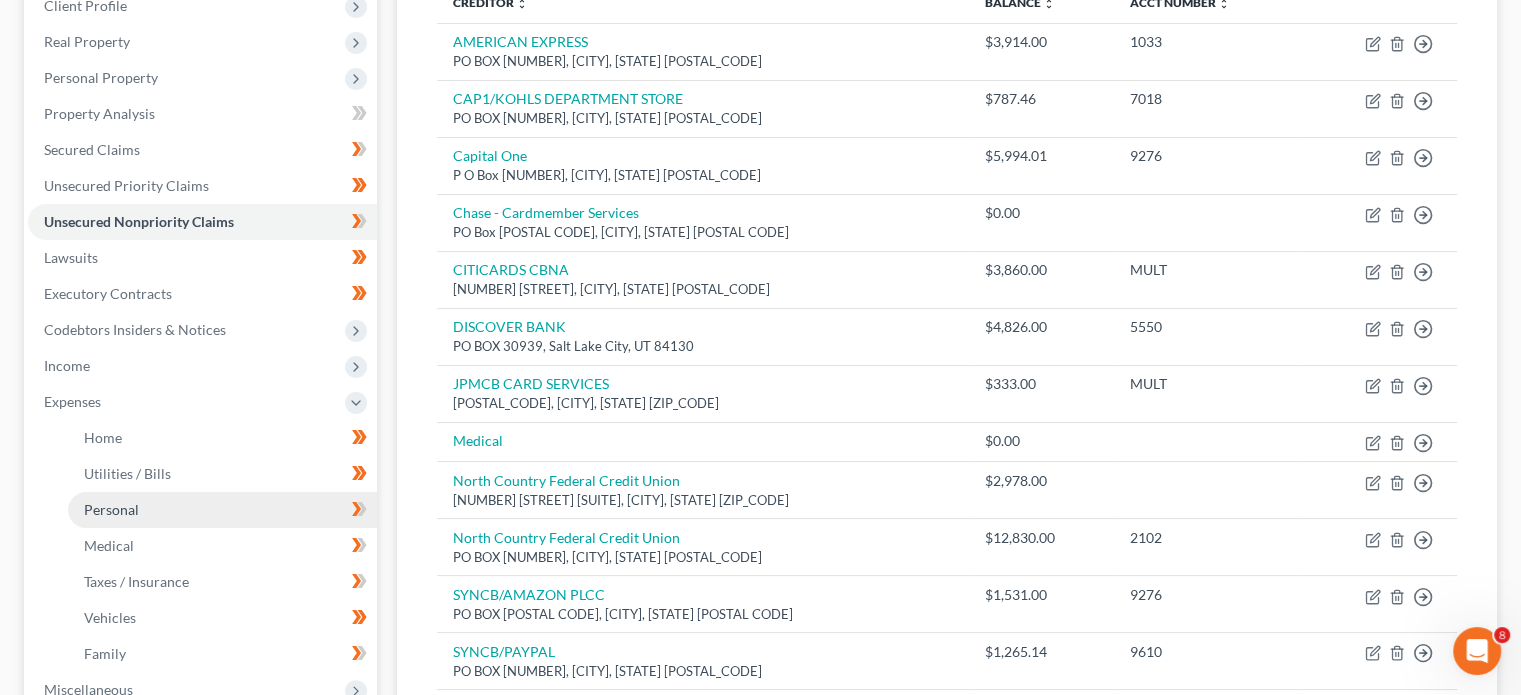 click on "Personal" at bounding box center [222, 510] 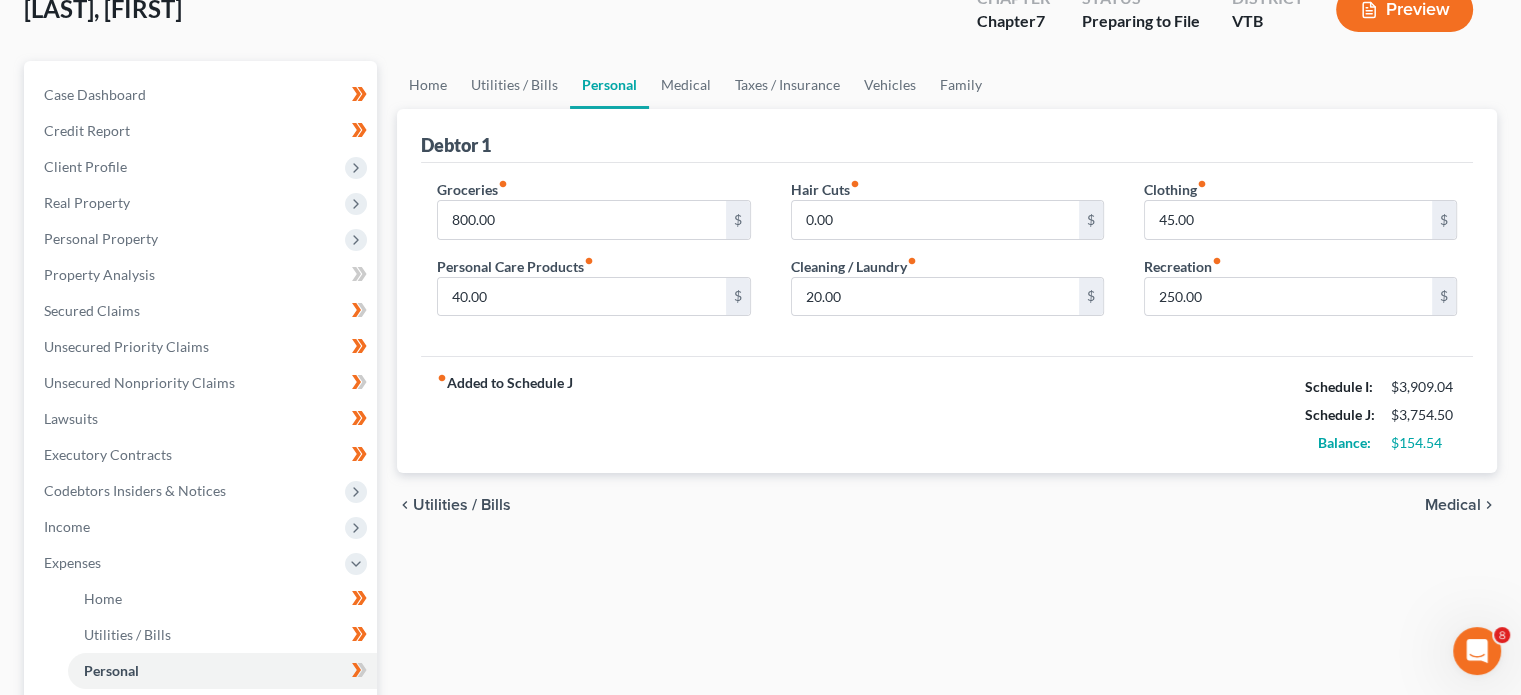 scroll, scrollTop: 132, scrollLeft: 0, axis: vertical 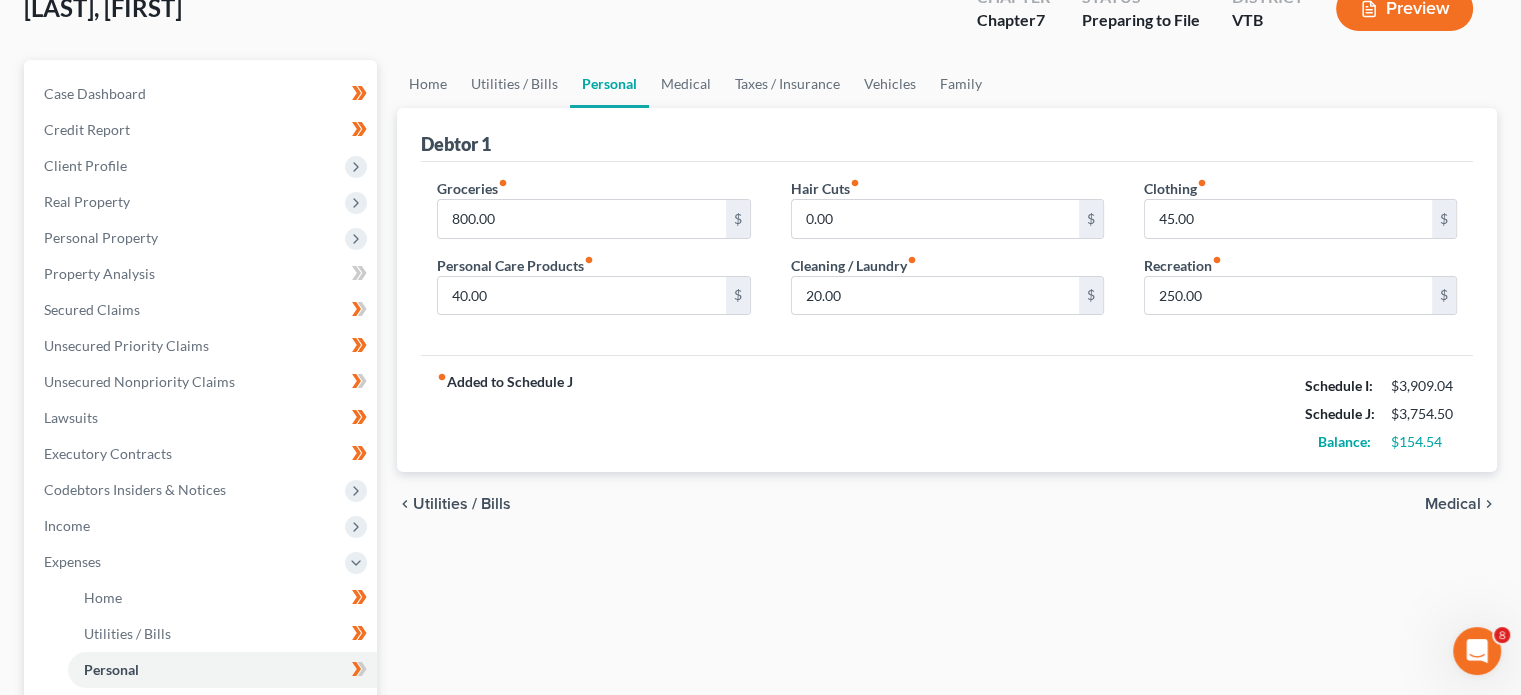 click on "Medical" at bounding box center (1453, 504) 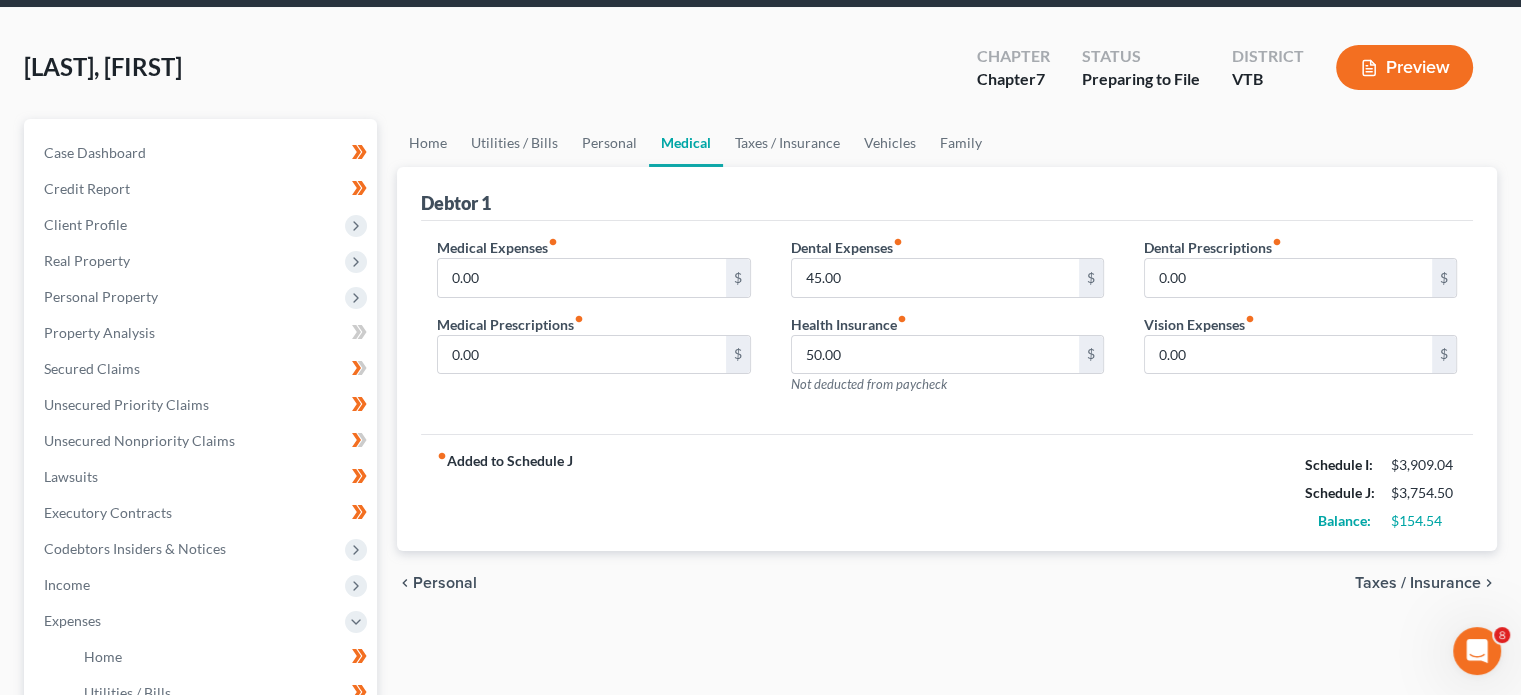 scroll, scrollTop: 0, scrollLeft: 0, axis: both 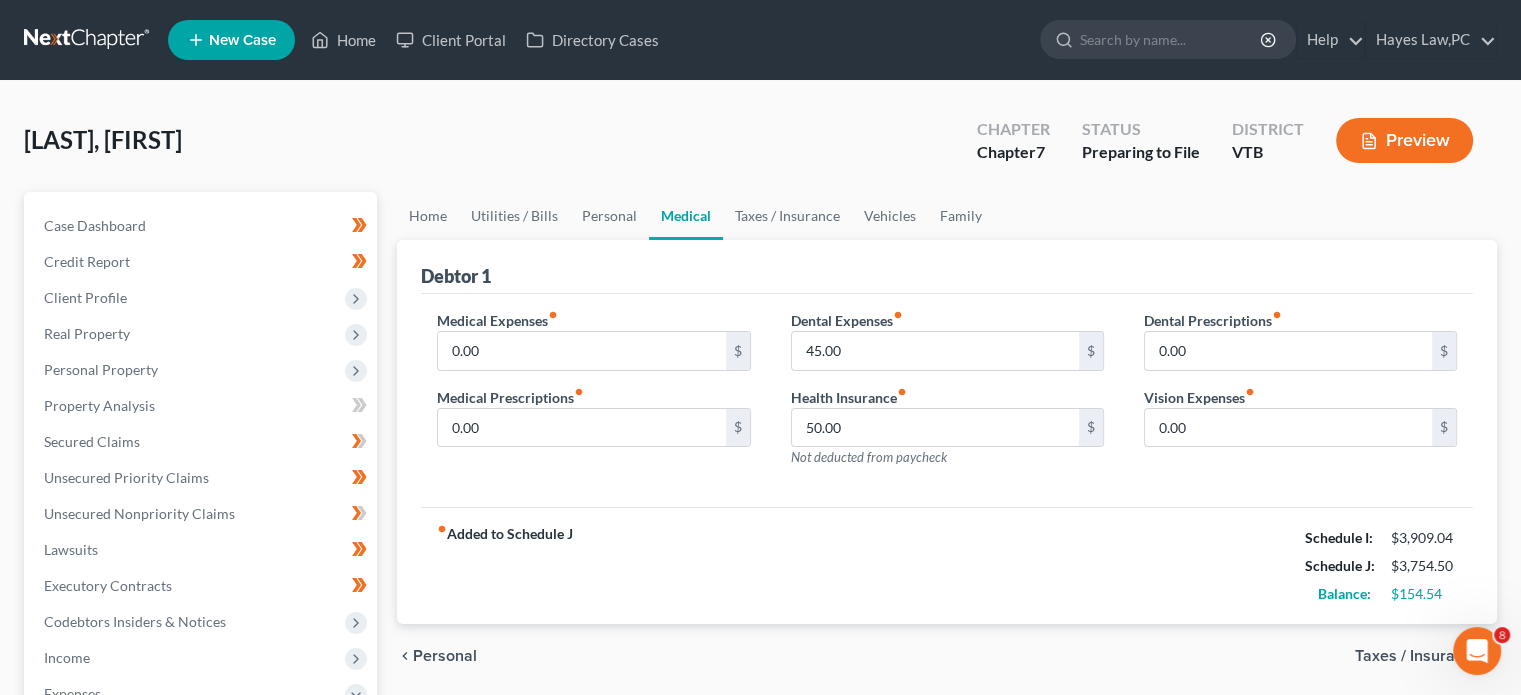 click on "Medical Expenses  fiber_manual_record 0.00 $ Medical Prescriptions  fiber_manual_record 0.00 $ Dental Expenses  fiber_manual_record 45.00 $ Health Insurance  fiber_manual_record 50.00 $ Not deducted from paycheck Dental Prescriptions  fiber_manual_record 0.00 $ Vision Expenses  fiber_manual_record 0.00 $" at bounding box center (947, 401) 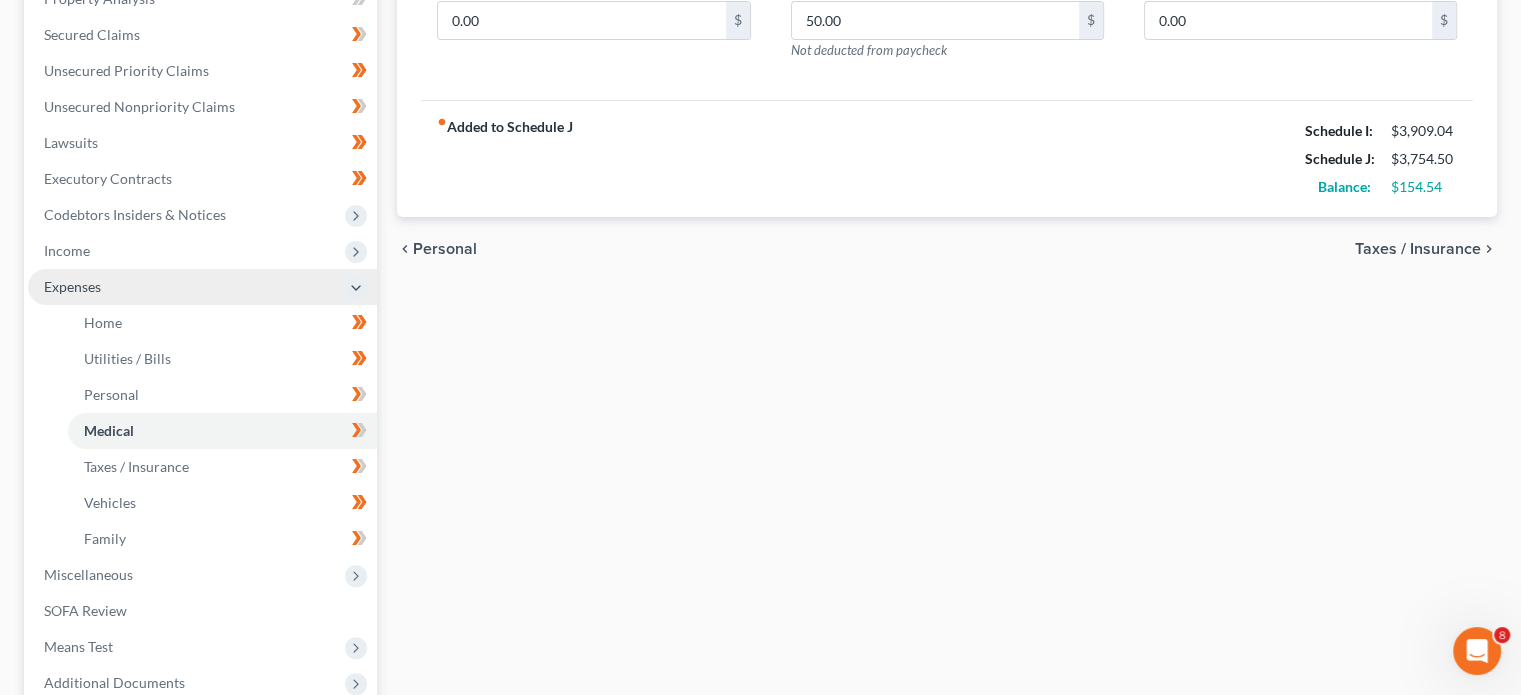 scroll, scrollTop: 480, scrollLeft: 0, axis: vertical 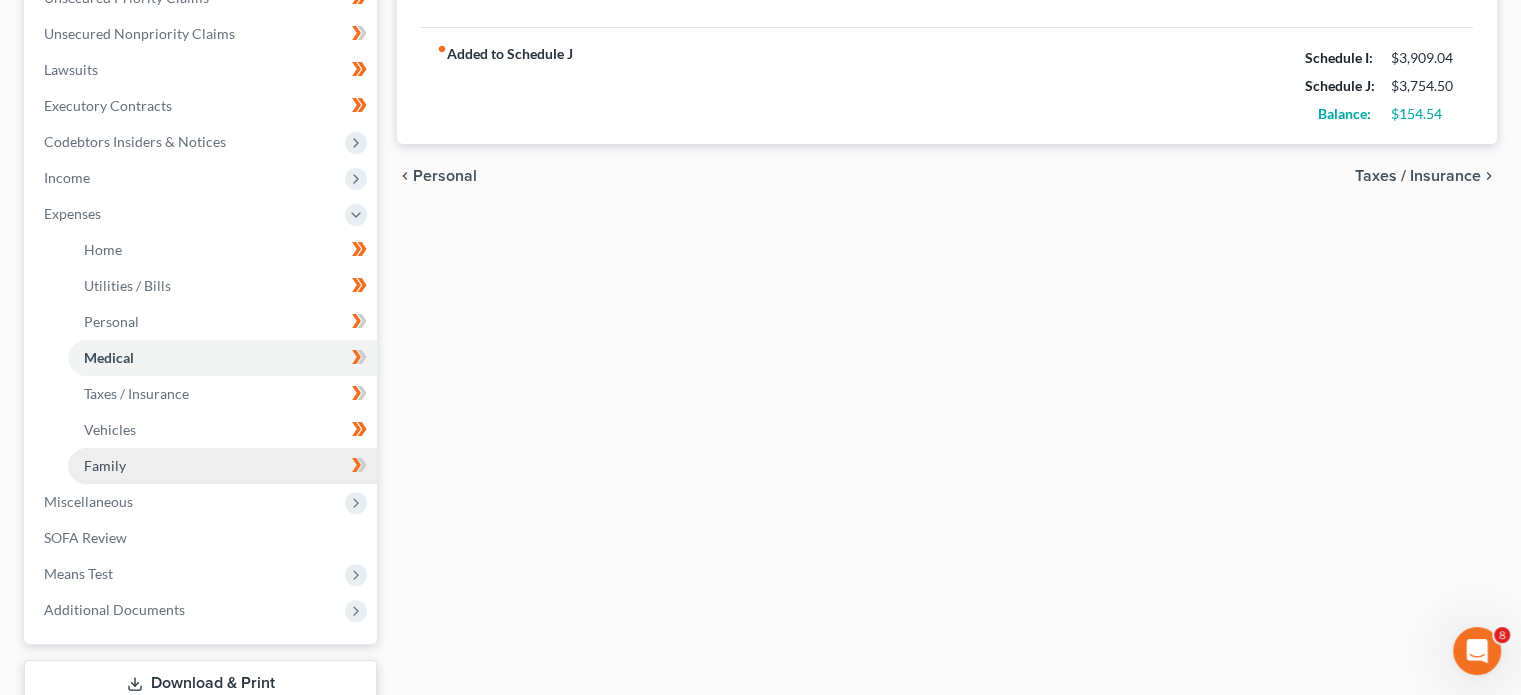 click on "Family" at bounding box center (222, 466) 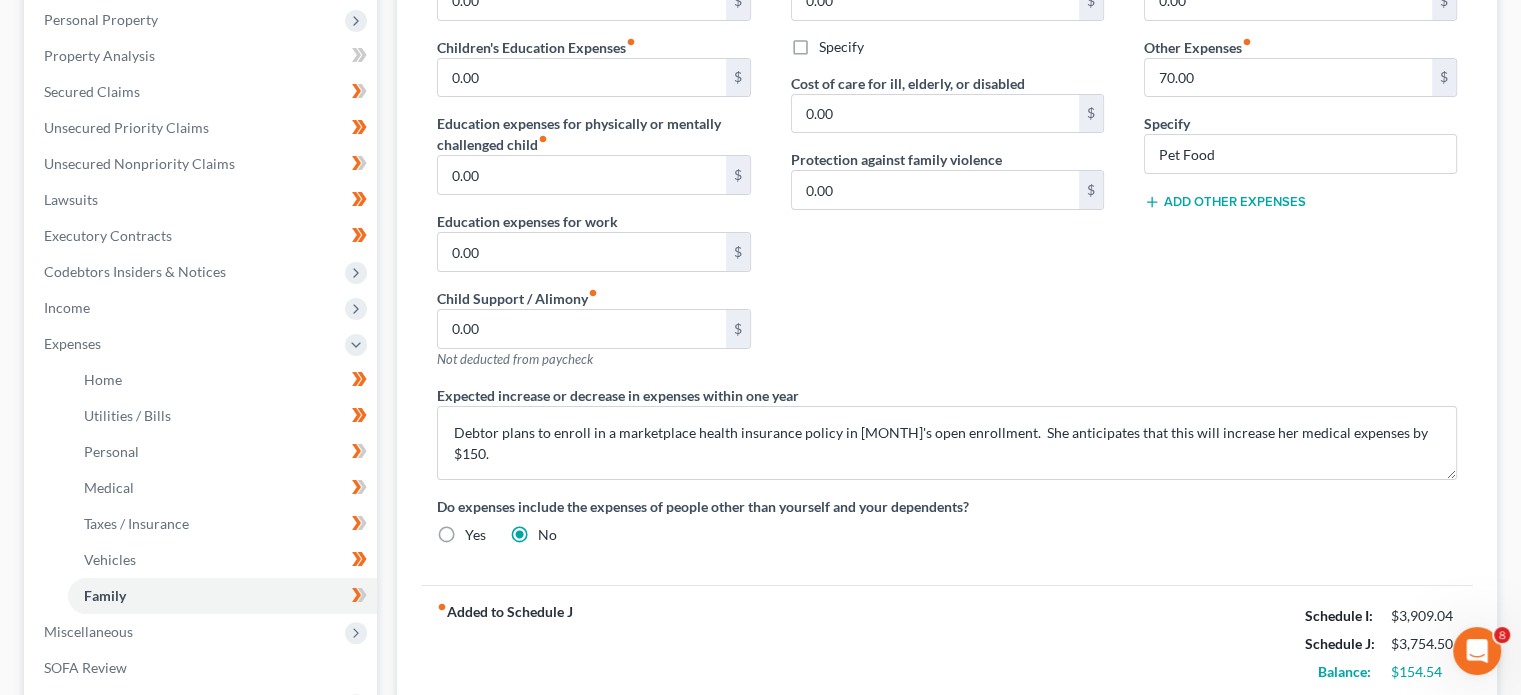 scroll, scrollTop: 351, scrollLeft: 0, axis: vertical 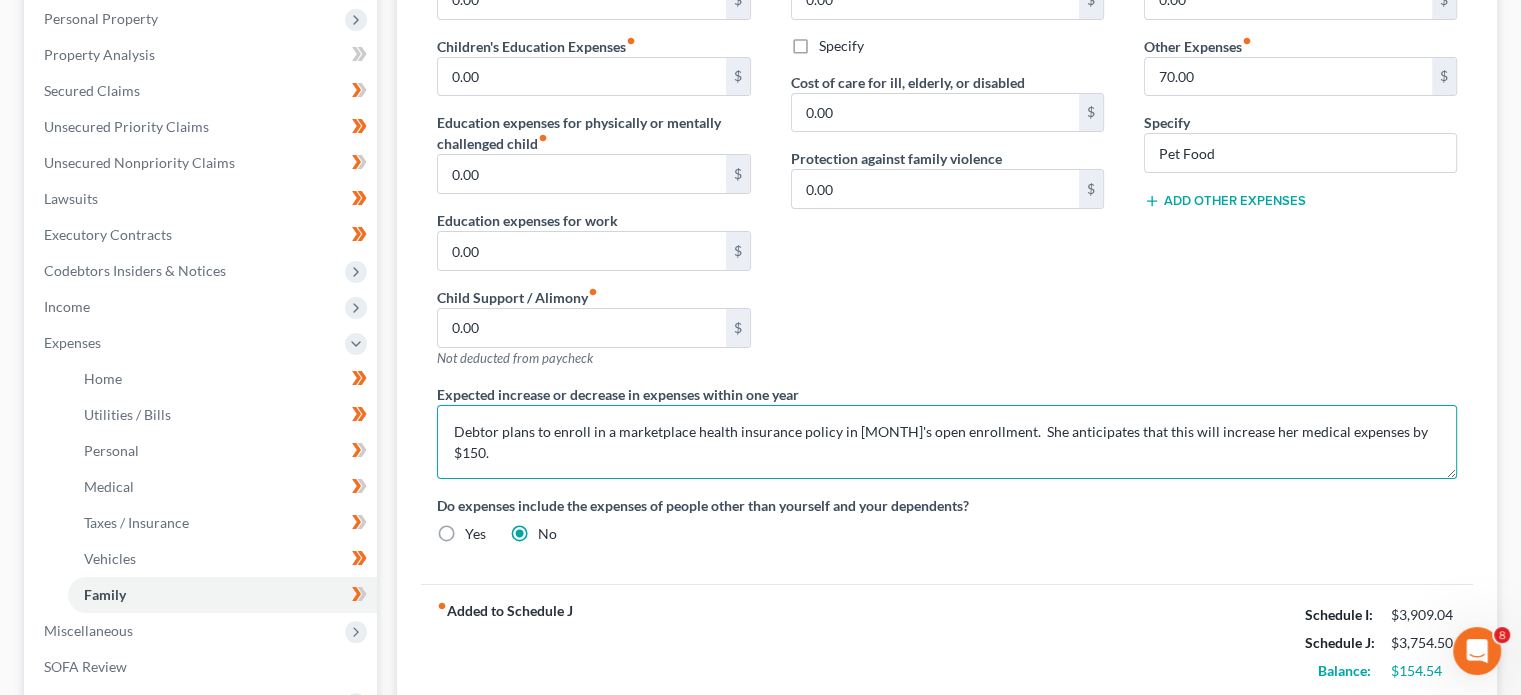 click on "Debtor plans to enroll in a marketplace health insurance policy in [MONTH]'s open enrollment.  She anticipates that this will increase her medical expenses by $150." at bounding box center [947, 442] 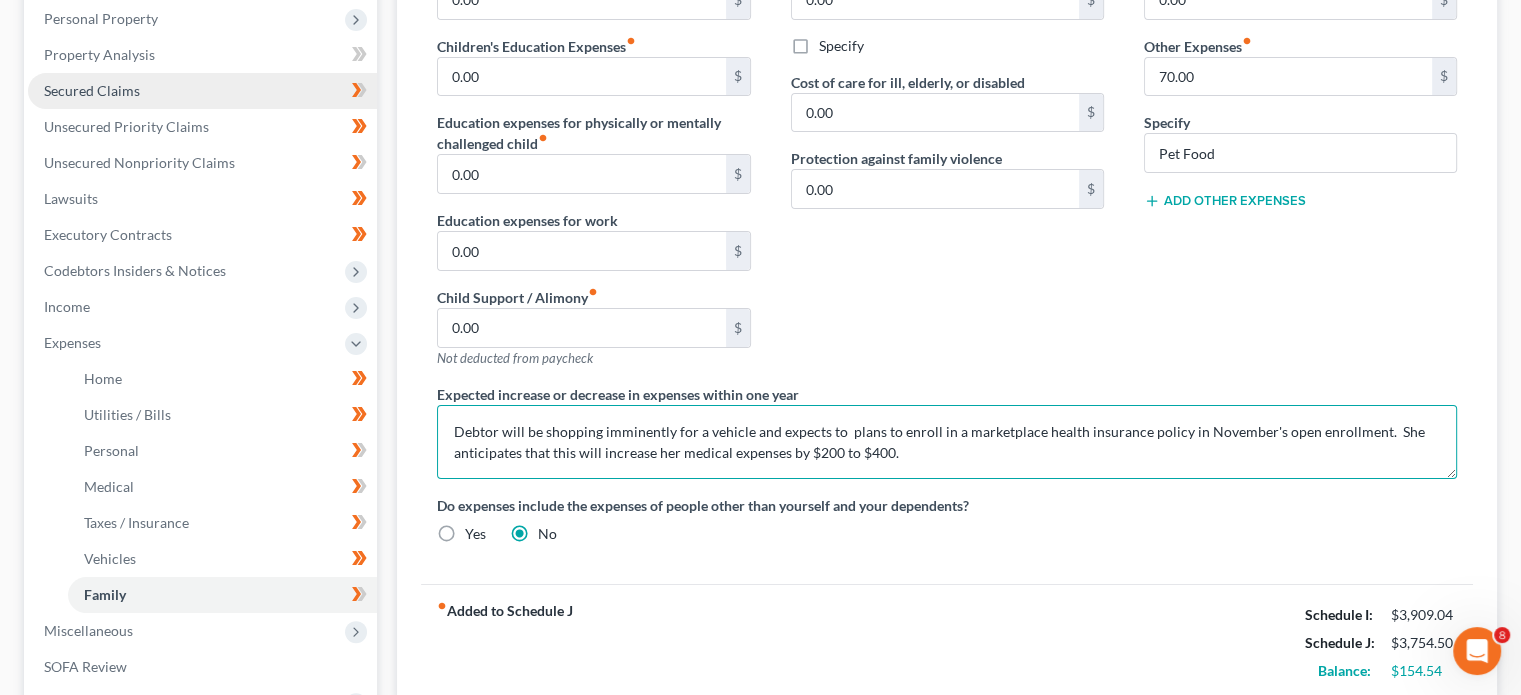 type on "Debtor will be shopping imminently for a vehicle and expects to  plans to enroll in a marketplace health insurance policy in November's open enrollment.  She anticipates that this will increase her medical expenses by $200 to $400." 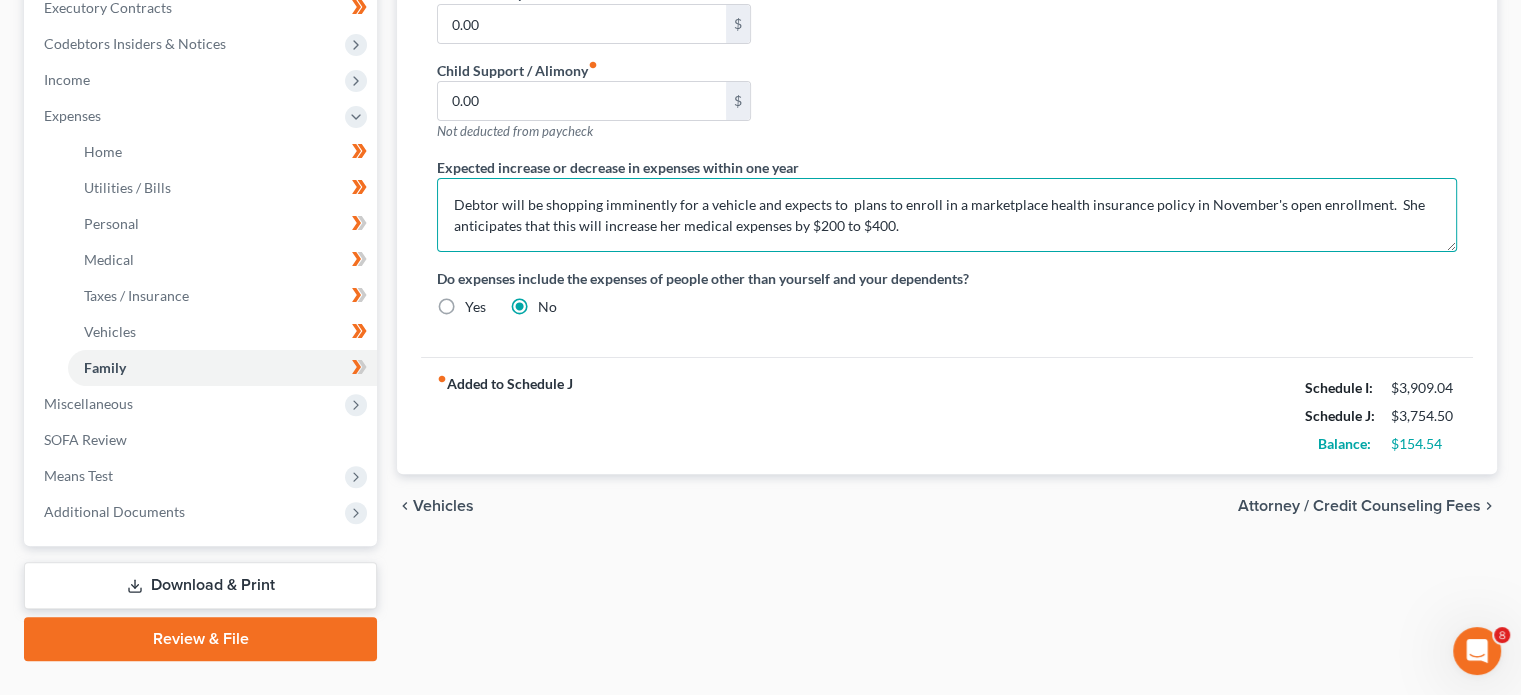 scroll, scrollTop: 579, scrollLeft: 0, axis: vertical 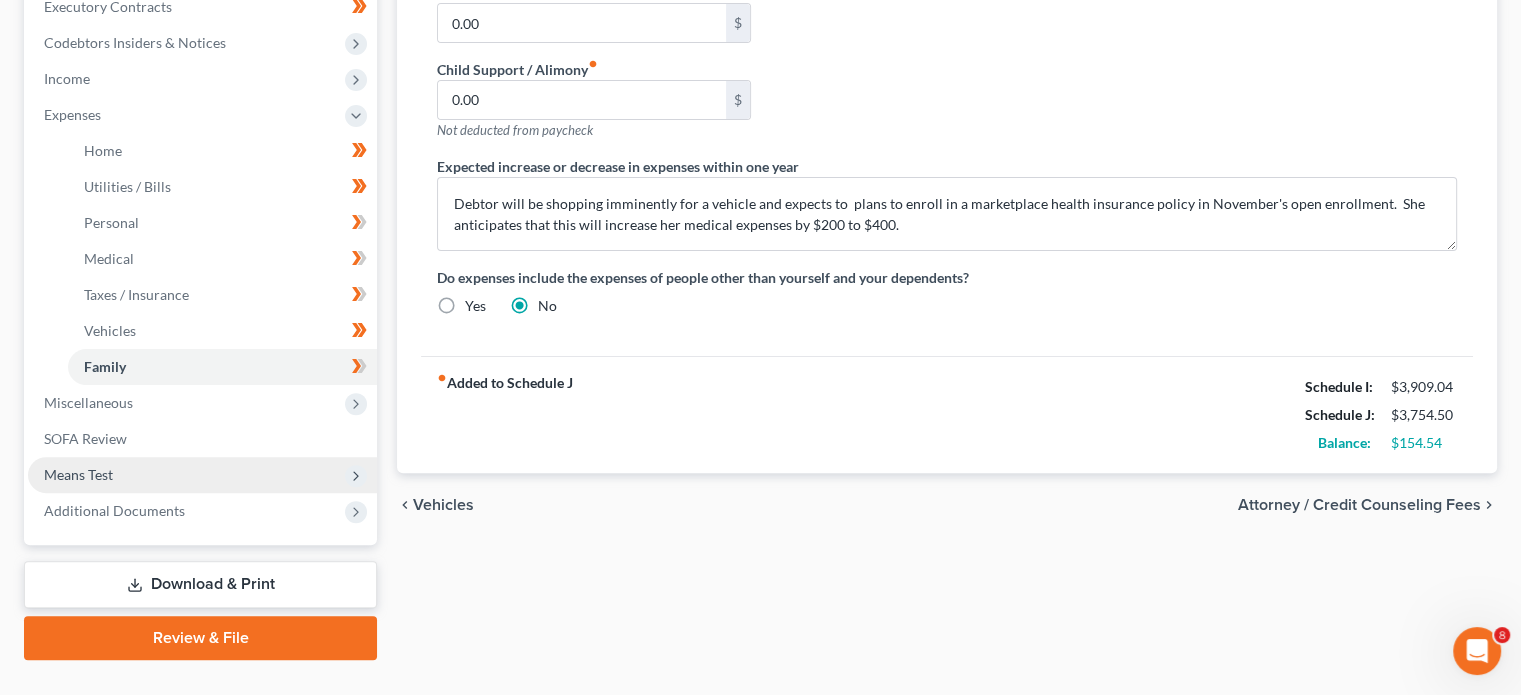 click on "Means Test" at bounding box center (202, 475) 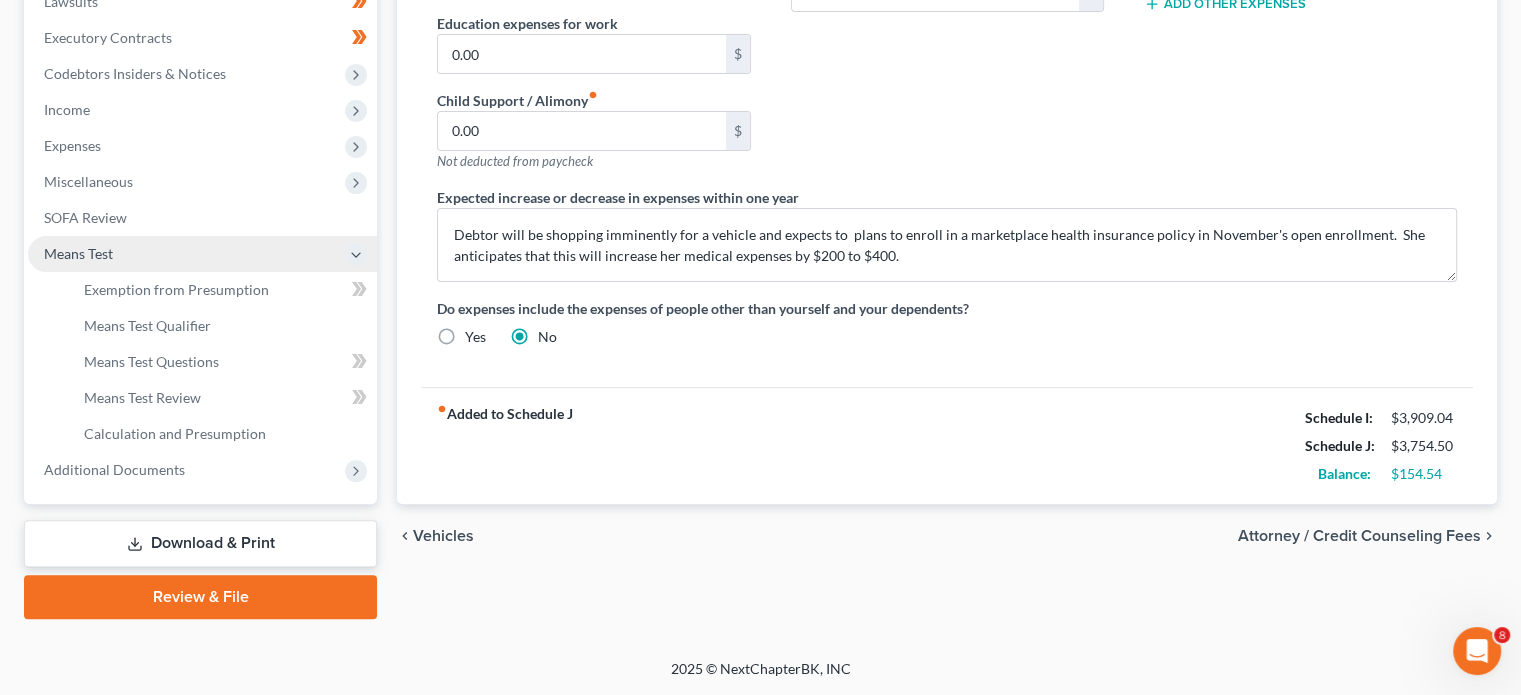 scroll, scrollTop: 546, scrollLeft: 0, axis: vertical 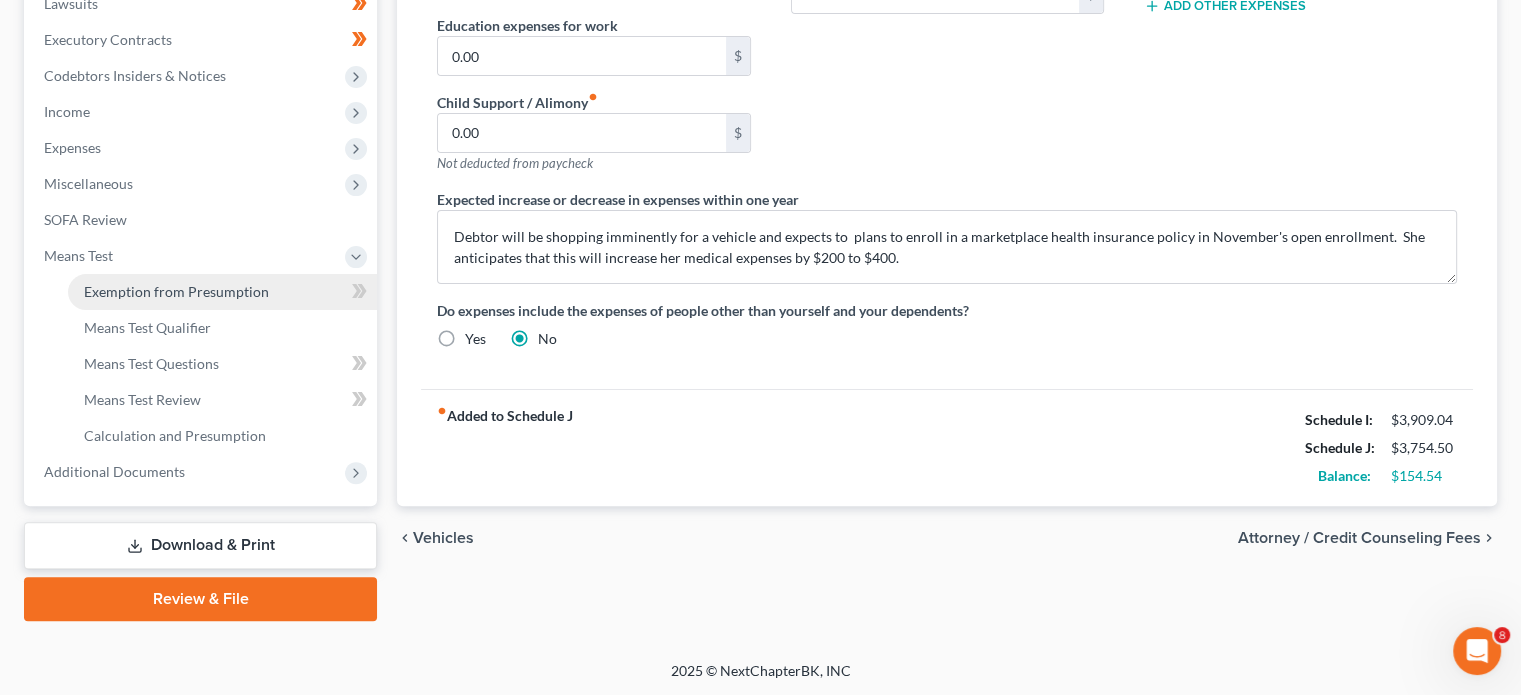 click on "Exemption from Presumption" at bounding box center (176, 291) 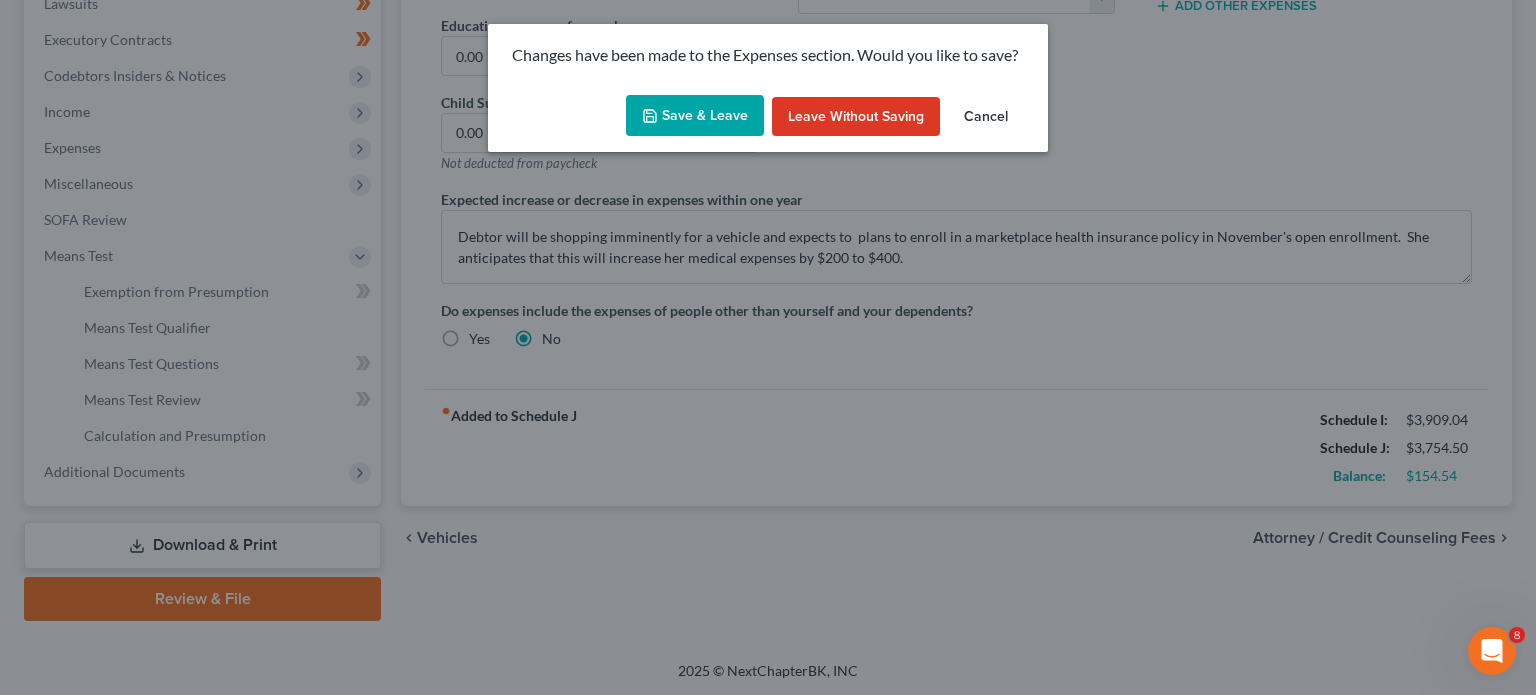 click on "Save & Leave" at bounding box center [695, 116] 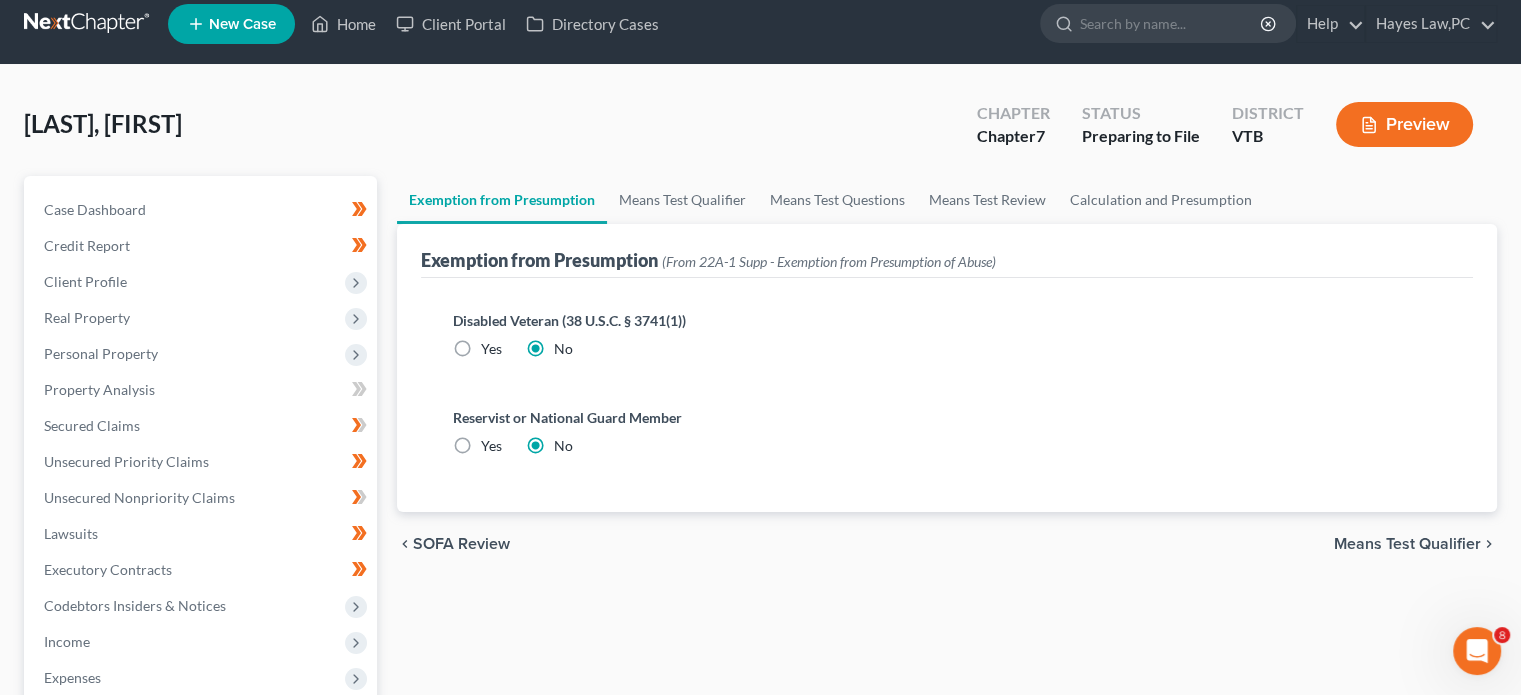 scroll, scrollTop: 0, scrollLeft: 0, axis: both 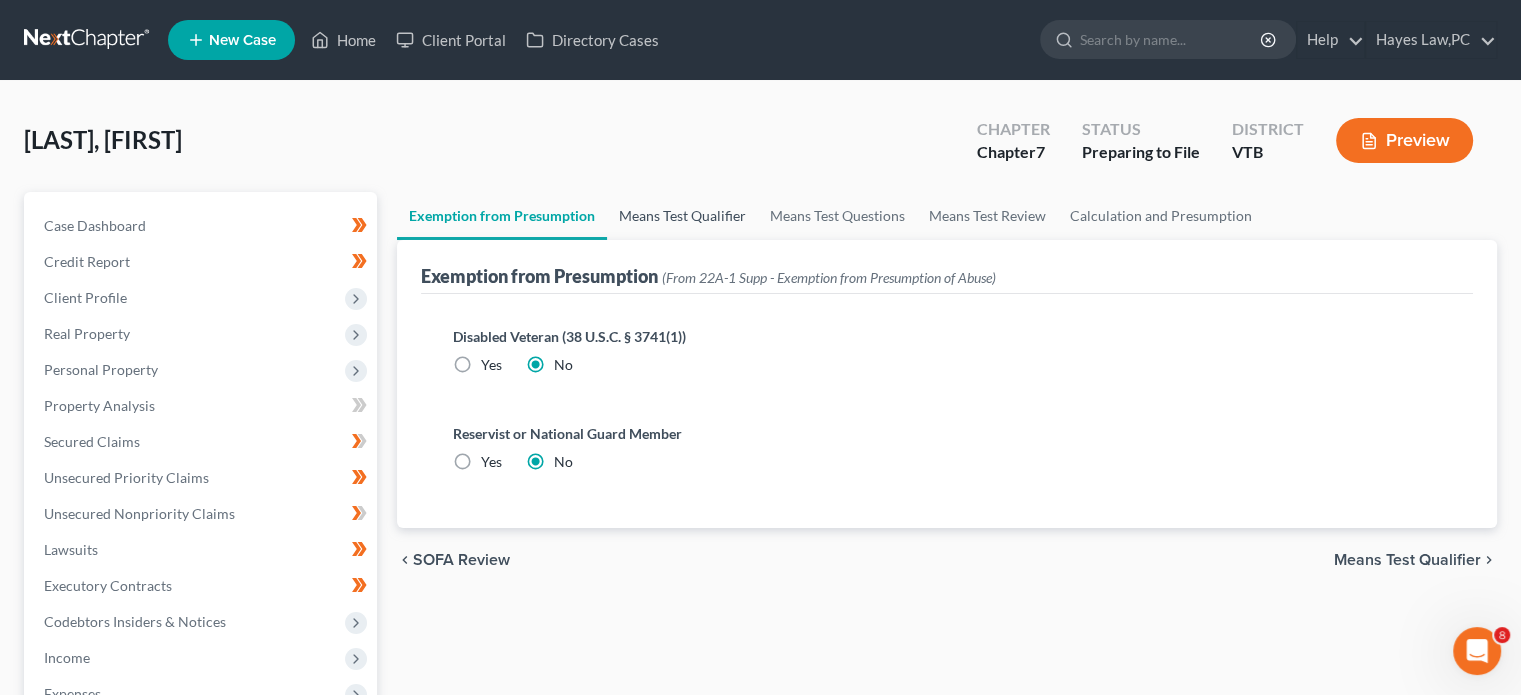 click on "Means Test Qualifier" at bounding box center (682, 216) 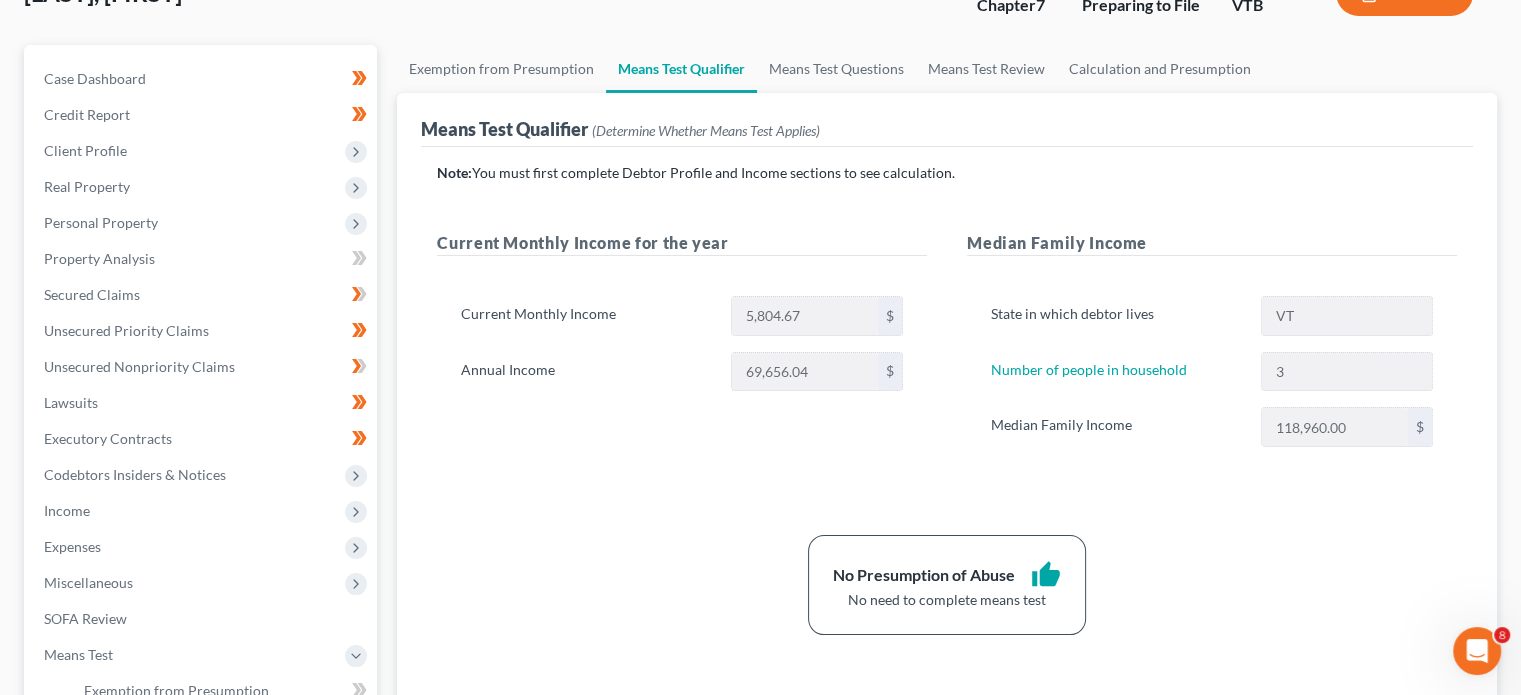 scroll, scrollTop: 140, scrollLeft: 0, axis: vertical 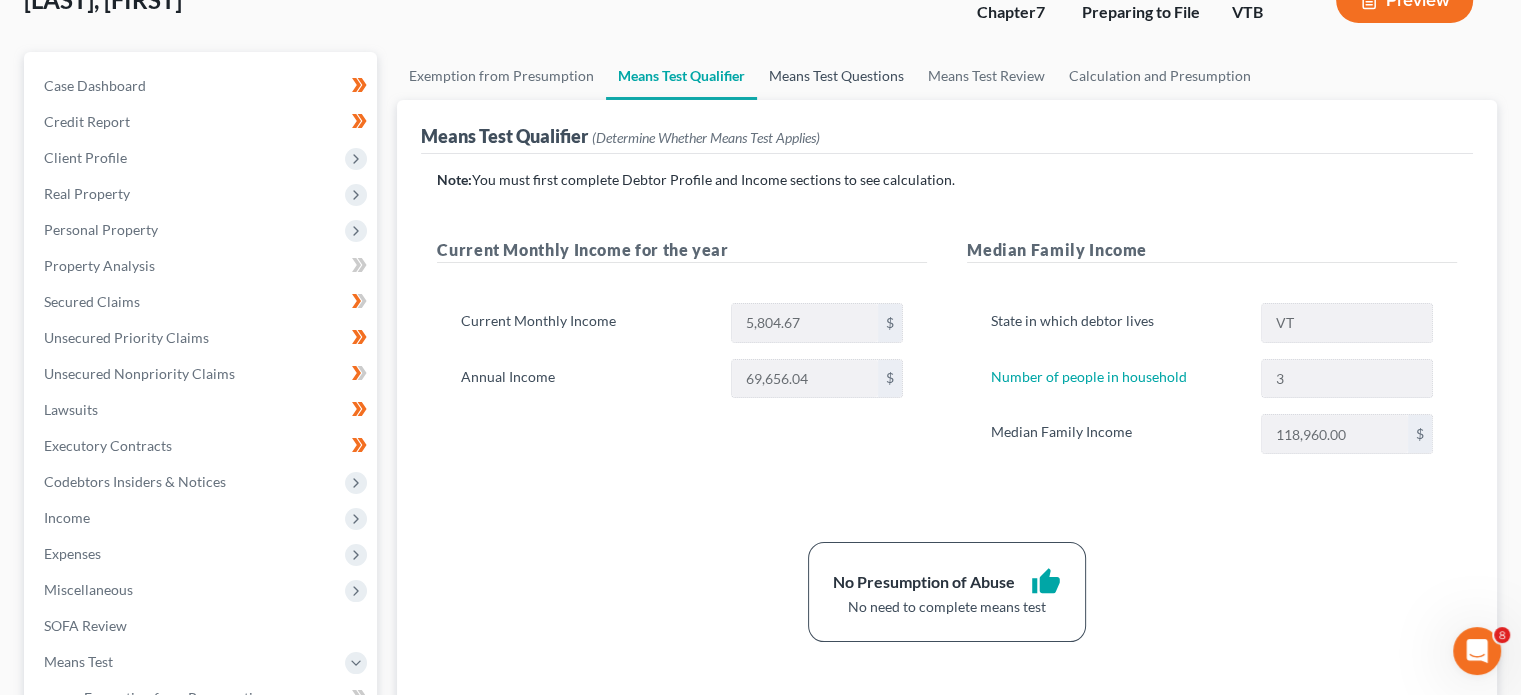 click on "Means Test Questions" at bounding box center (836, 76) 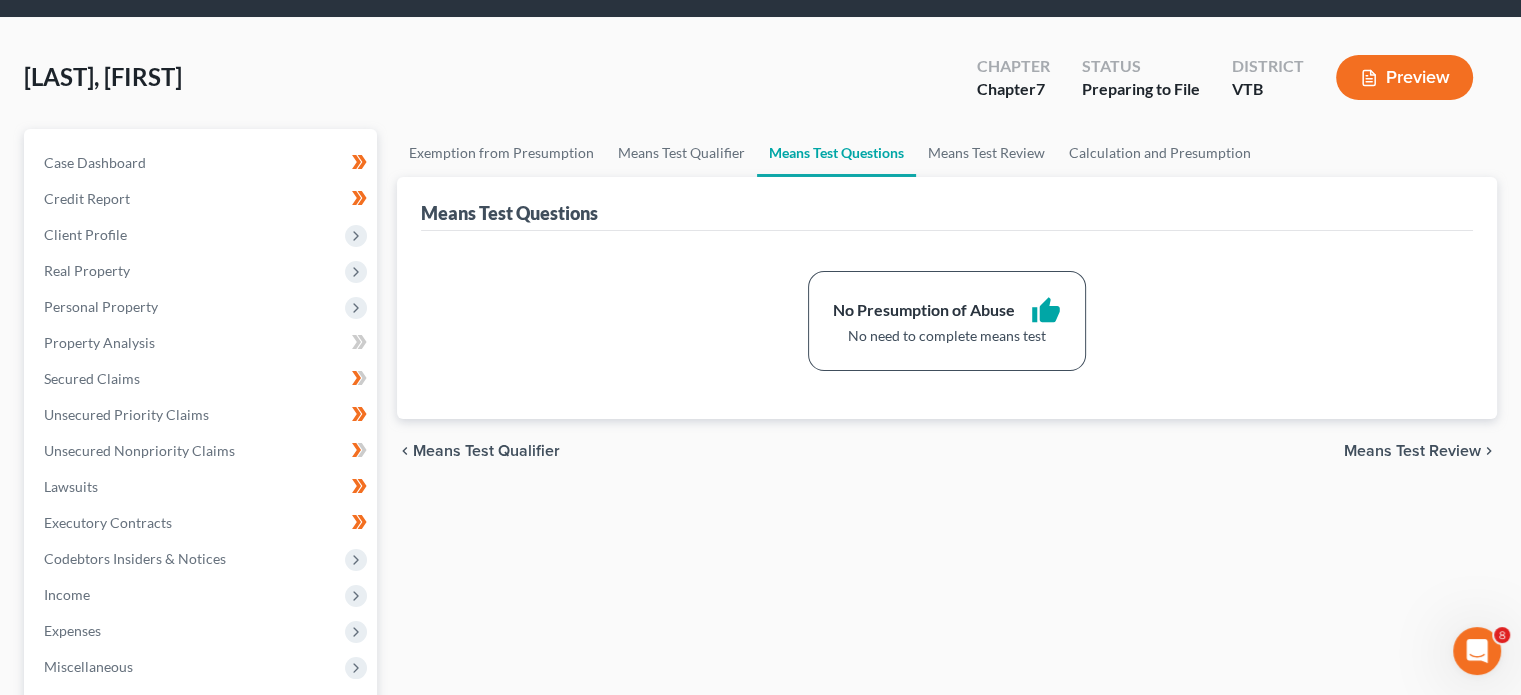 scroll, scrollTop: 0, scrollLeft: 0, axis: both 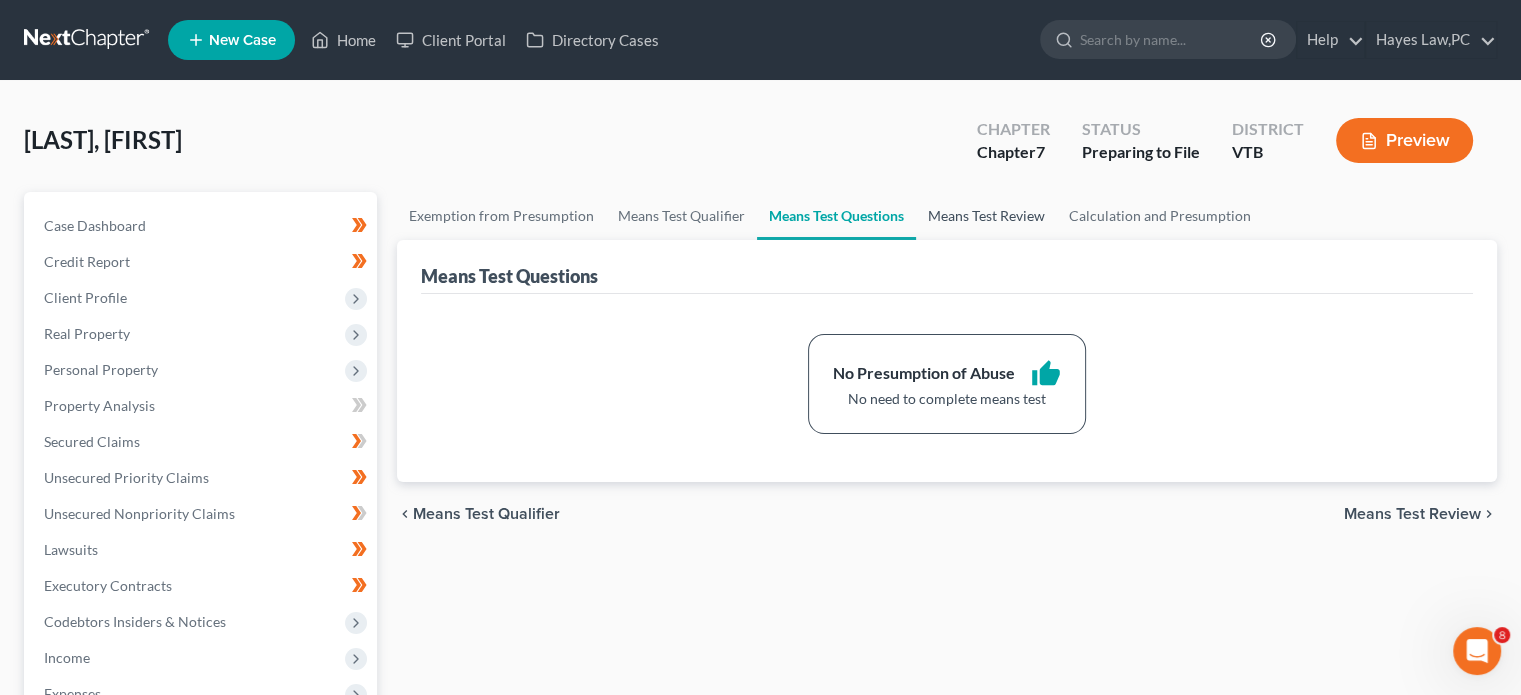 click on "Means Test Review" at bounding box center (986, 216) 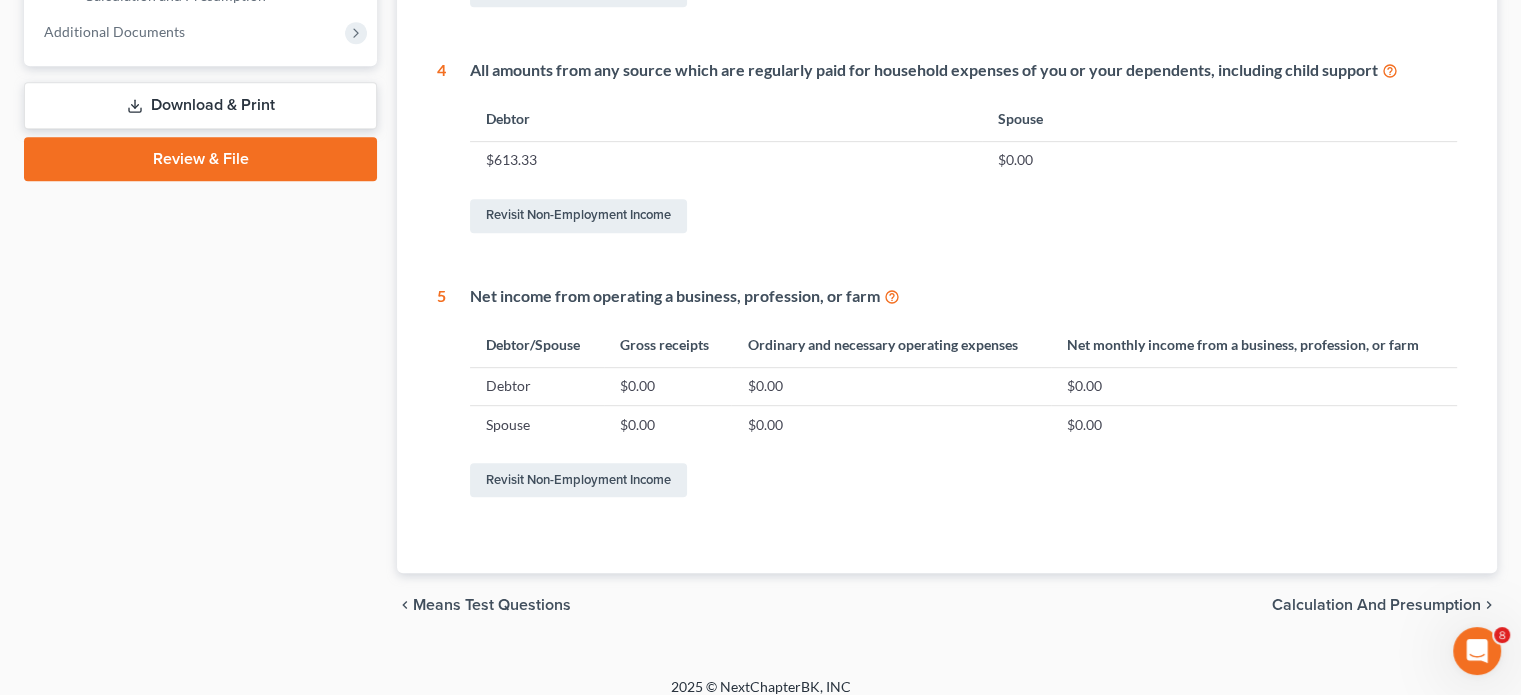 scroll, scrollTop: 984, scrollLeft: 0, axis: vertical 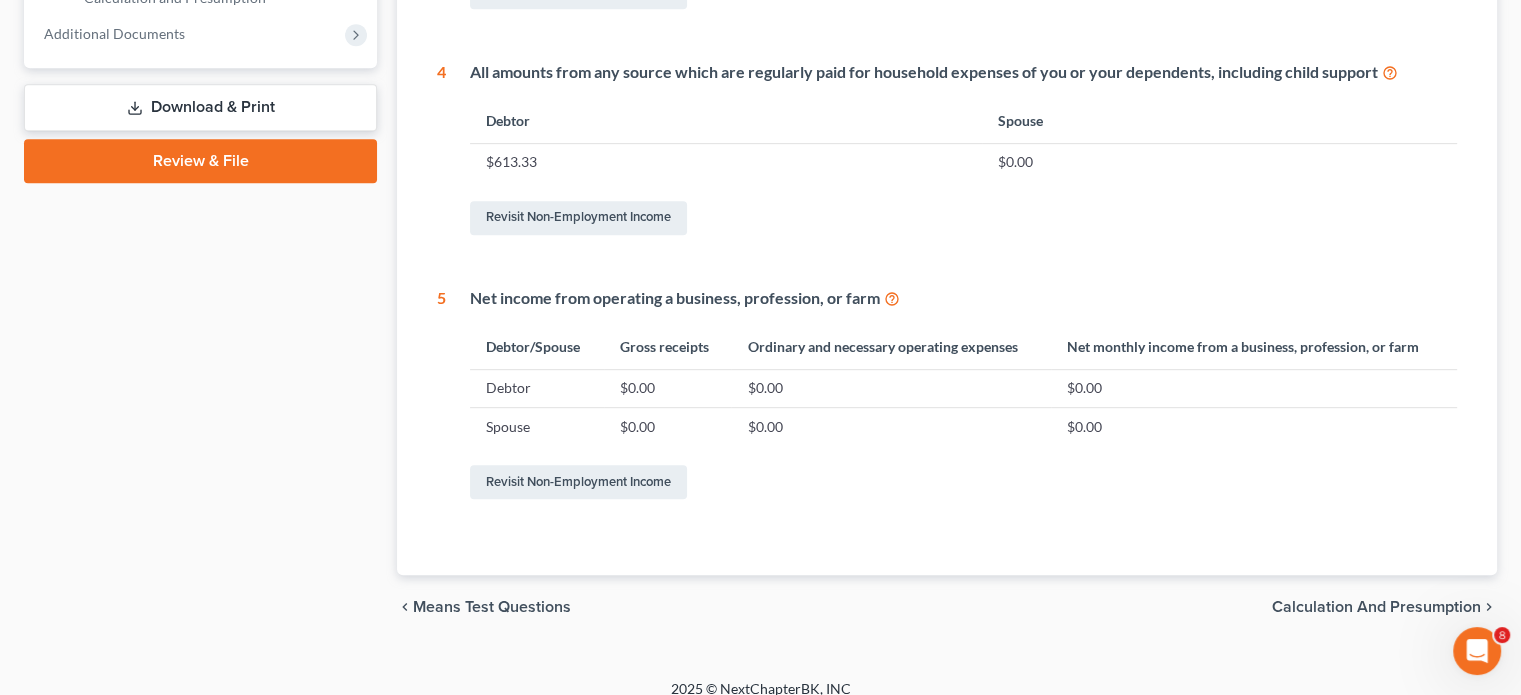 click on "Calculation and Presumption" at bounding box center [1376, 607] 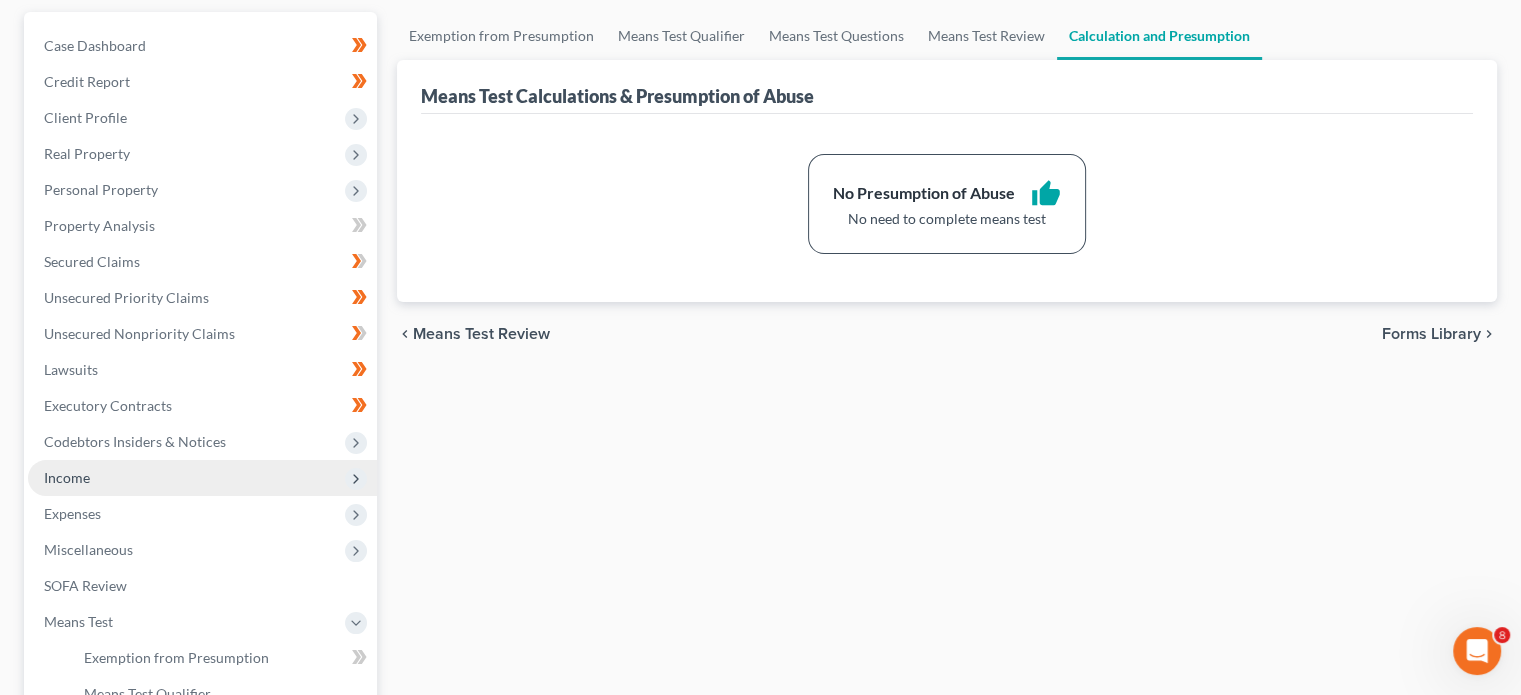 scroll, scrollTop: 87, scrollLeft: 0, axis: vertical 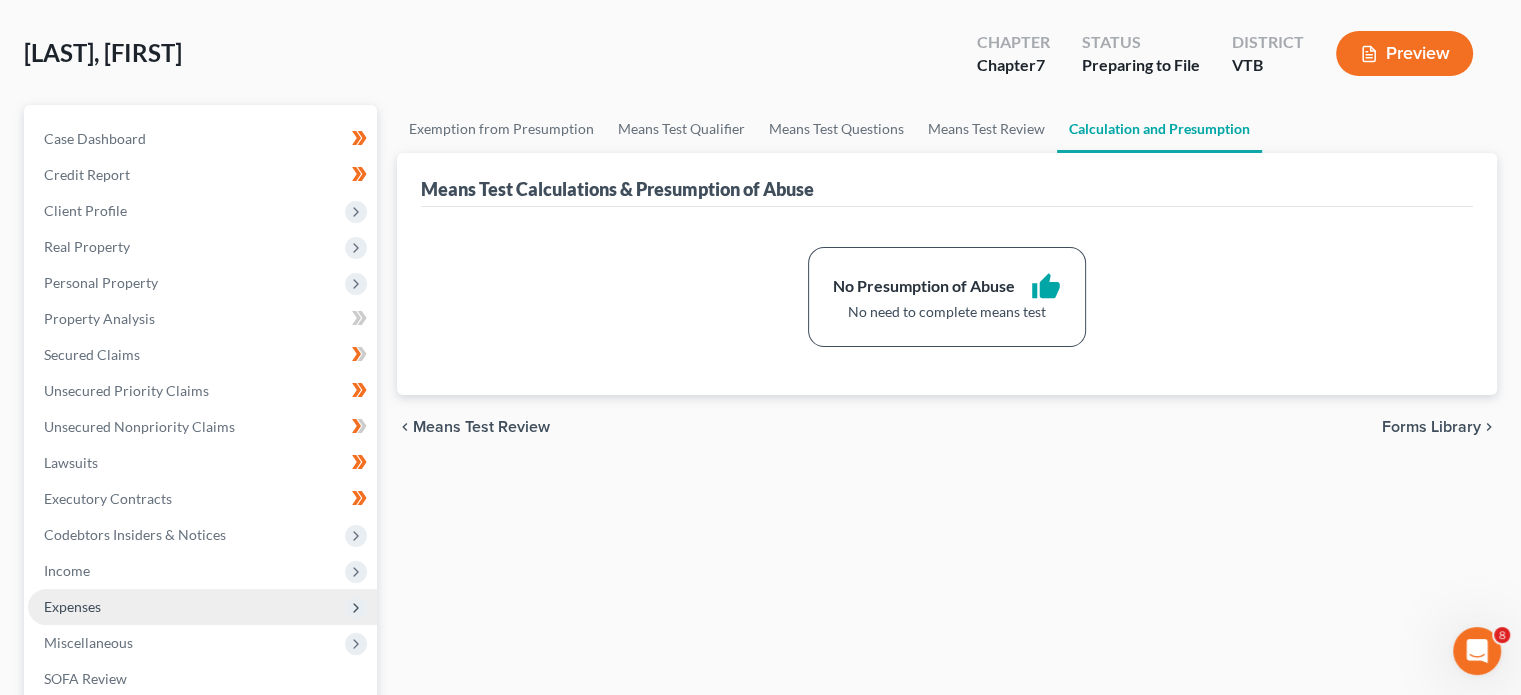 click on "Expenses" at bounding box center [202, 607] 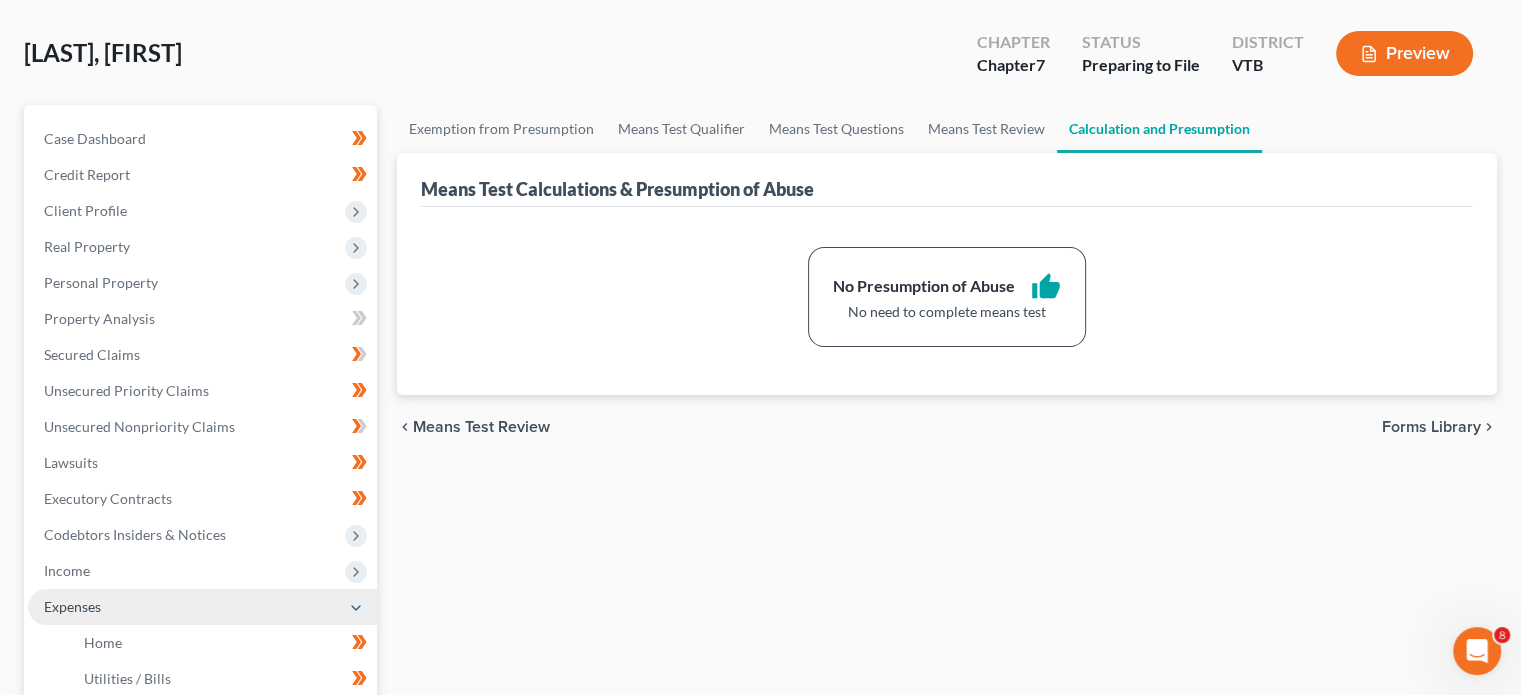 scroll, scrollTop: 379, scrollLeft: 0, axis: vertical 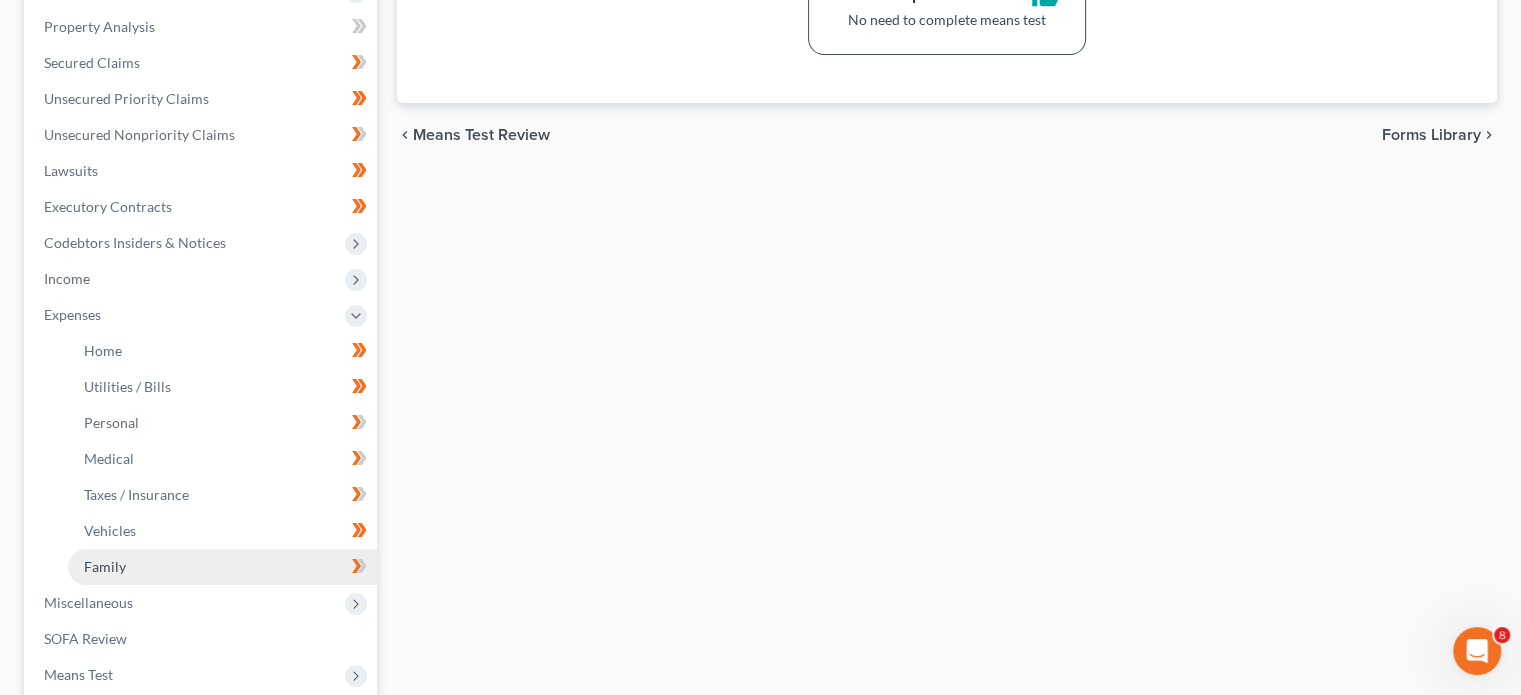 click on "Family" at bounding box center [222, 567] 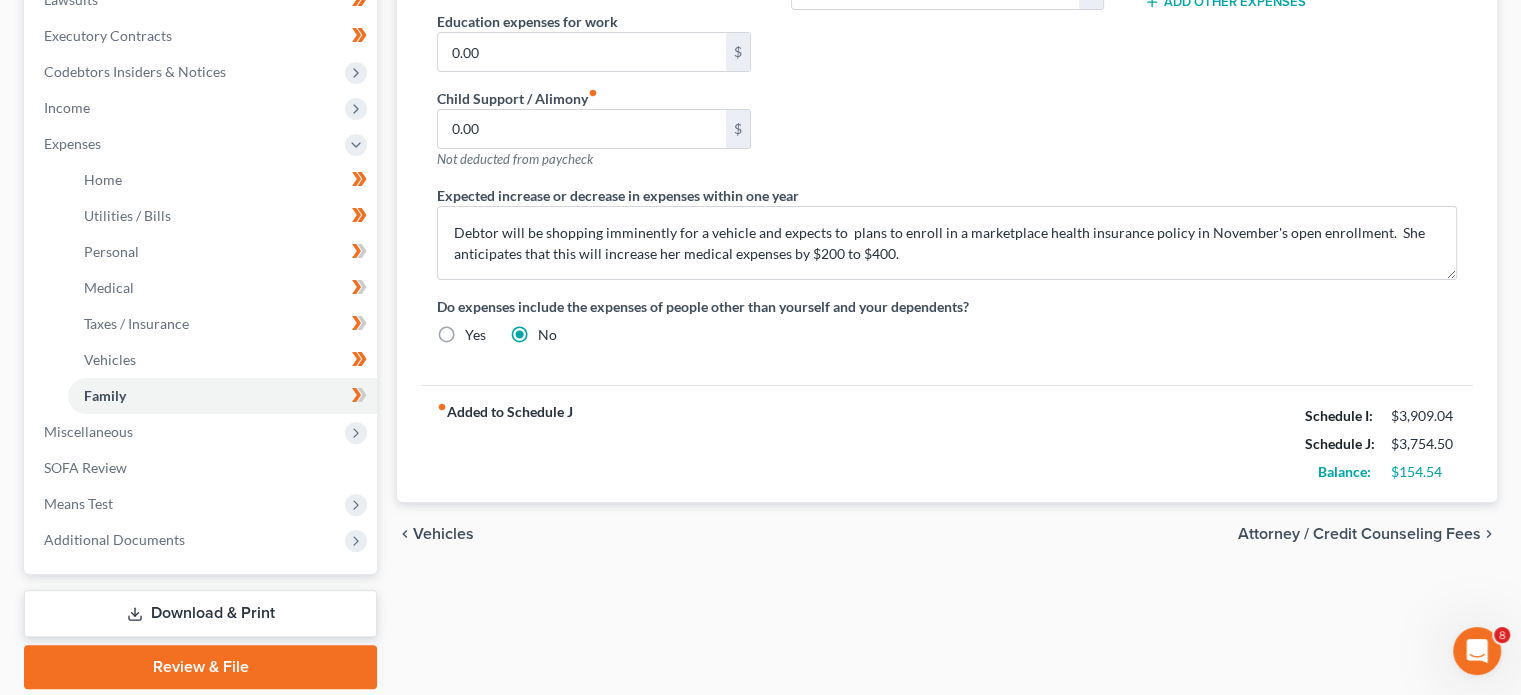 scroll, scrollTop: 547, scrollLeft: 0, axis: vertical 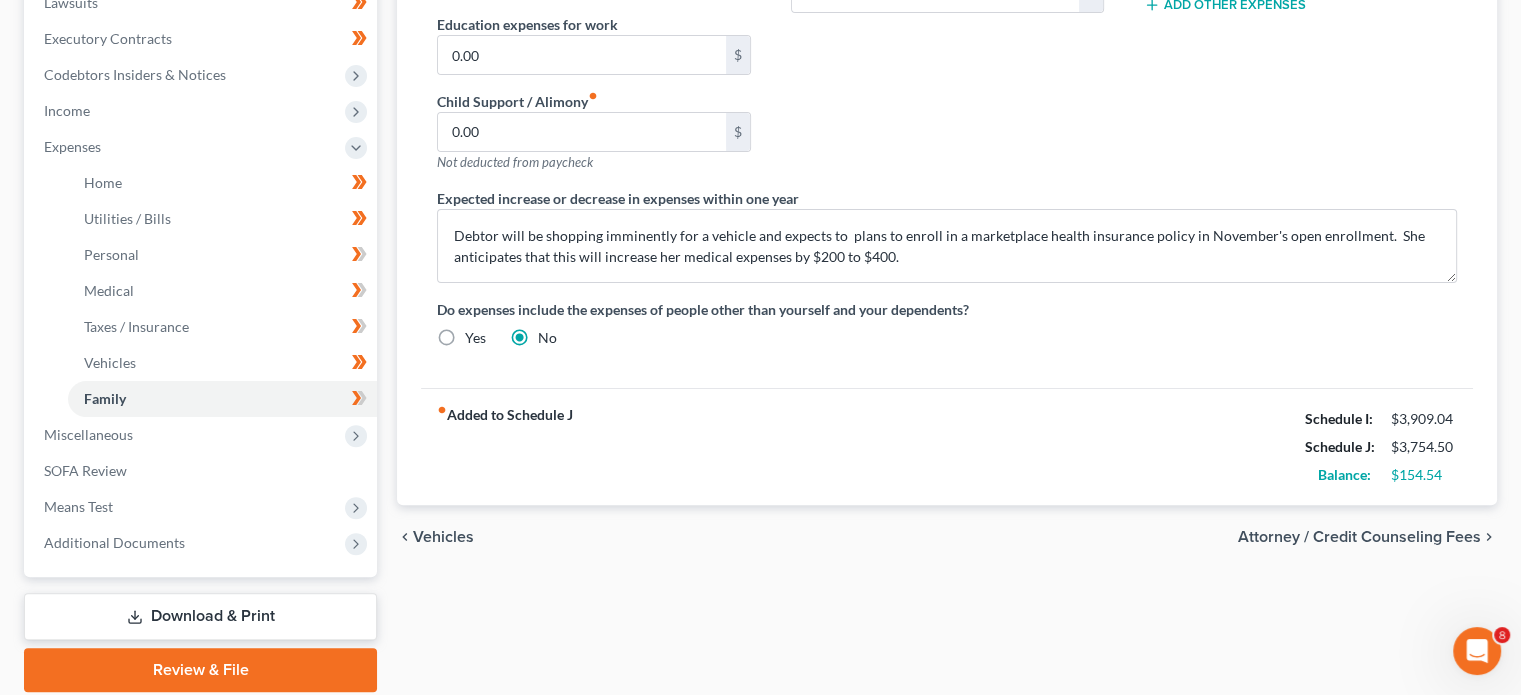 click on "Vehicles" at bounding box center (443, 537) 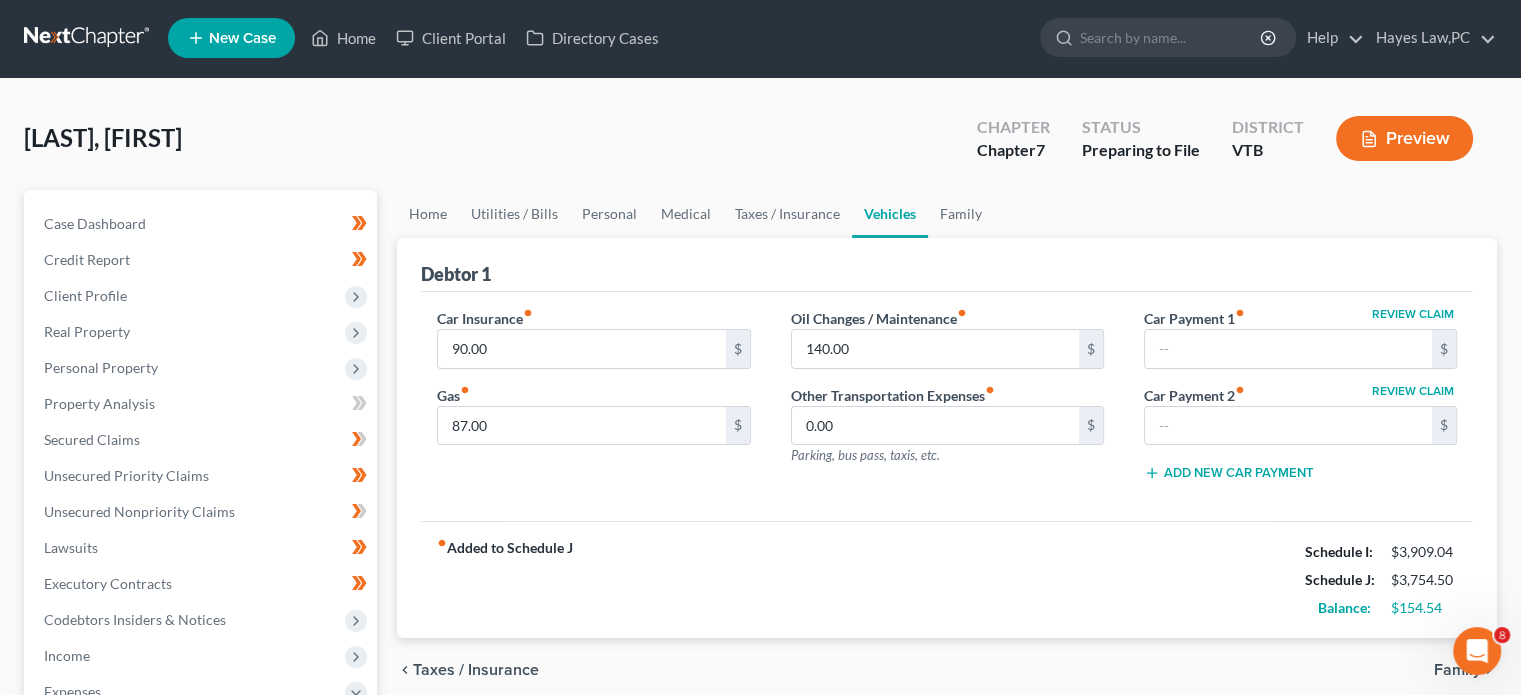 scroll, scrollTop: 0, scrollLeft: 0, axis: both 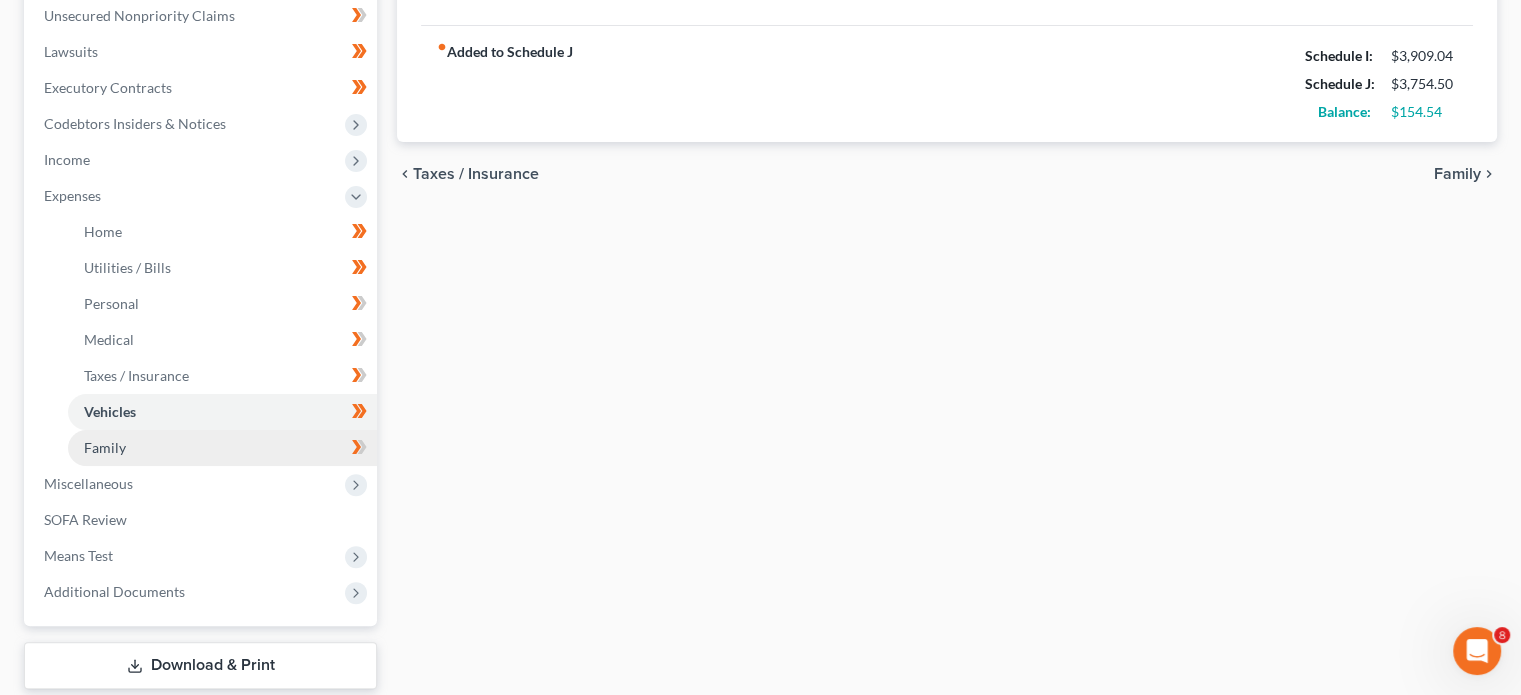click on "Family" at bounding box center [222, 448] 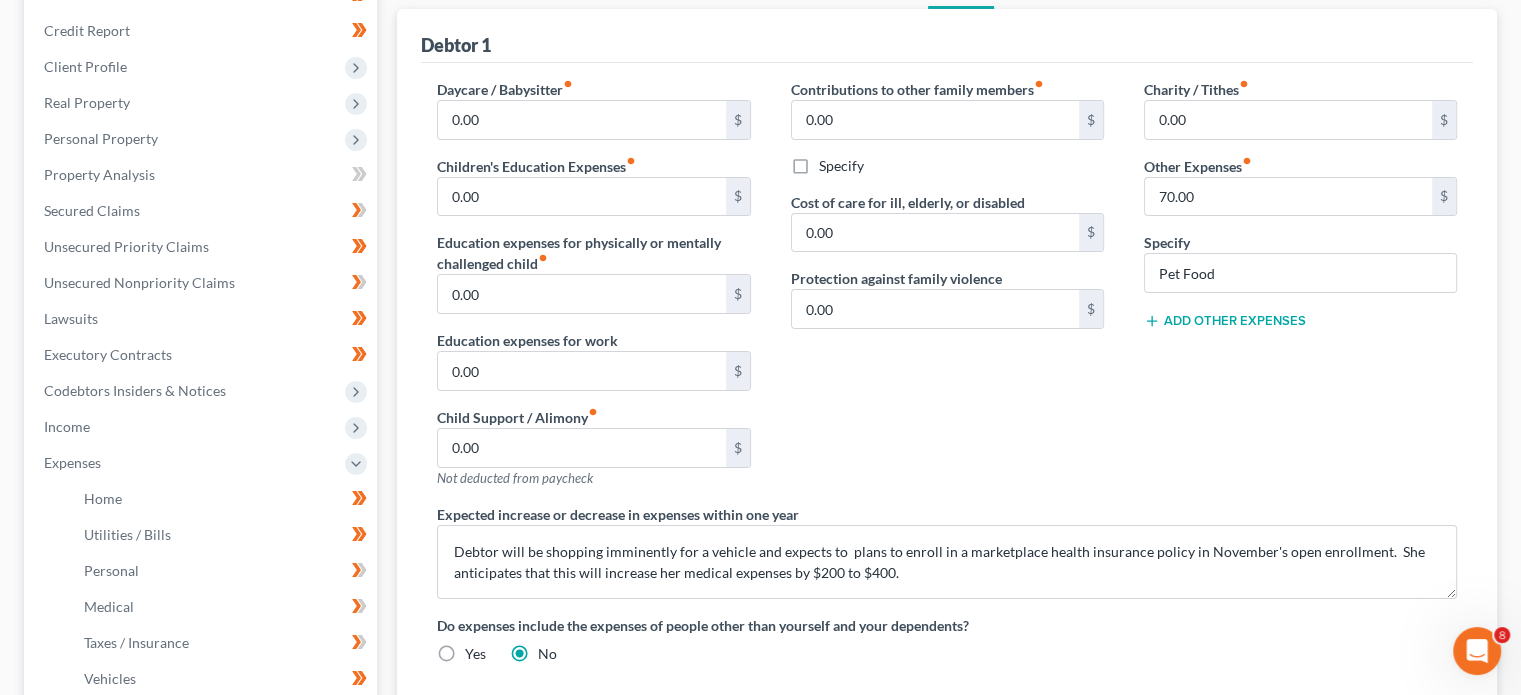 scroll, scrollTop: 40, scrollLeft: 0, axis: vertical 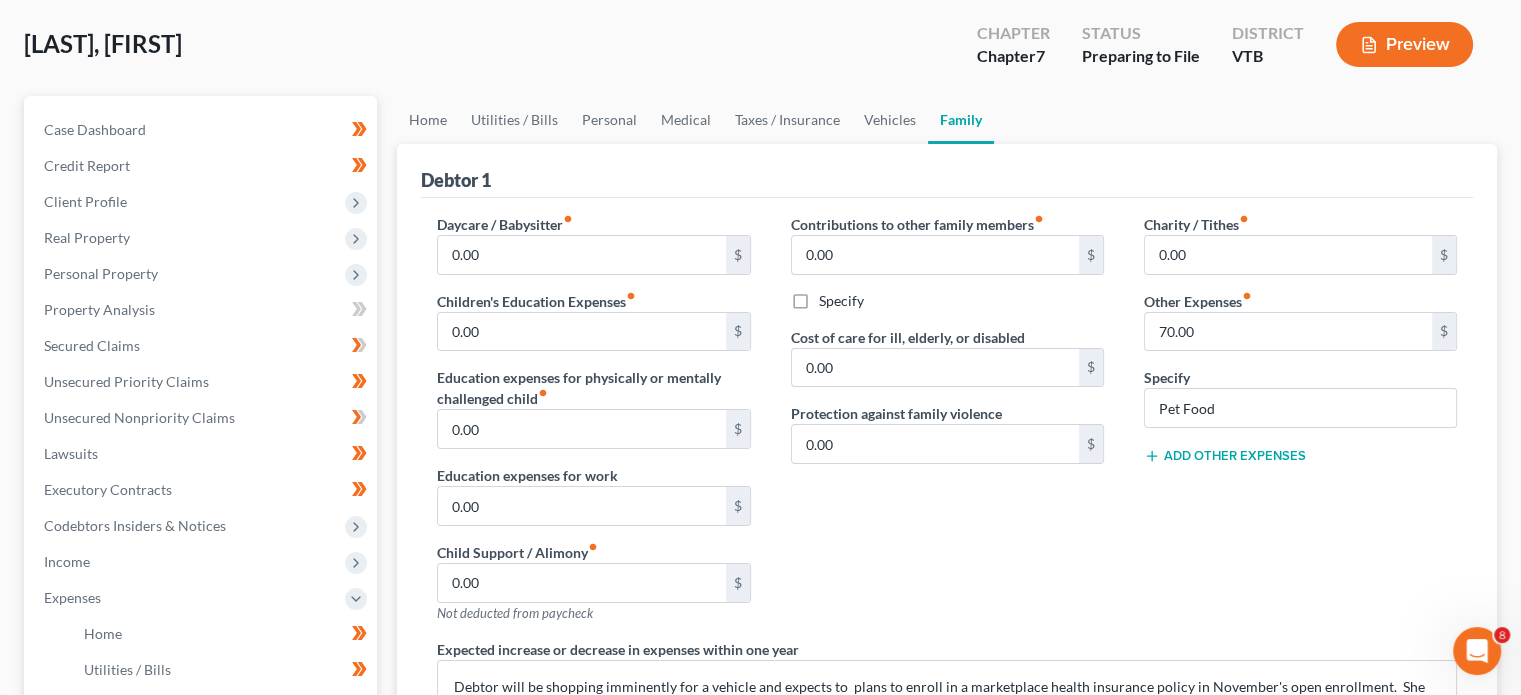 click on "Case Dashboard
Payments
Invoices
Payments
Payments
Credit Report
Client Profile" at bounding box center (202, 562) 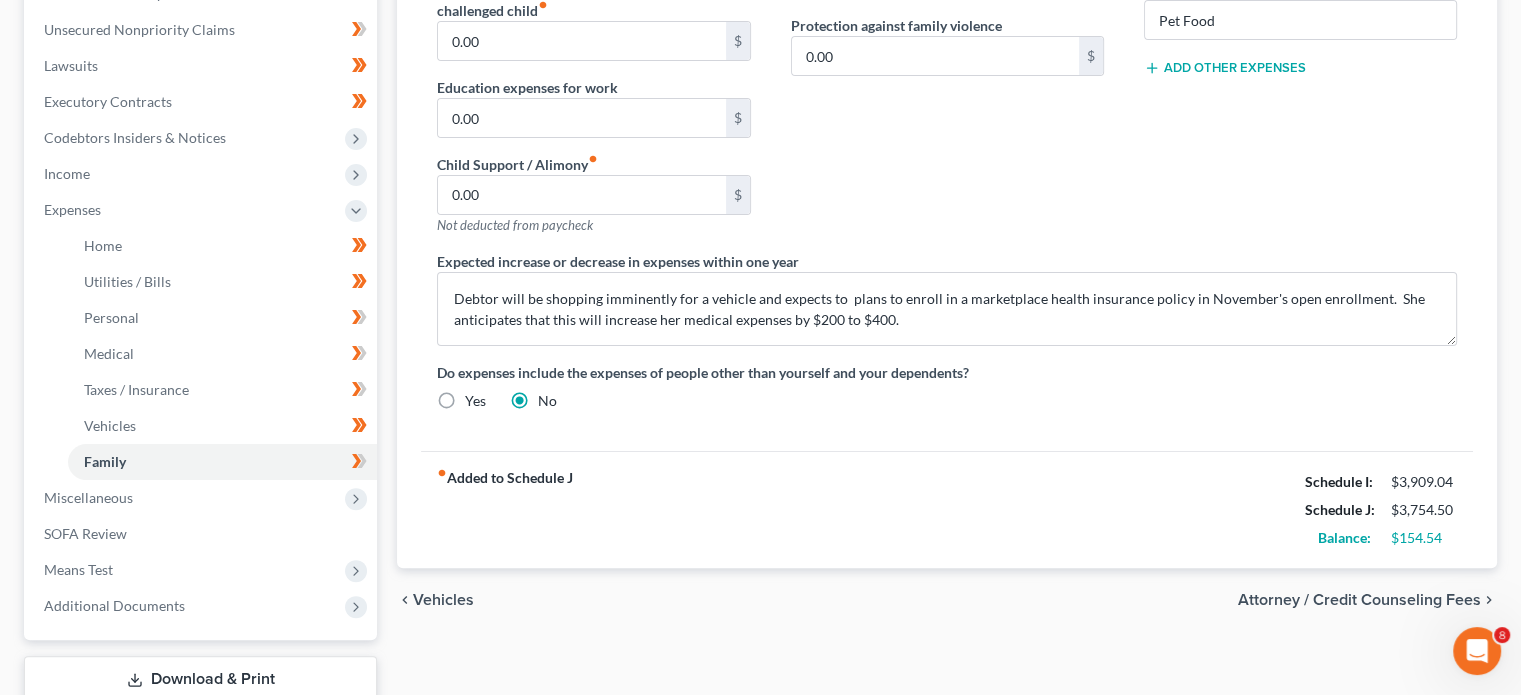scroll, scrollTop: 483, scrollLeft: 0, axis: vertical 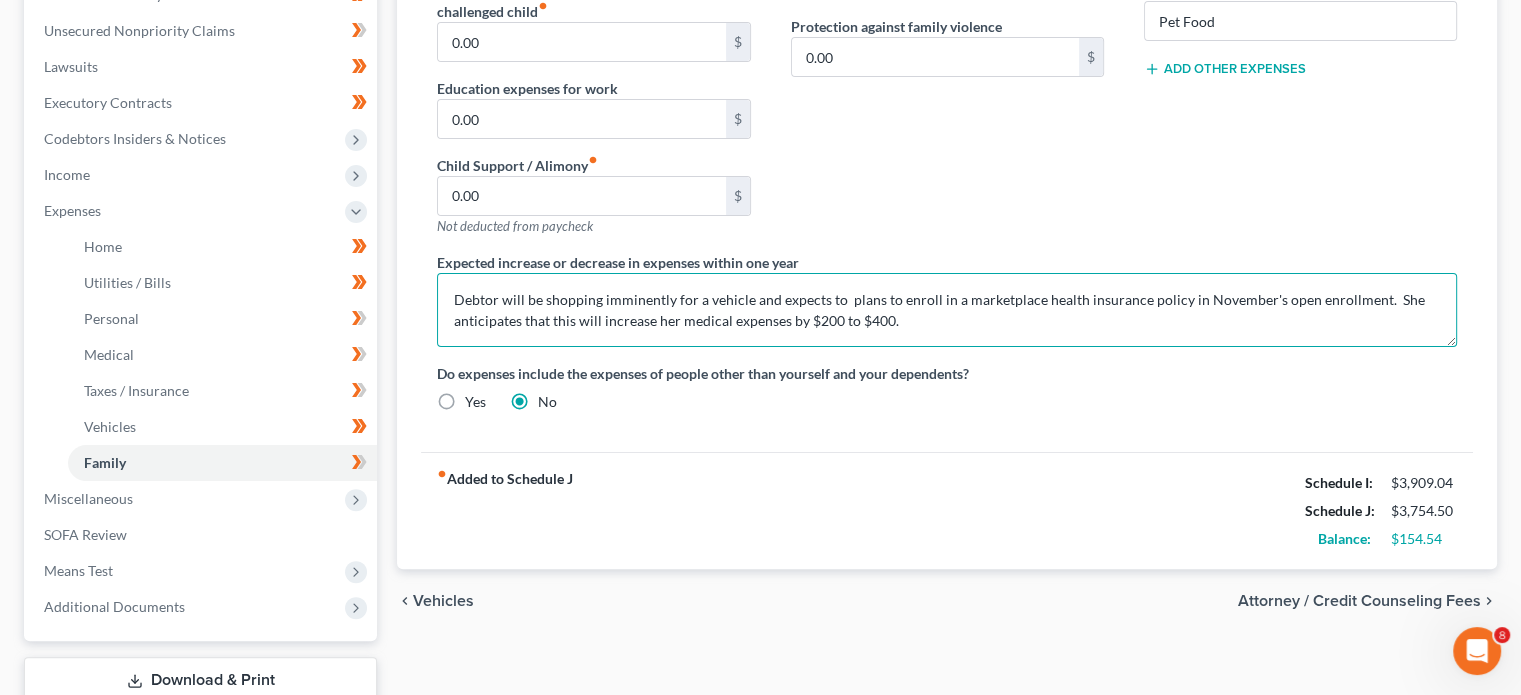 click on "Debtor will be shopping imminently for a vehicle and expects to  plans to enroll in a marketplace health insurance policy in November's open enrollment.  She anticipates that this will increase her medical expenses by $200 to $400." at bounding box center (947, 310) 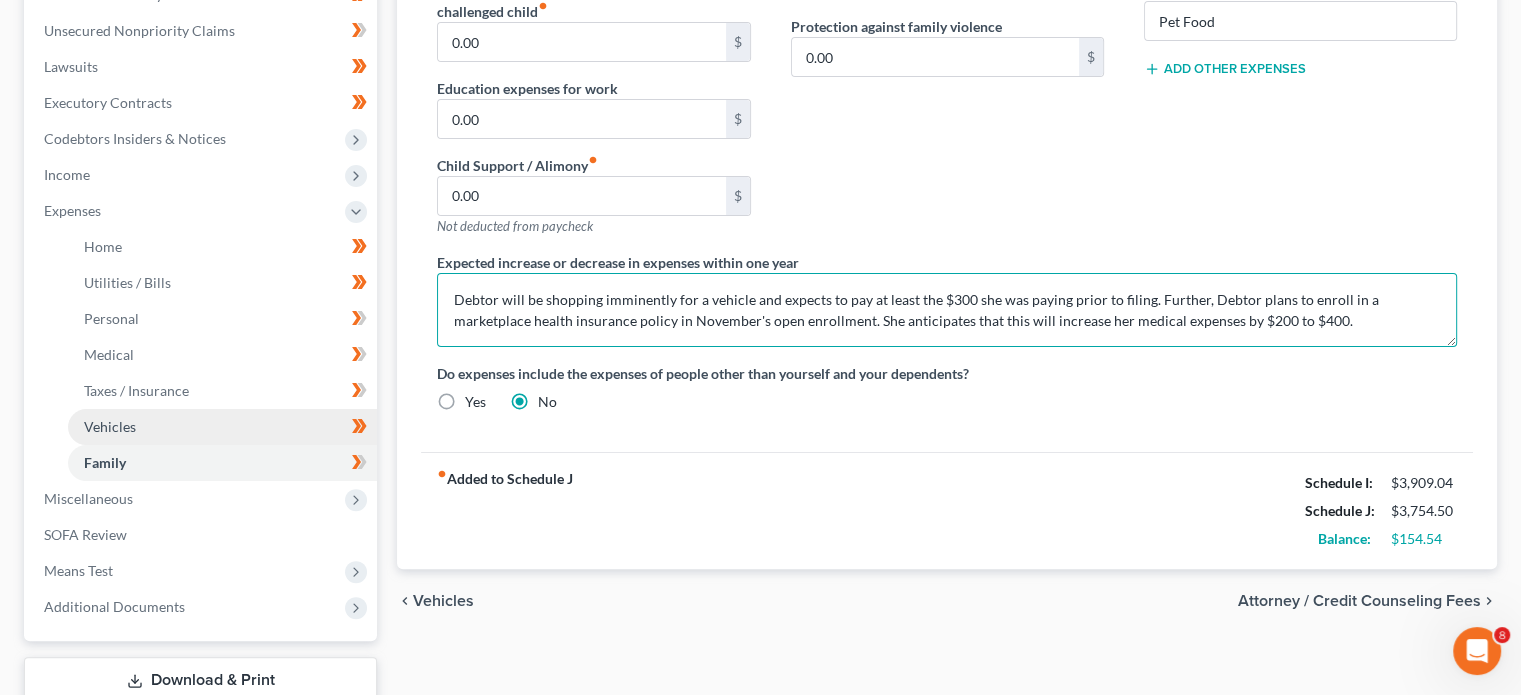 type on "Debtor will be shopping imminently for a vehicle and expects to pay at least the $300 she was paying prior to filing. Further, Debtor plans to enroll in a marketplace health insurance policy in November's open enrollment. She anticipates that this will increase her medical expenses by $200 to $400." 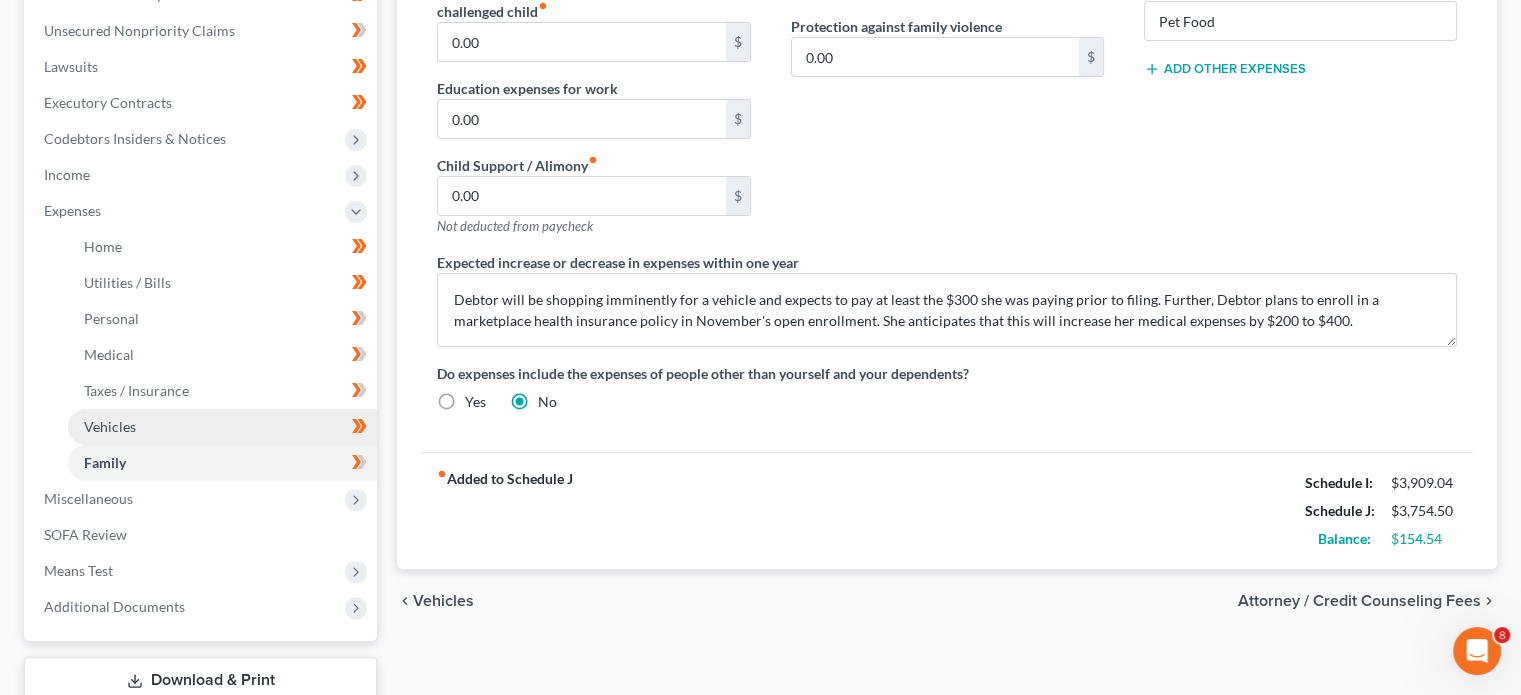 click on "Vehicles" at bounding box center (222, 427) 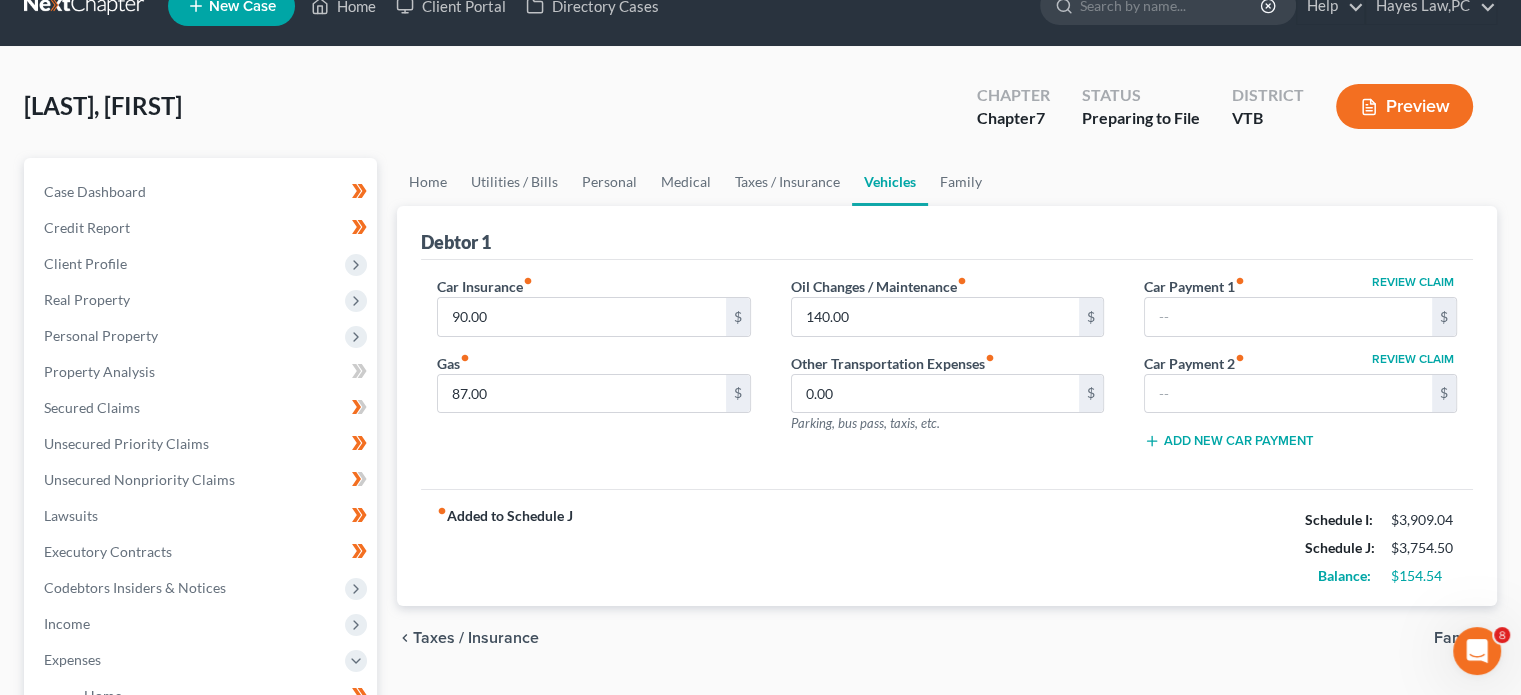 scroll, scrollTop: 0, scrollLeft: 0, axis: both 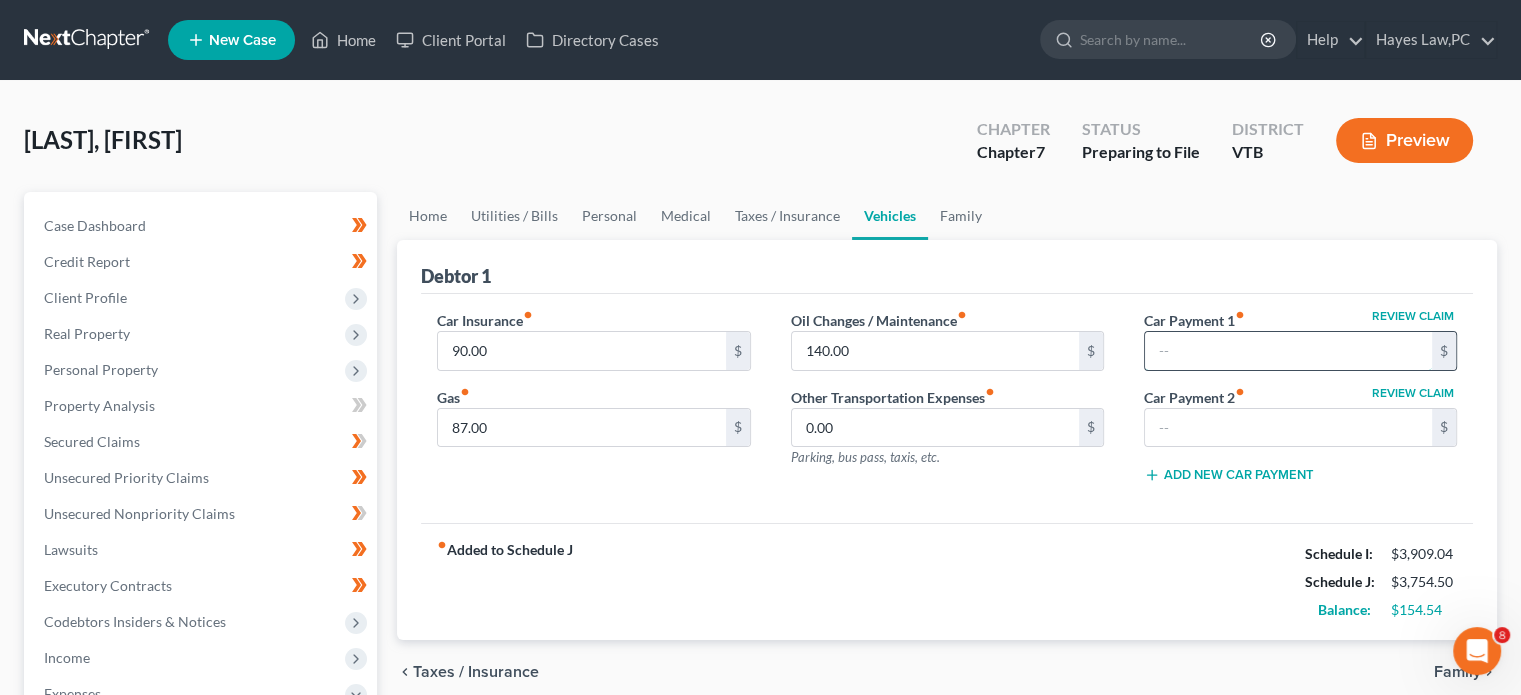 click at bounding box center [1288, 351] 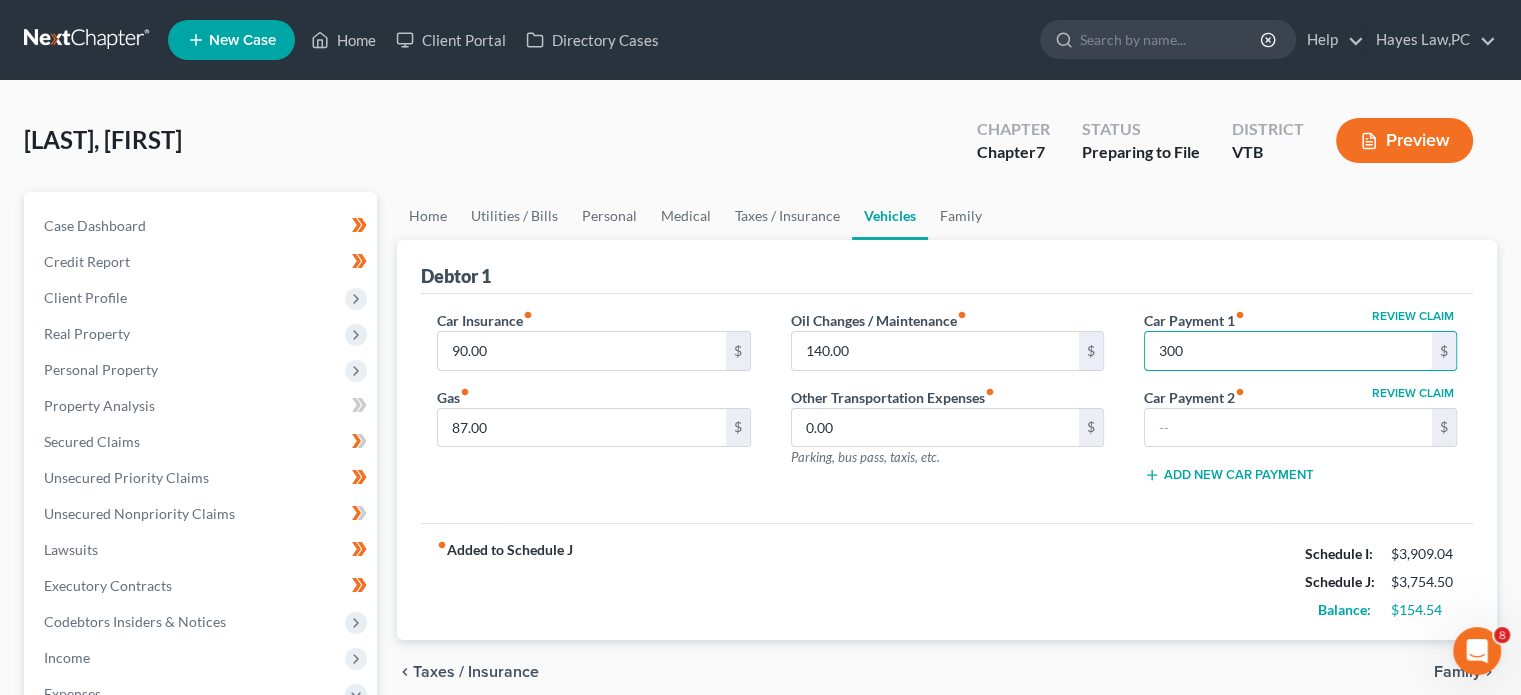 type on "300" 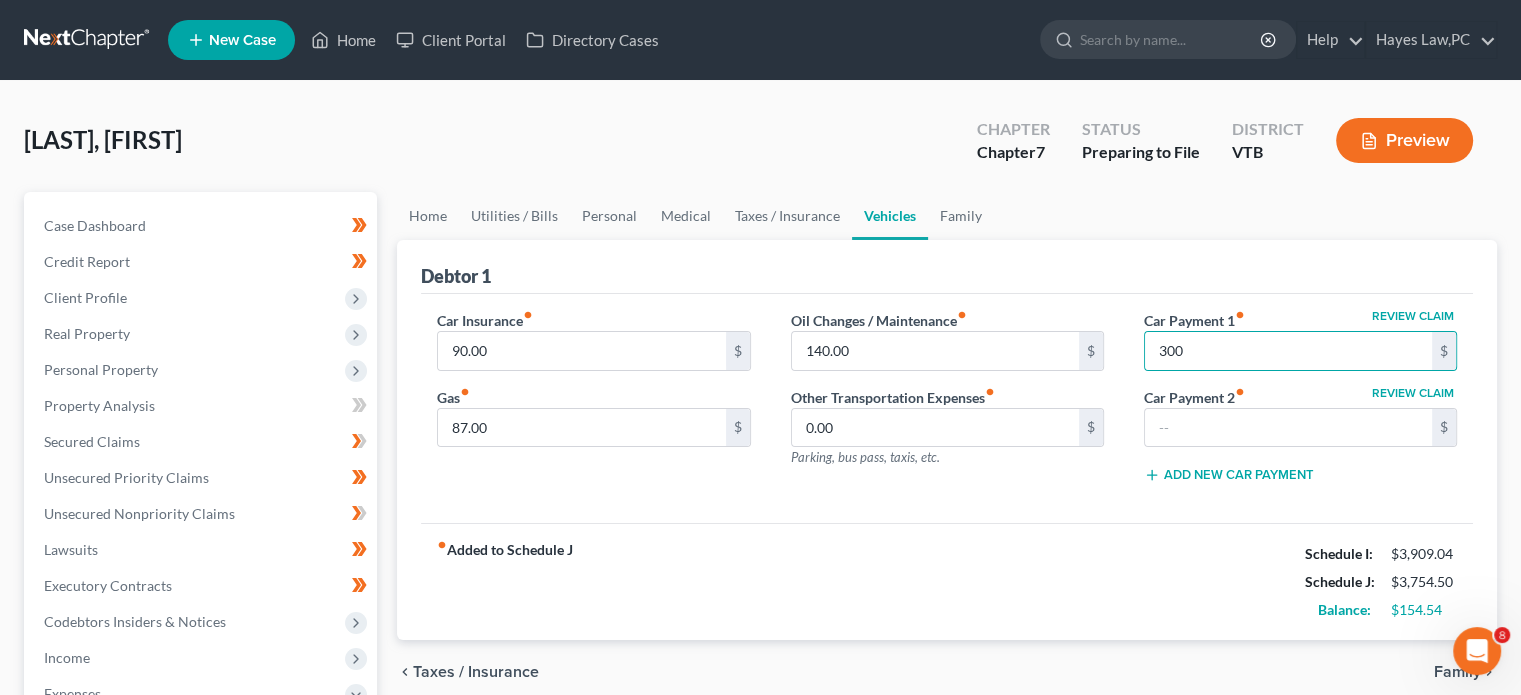 click on "Car Insurance  fiber_manual_record [NUMBER] $ Gas  fiber_manual_record [NUMBER] $ Oil Changes / Maintenance  fiber_manual_record [NUMBER] $ Other Transportation Expenses  fiber_manual_record [NUMBER] $ Parking, bus pass, taxis, etc. Review Claim Car Payment 1  fiber_manual_record $[NUMBER] Review Claim Car Payment 2  fiber_manual_record $ Add New Car Payment" at bounding box center [947, 409] 